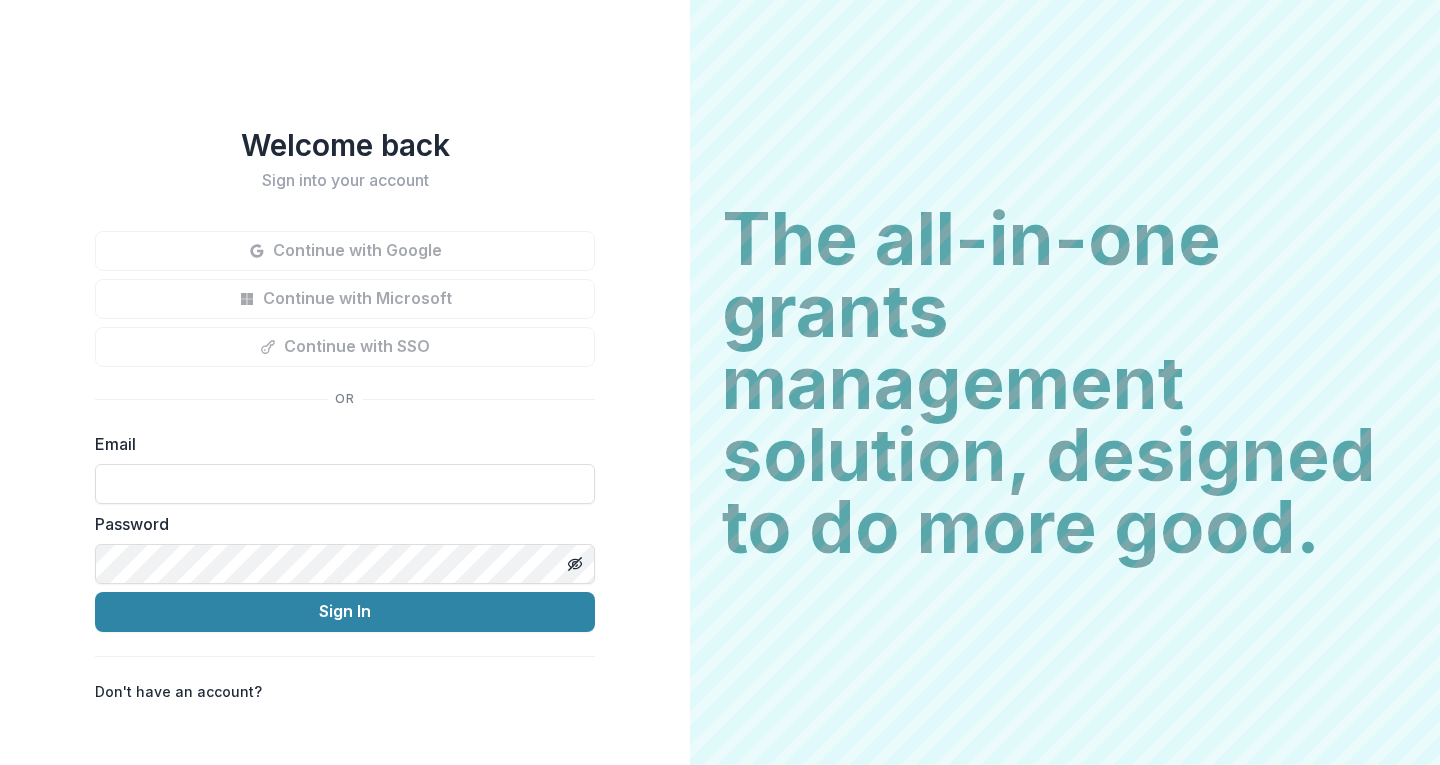 scroll, scrollTop: 0, scrollLeft: 0, axis: both 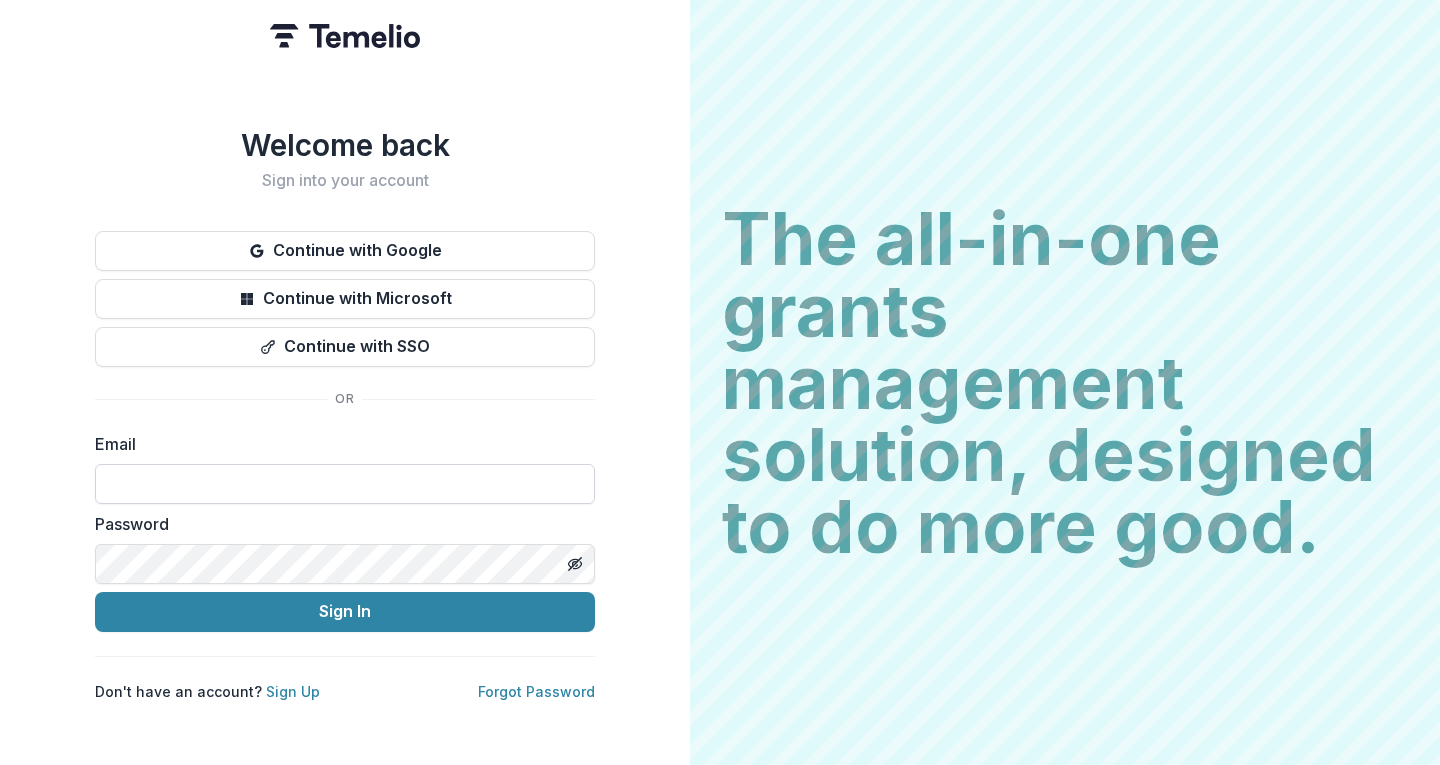 click at bounding box center (345, 484) 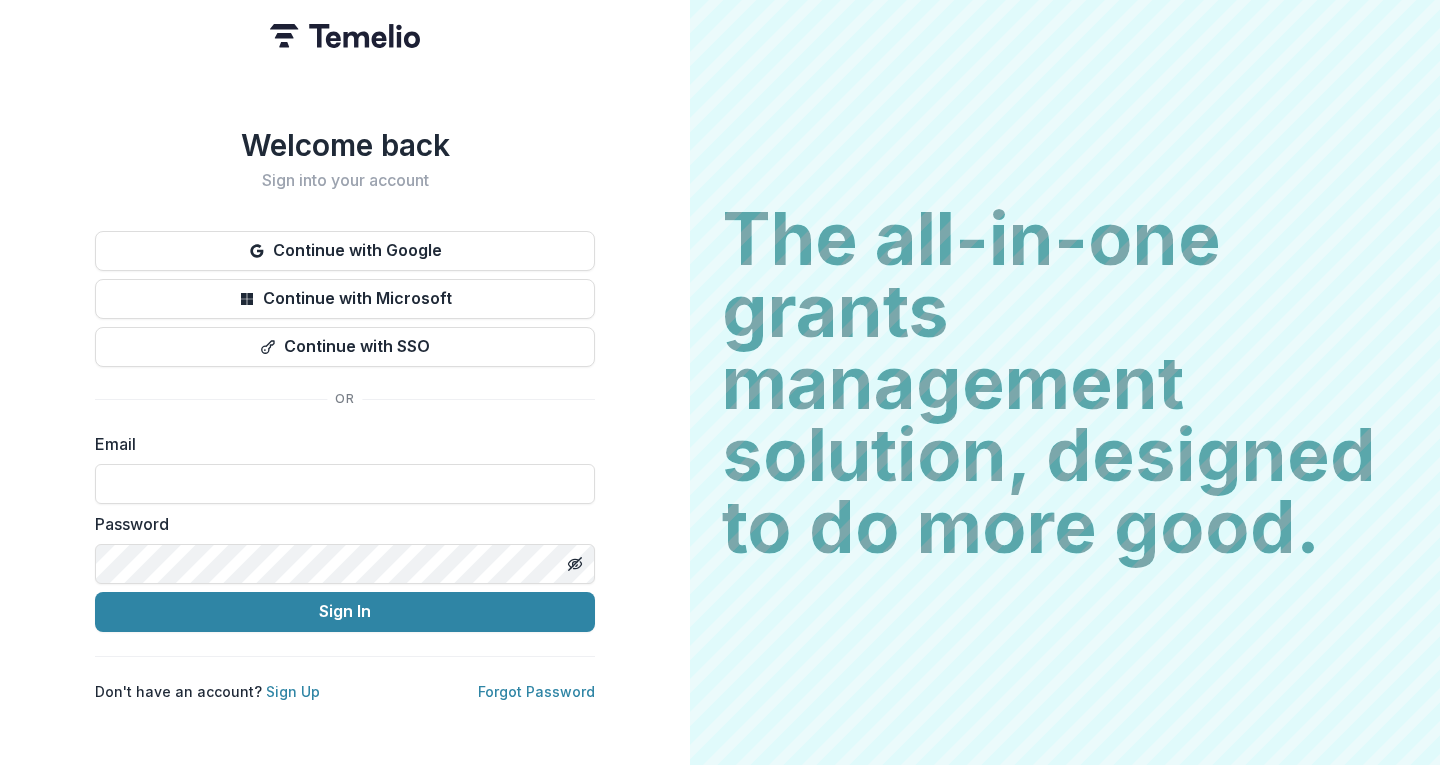 type on "**********" 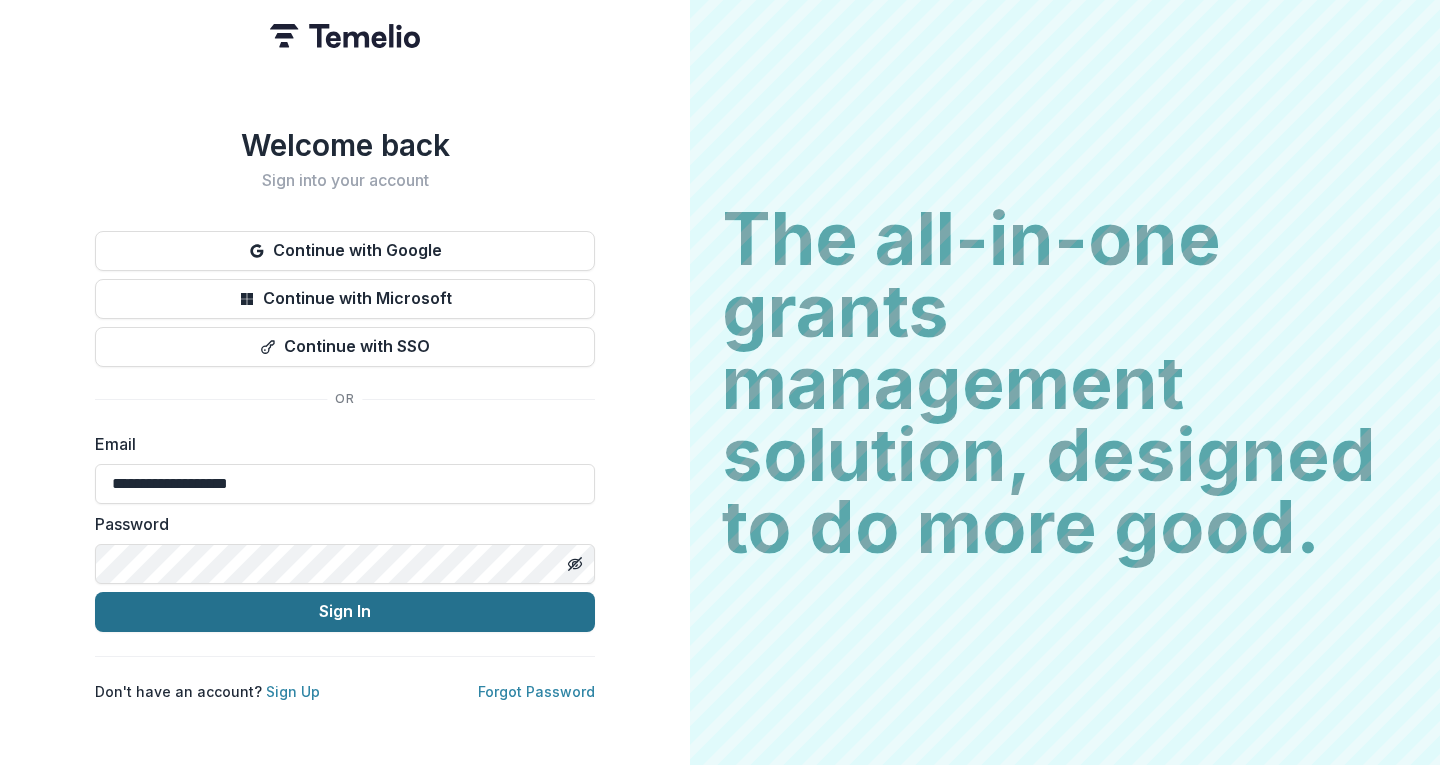 click on "Sign In" at bounding box center [345, 612] 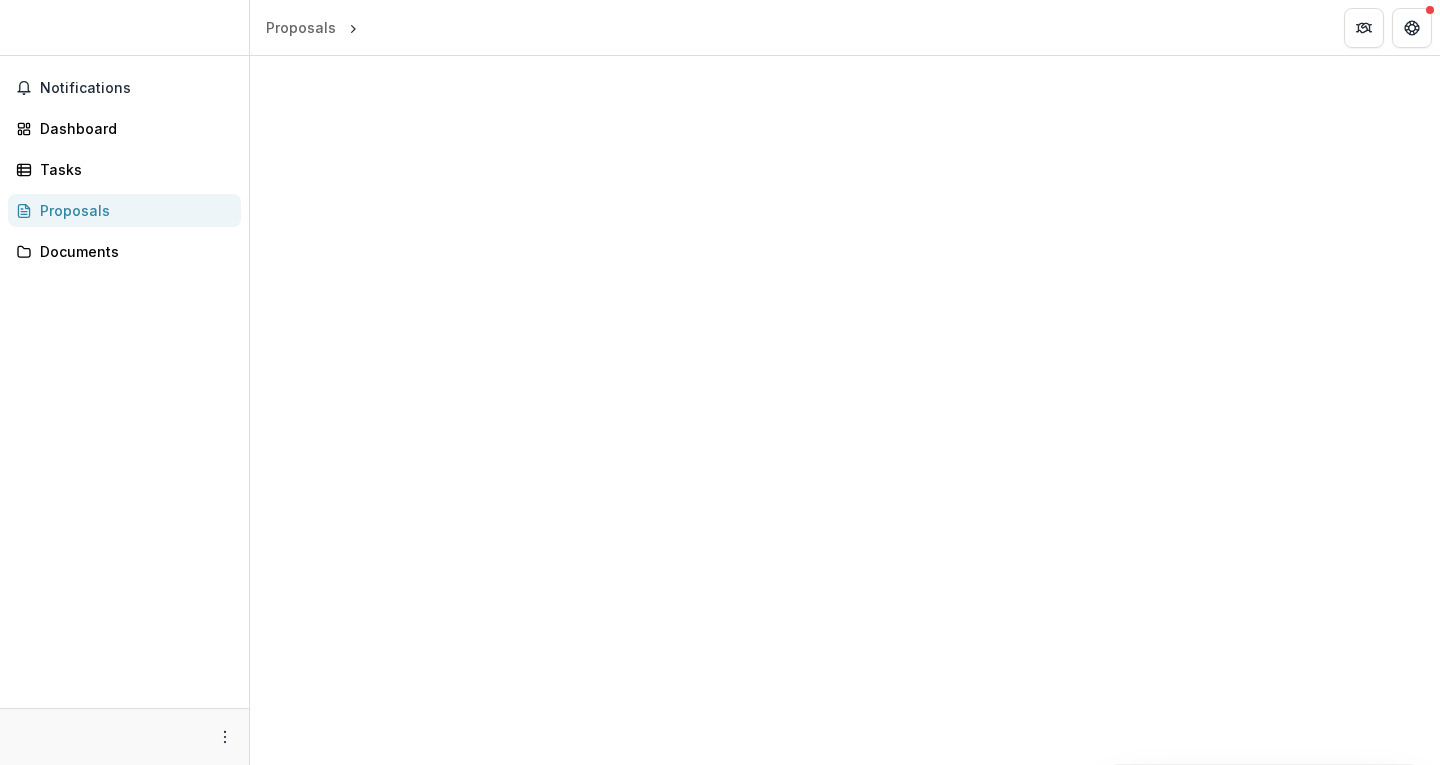 scroll, scrollTop: 0, scrollLeft: 0, axis: both 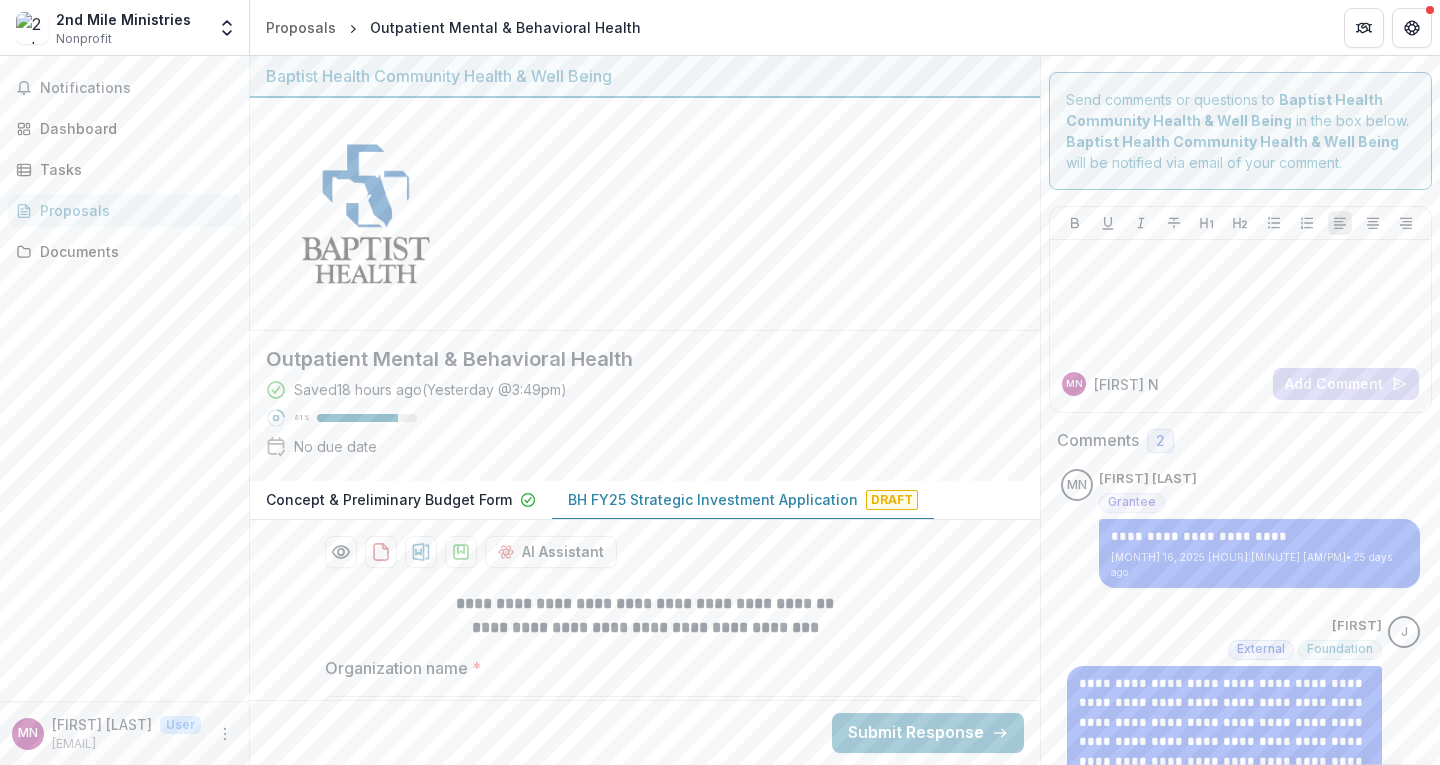 click on "Concept & Preliminary Budget Form" at bounding box center (389, 499) 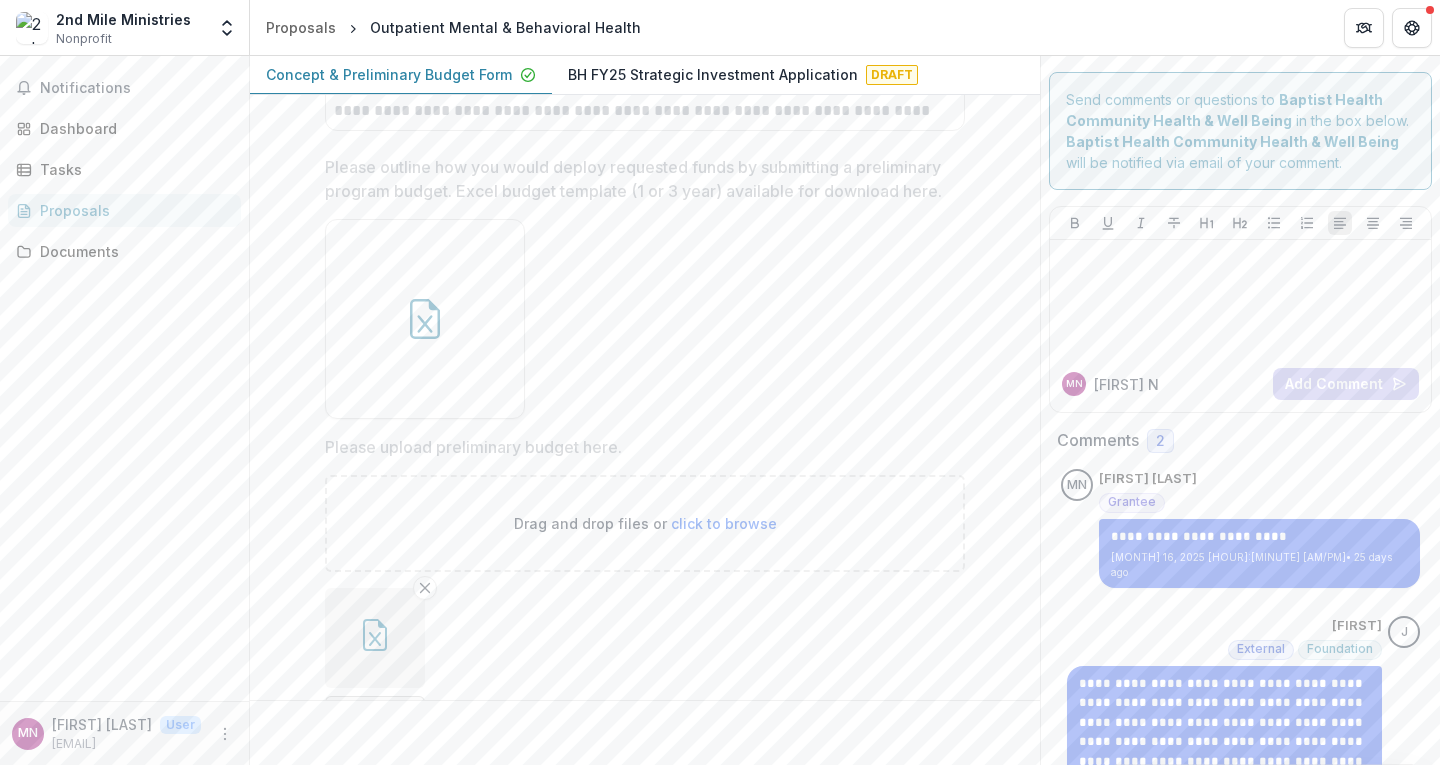 scroll, scrollTop: 1792, scrollLeft: 0, axis: vertical 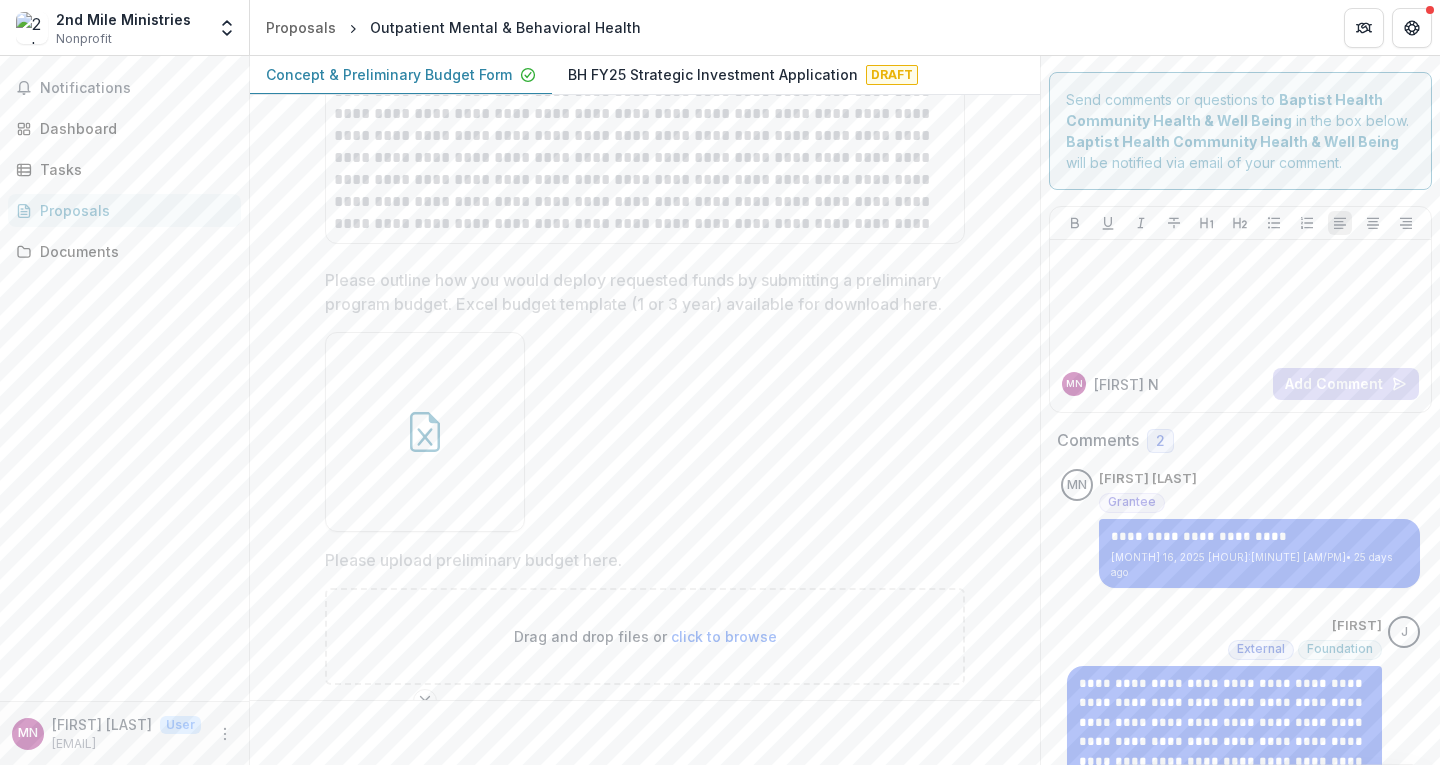 click on "**********" at bounding box center (645, 410) 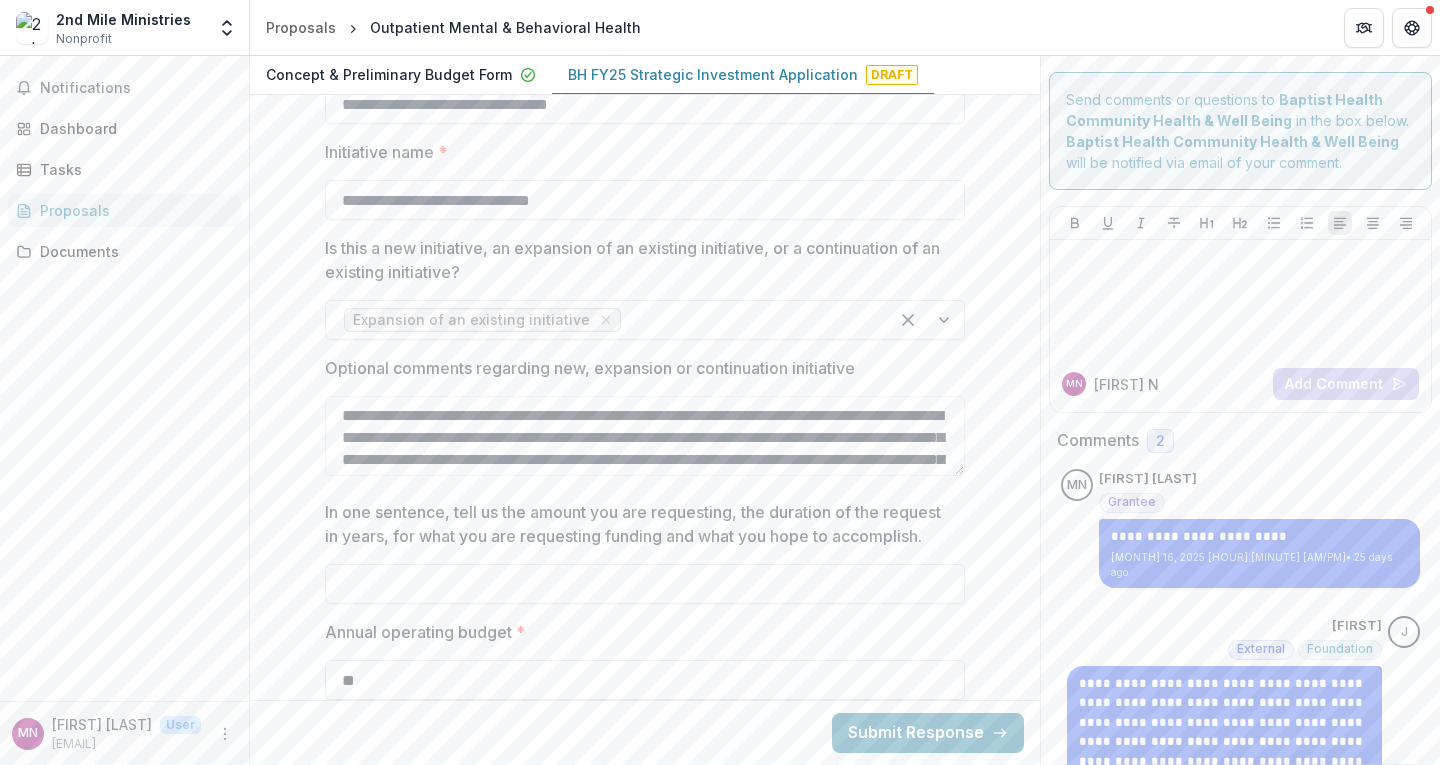 scroll, scrollTop: 1093, scrollLeft: 0, axis: vertical 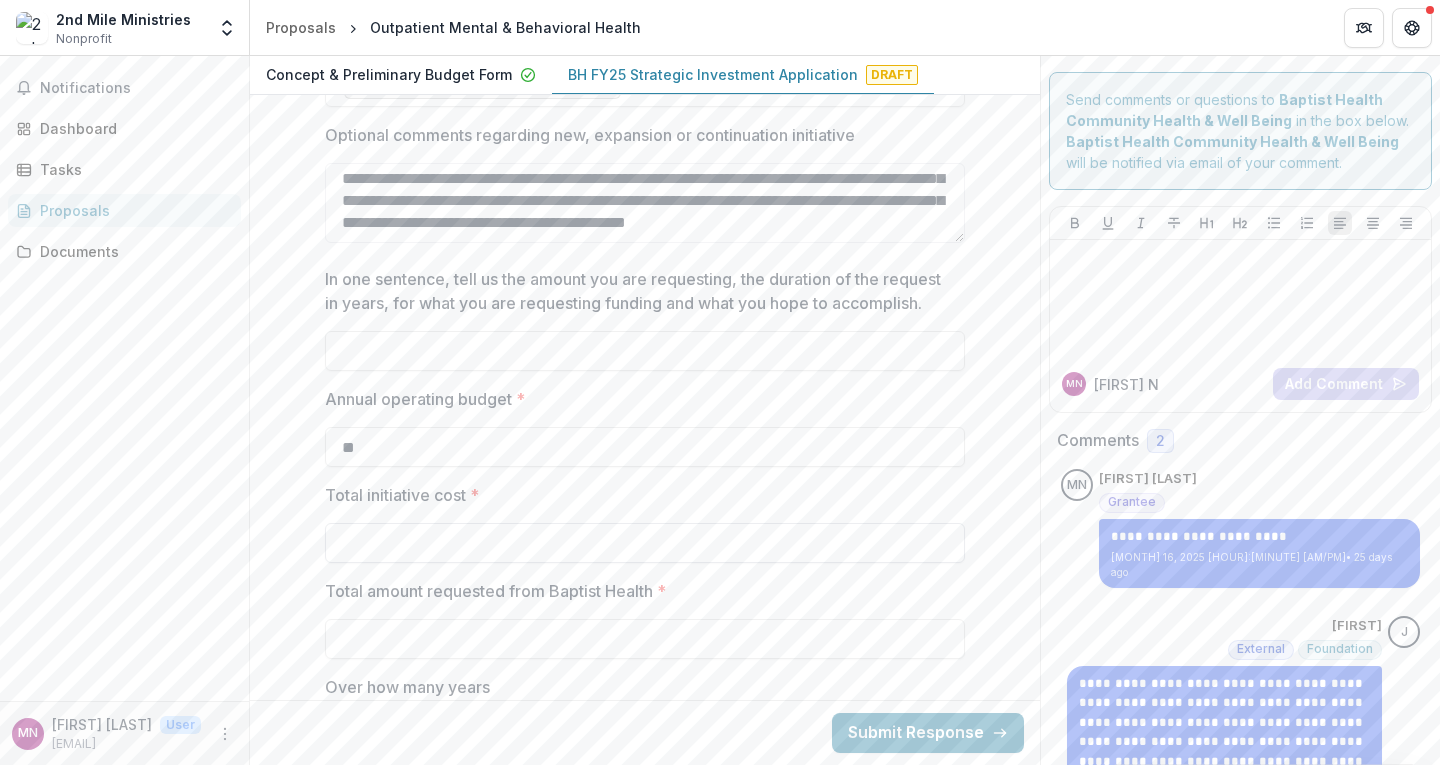 click on "Total initiative cost *" at bounding box center [645, 543] 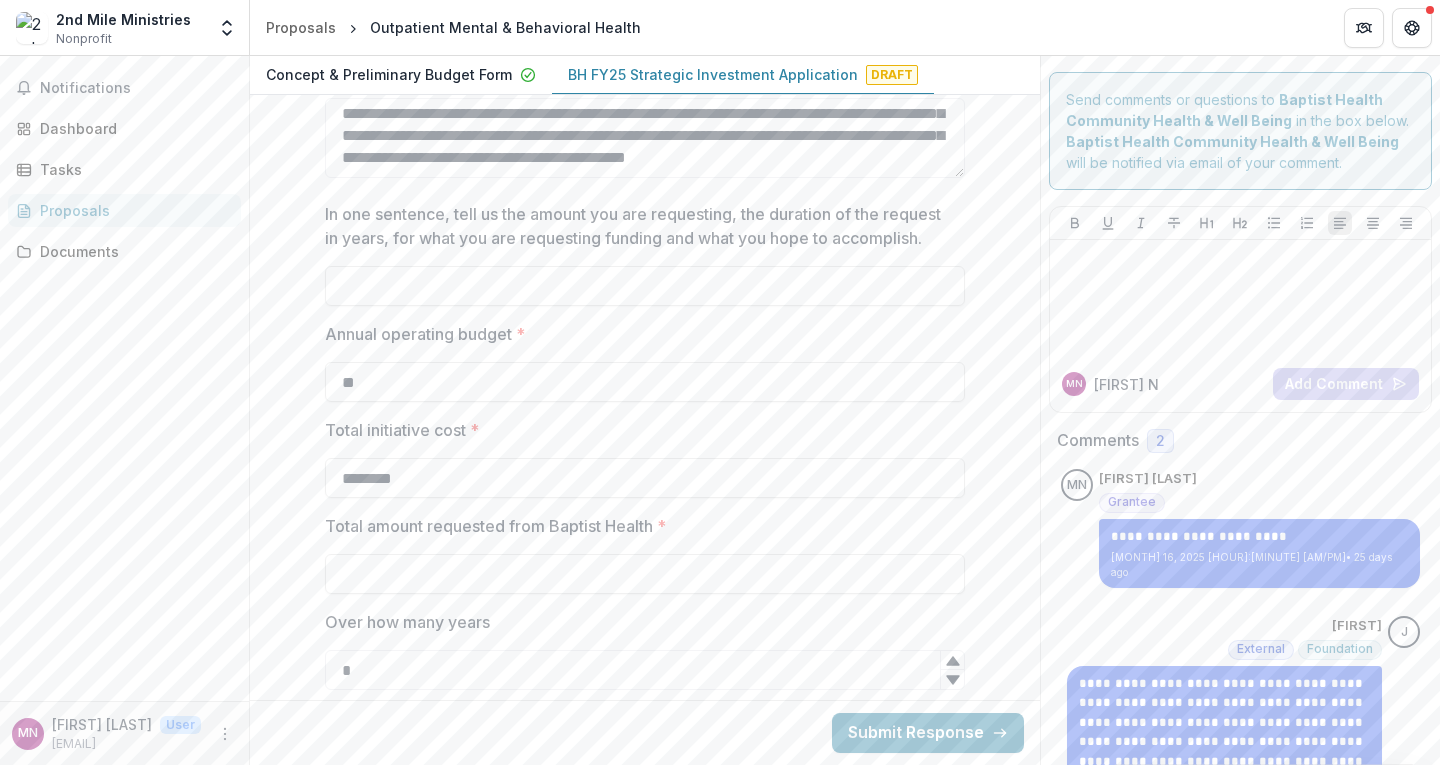 scroll, scrollTop: 1402, scrollLeft: 0, axis: vertical 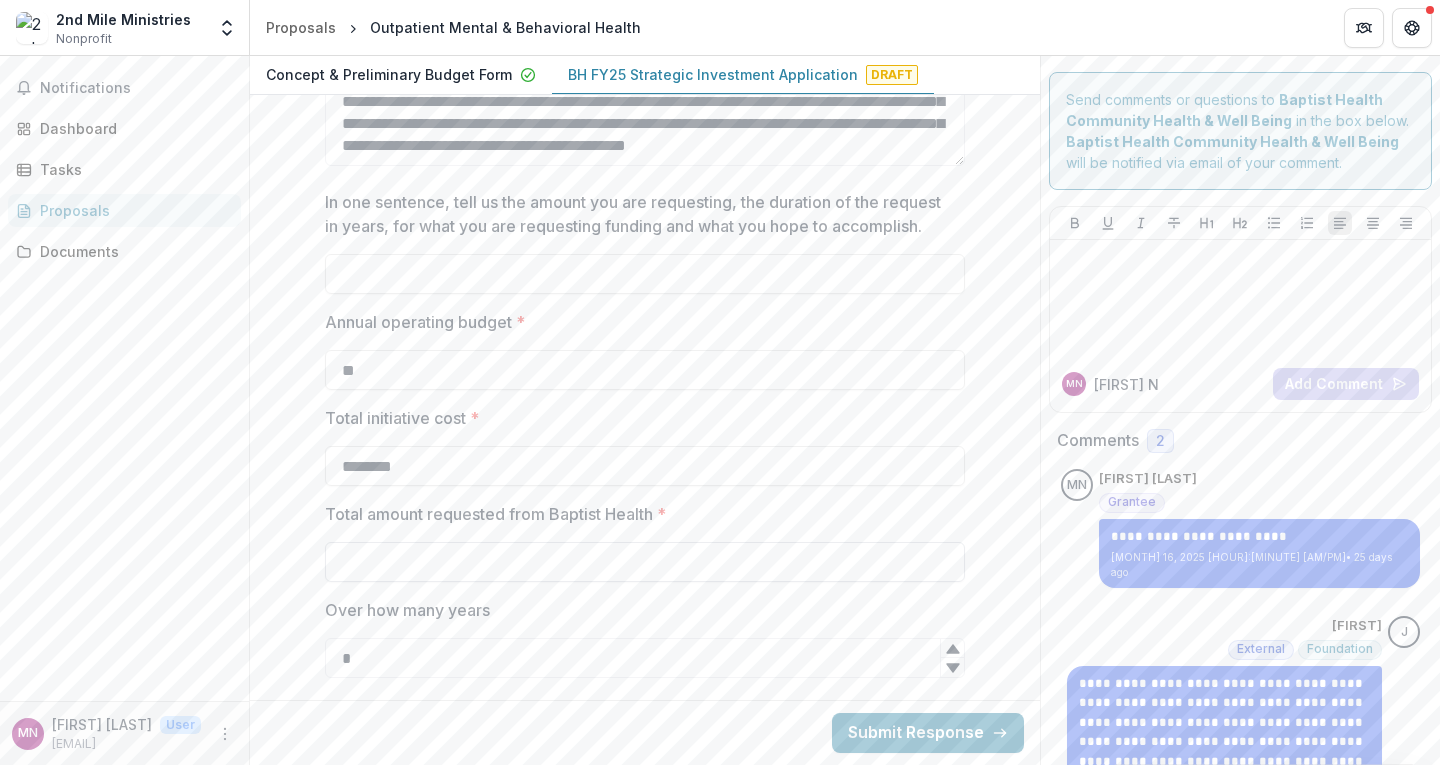type on "********" 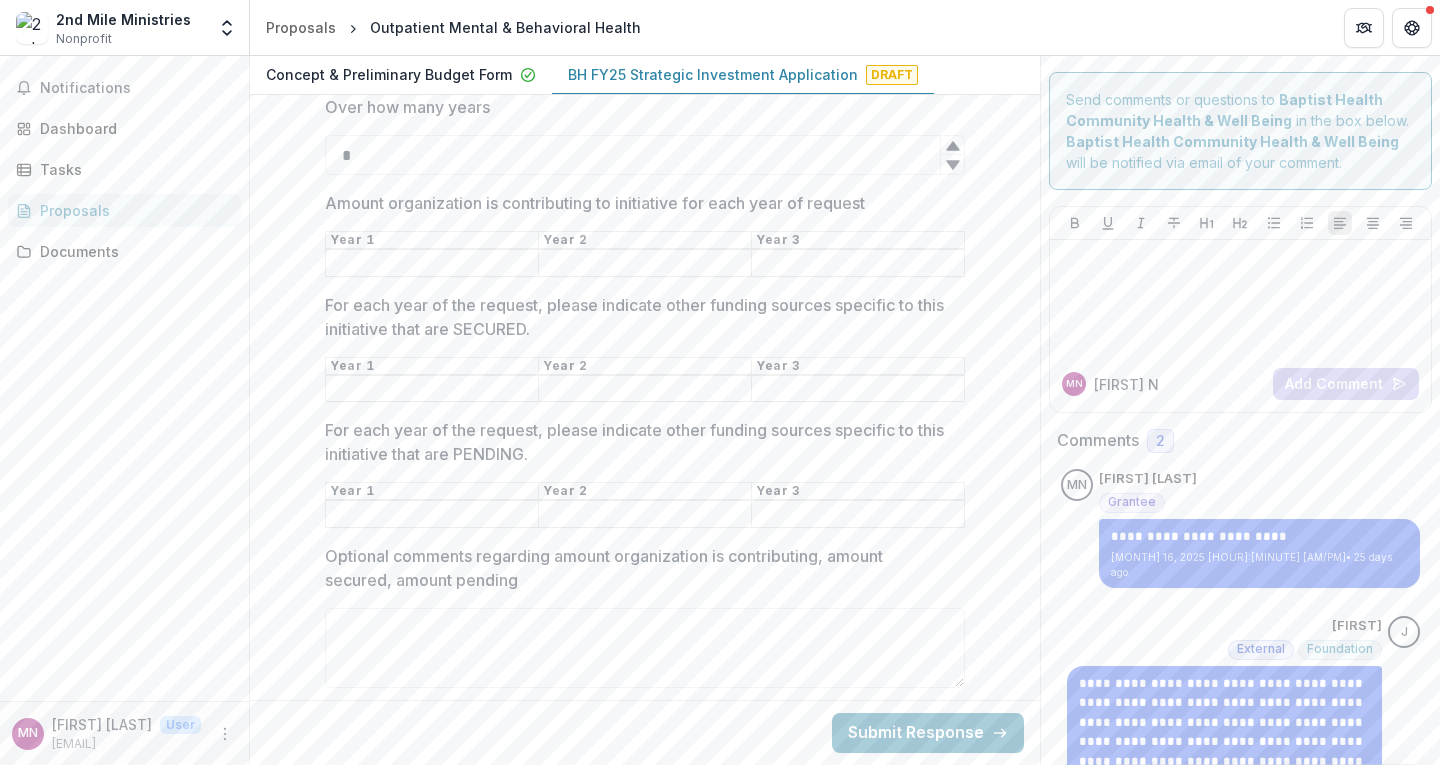 scroll, scrollTop: 1921, scrollLeft: 0, axis: vertical 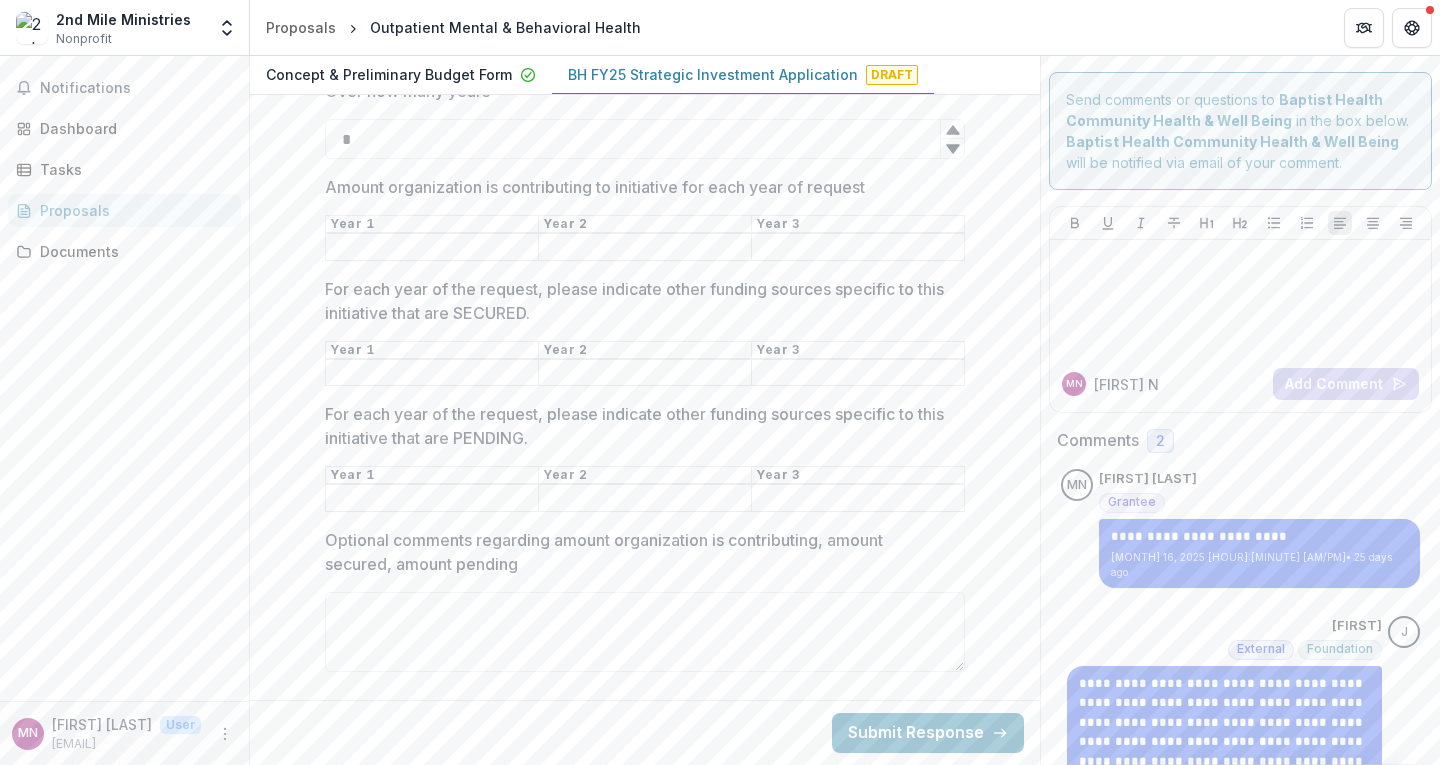 type on "*******" 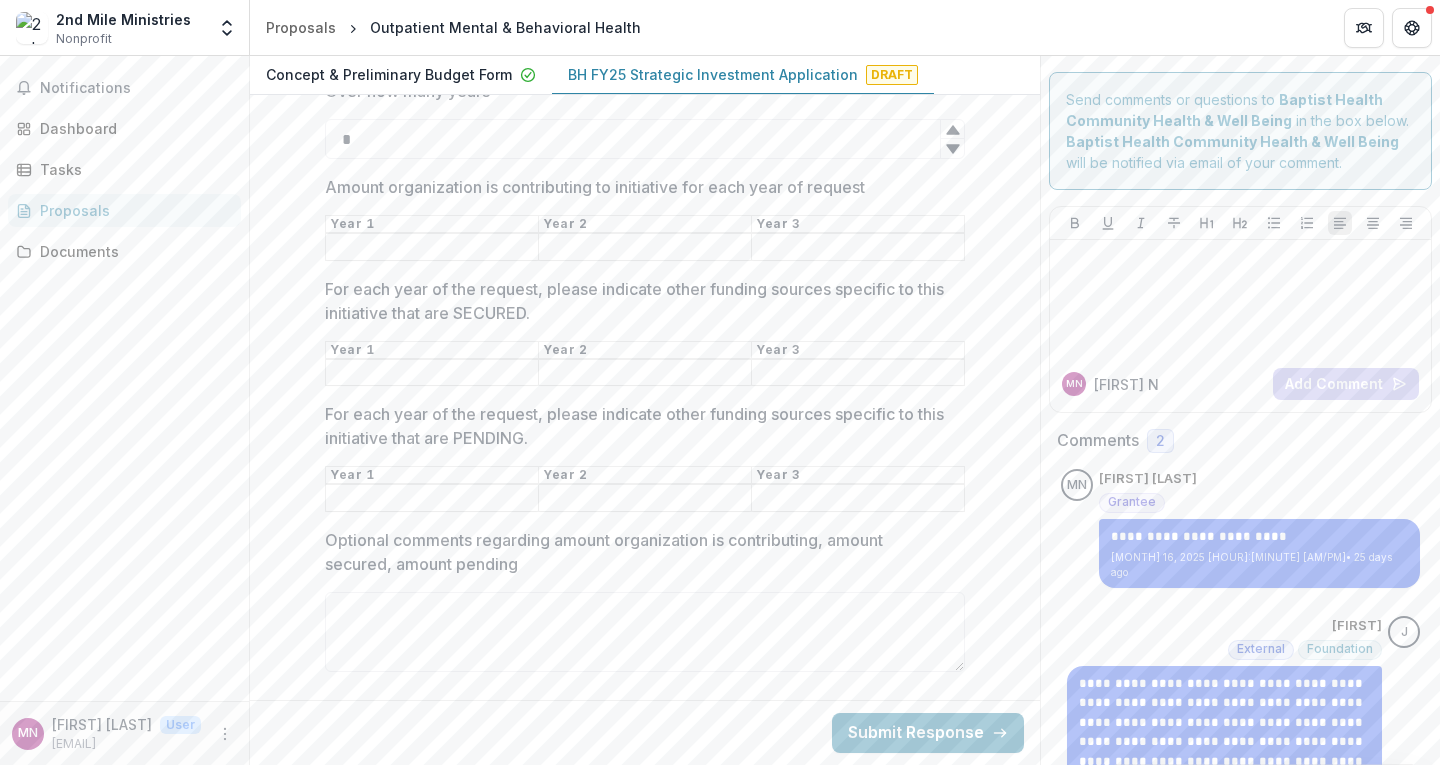 click on "Amount organization is contributing to initiative for each year of request" at bounding box center (432, 248) 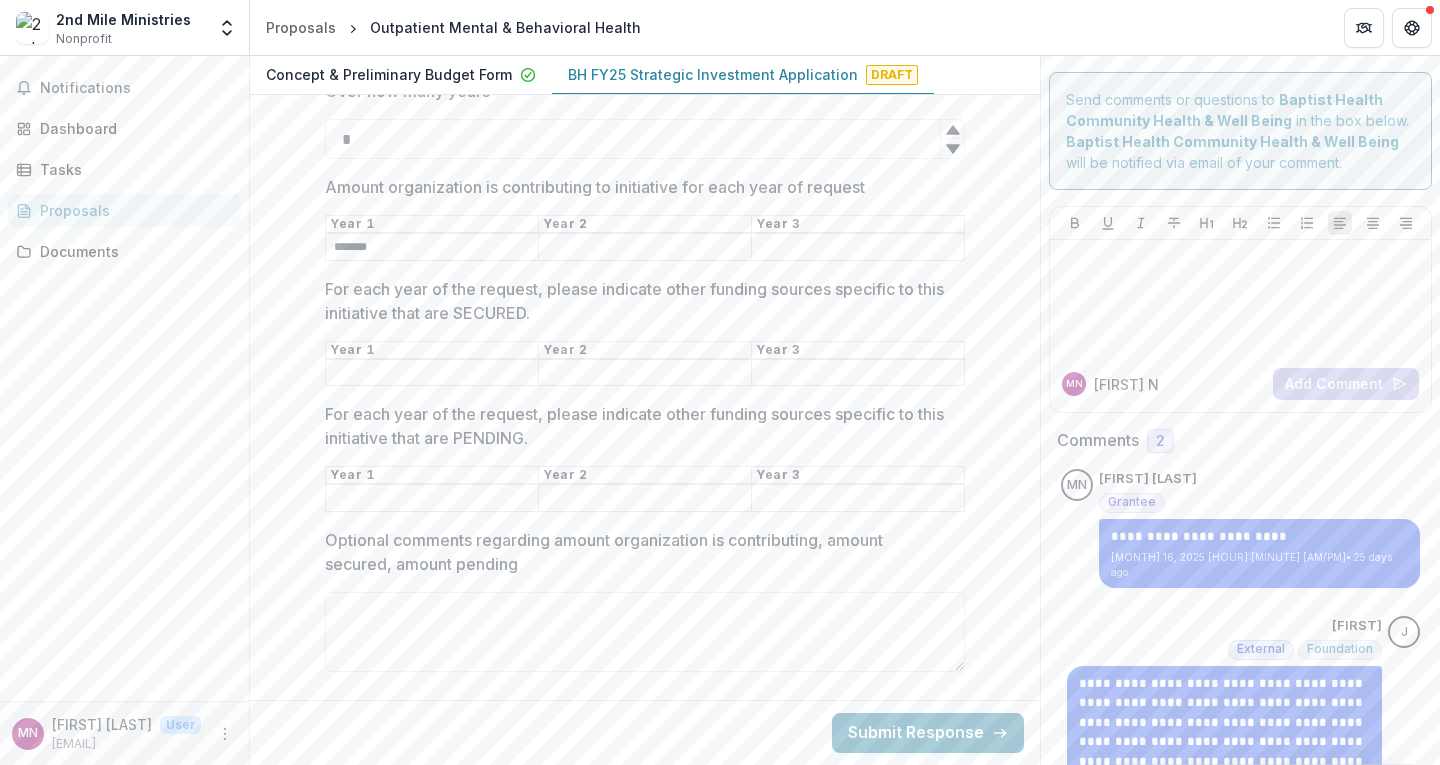 type on "*******" 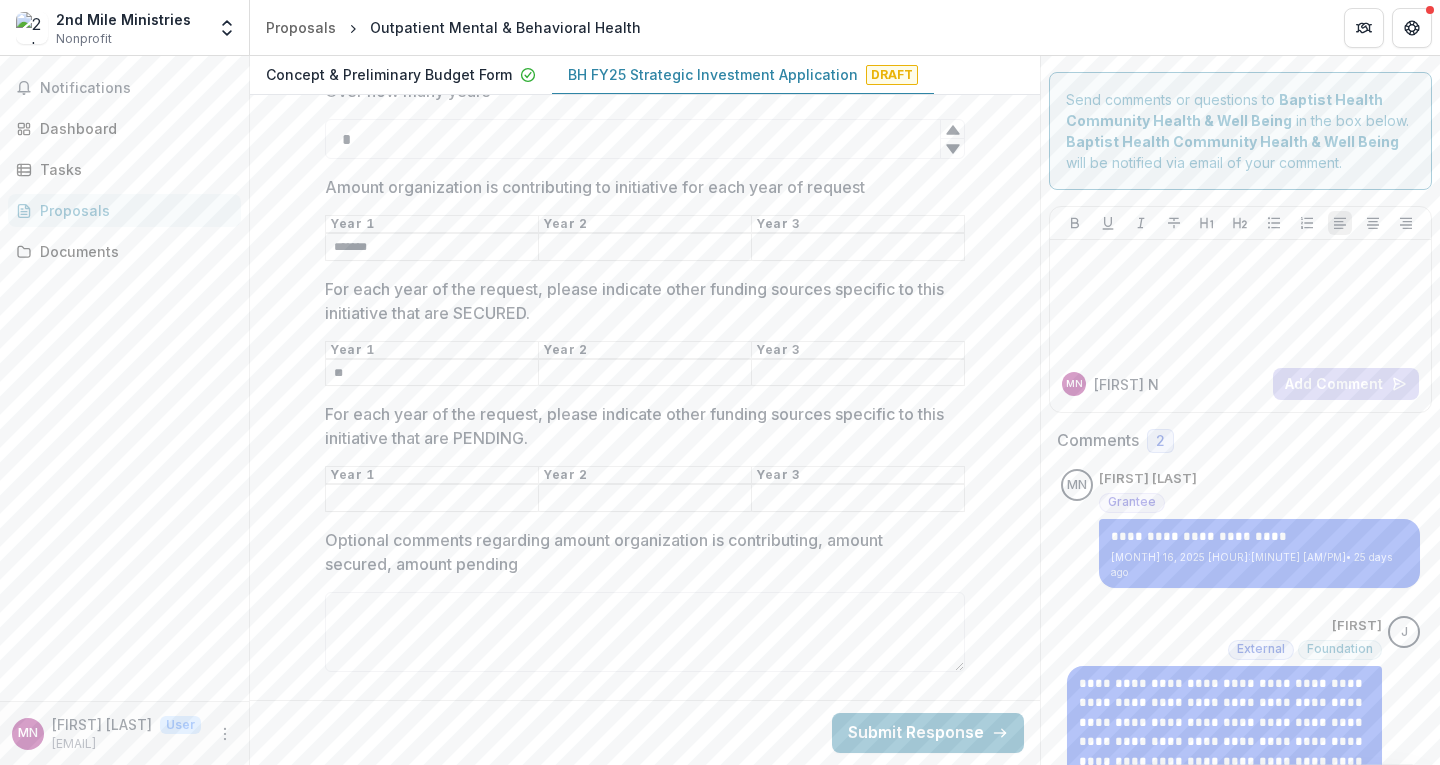 type on "*" 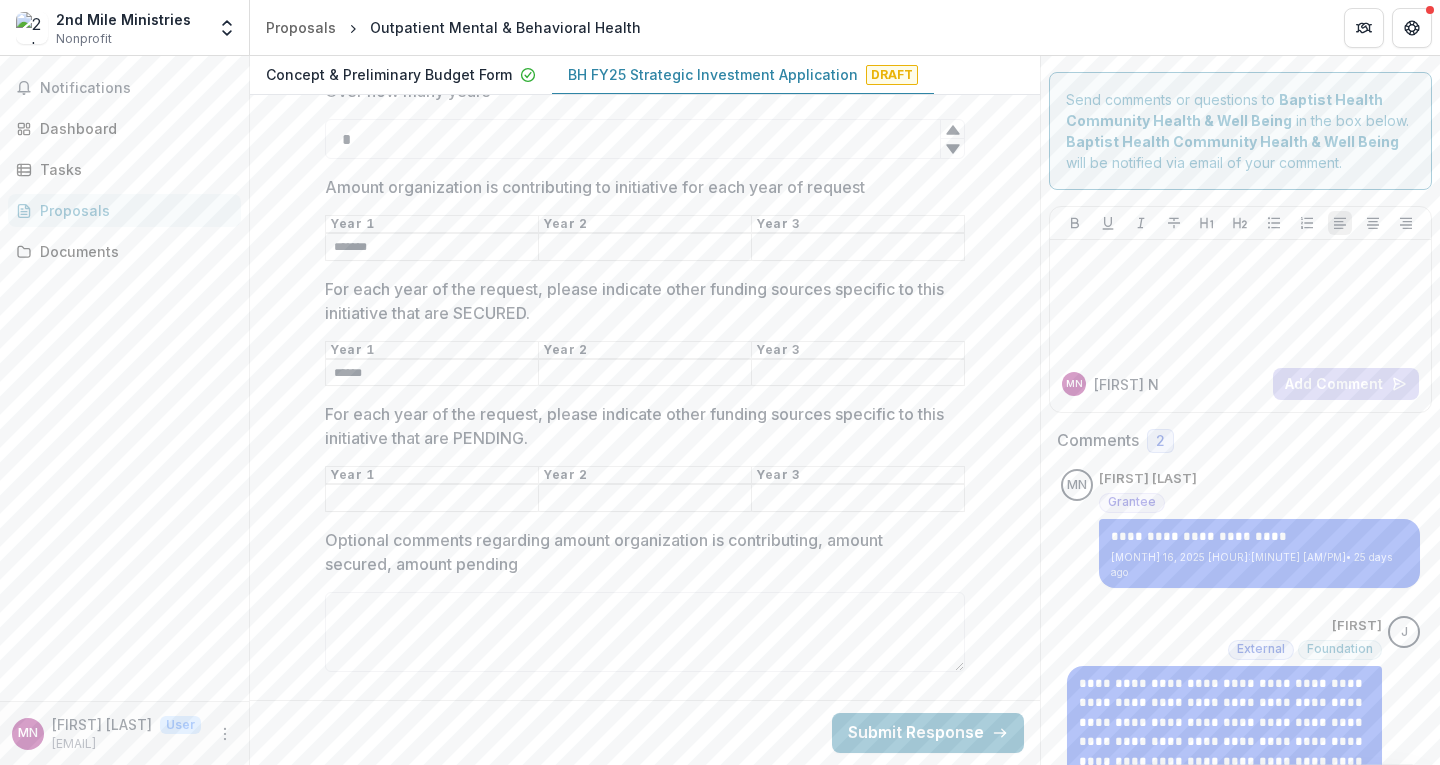 type on "******" 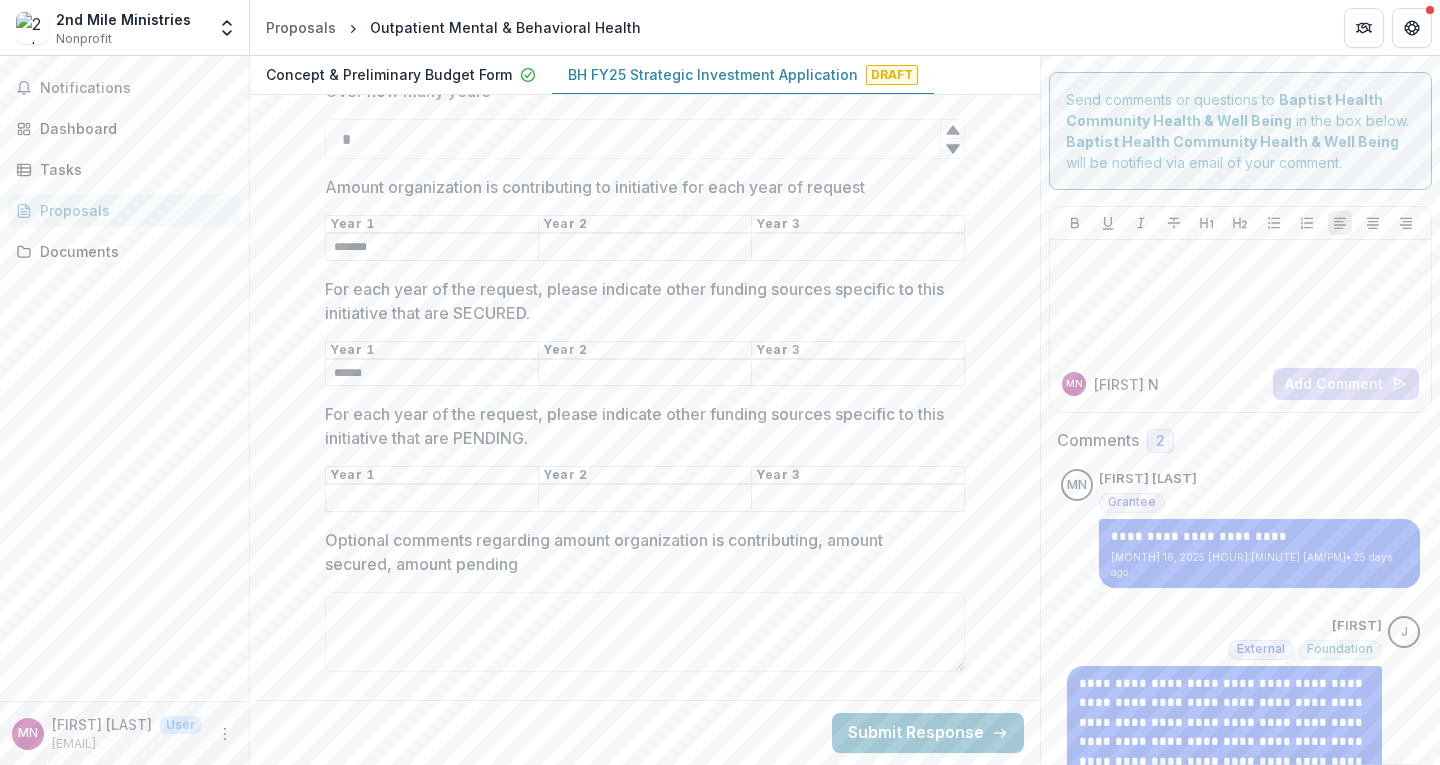 click on "For each year of the request, please indicate other funding sources specific to this initiative that are PENDING." at bounding box center (432, 499) 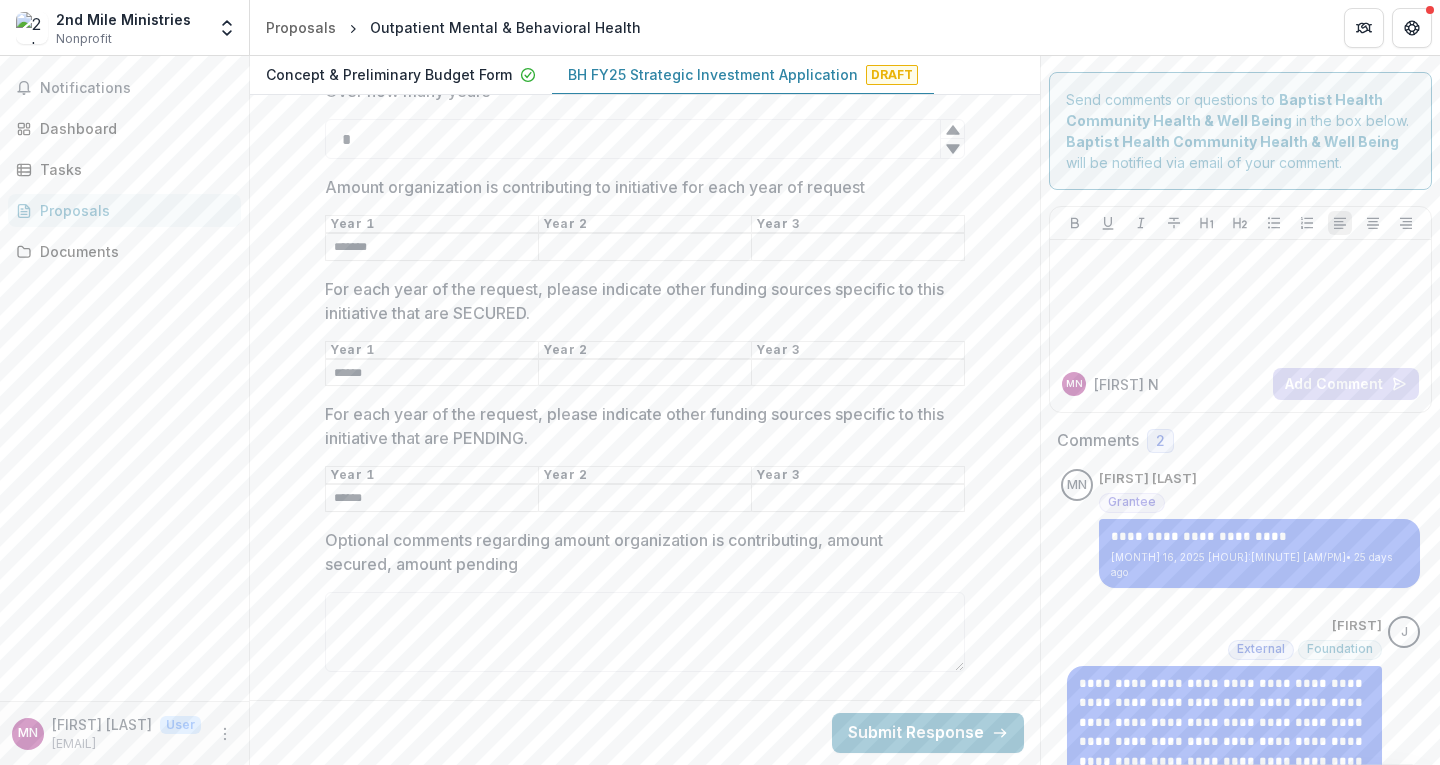 type on "******" 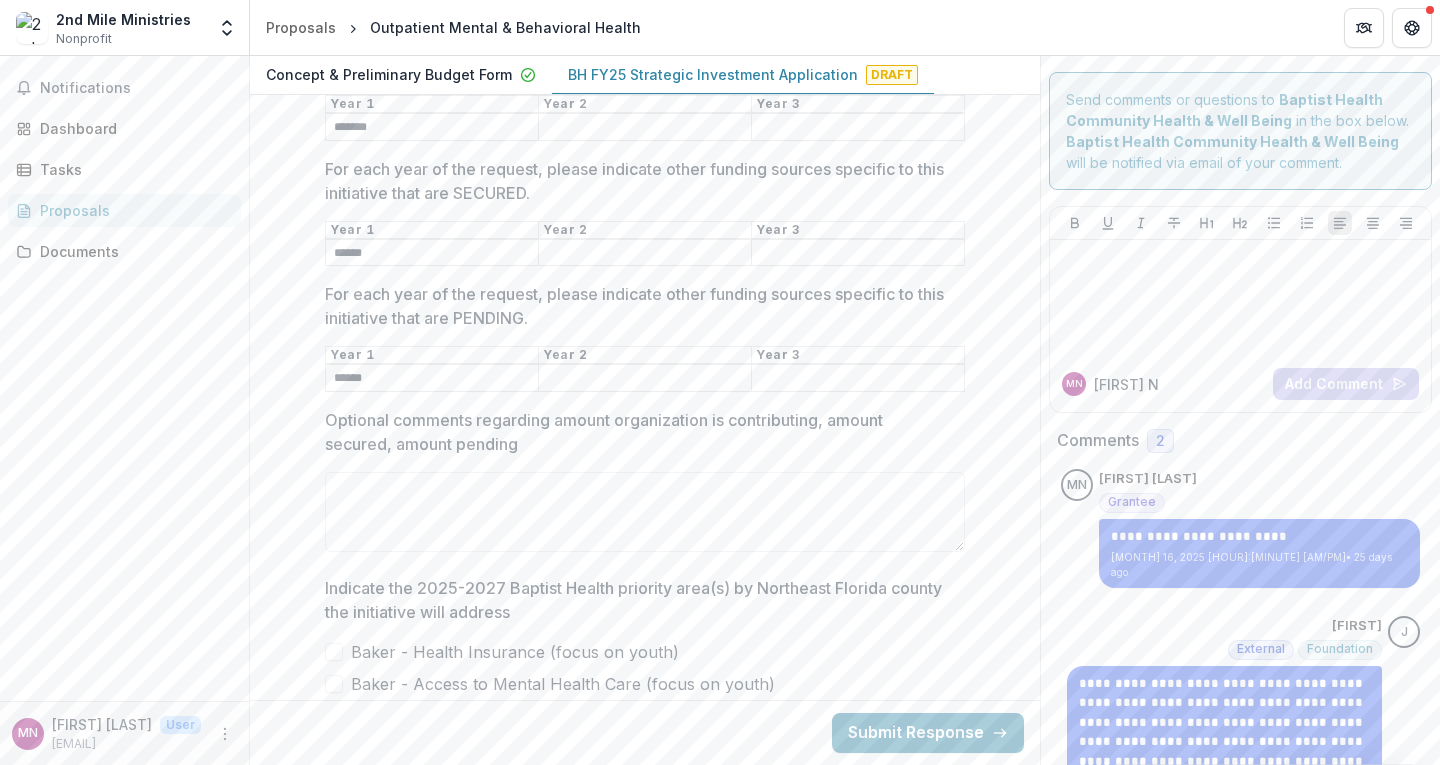 scroll, scrollTop: 2043, scrollLeft: 0, axis: vertical 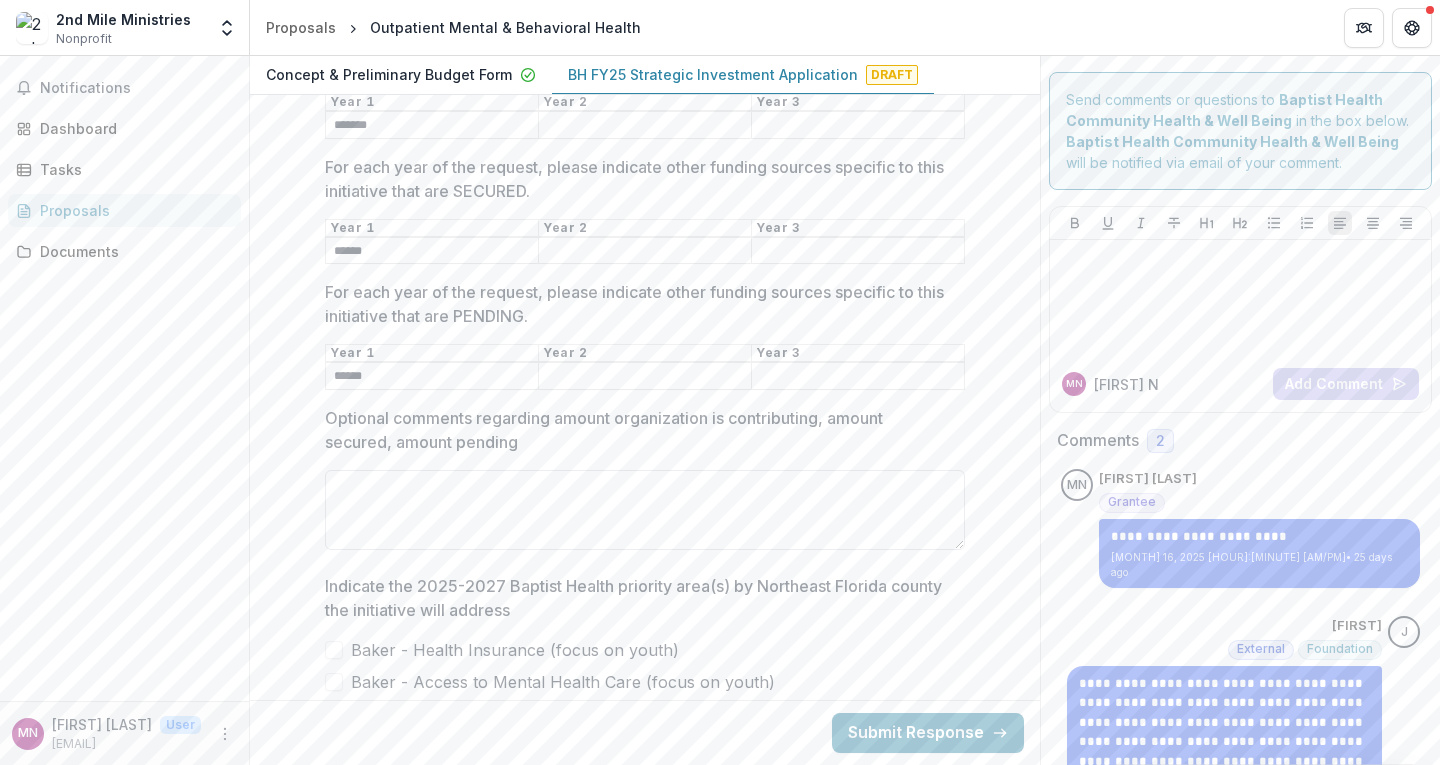 click on "Optional comments regarding amount organization is contributing, amount secured, amount pending" at bounding box center (645, 510) 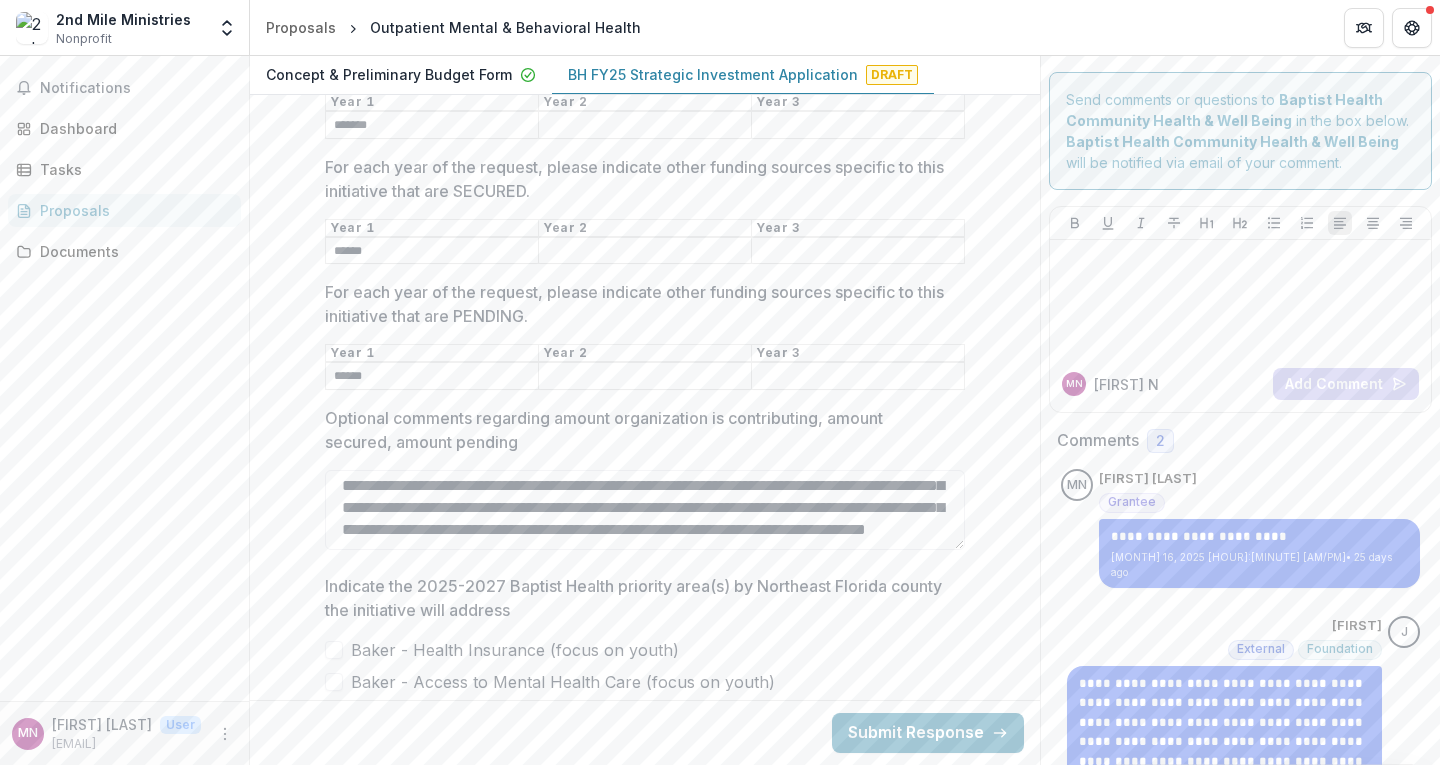 scroll, scrollTop: 60, scrollLeft: 0, axis: vertical 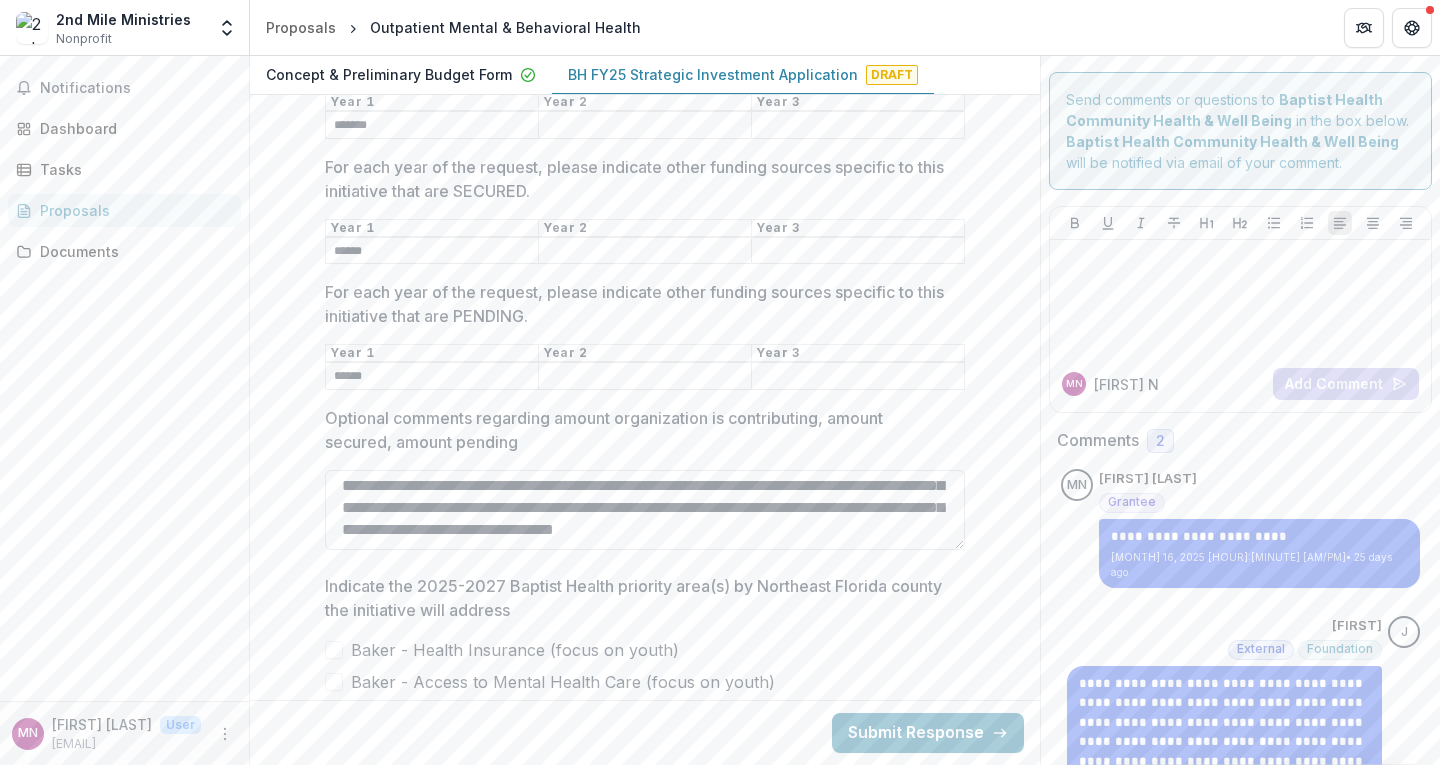 click on "**********" at bounding box center [645, 510] 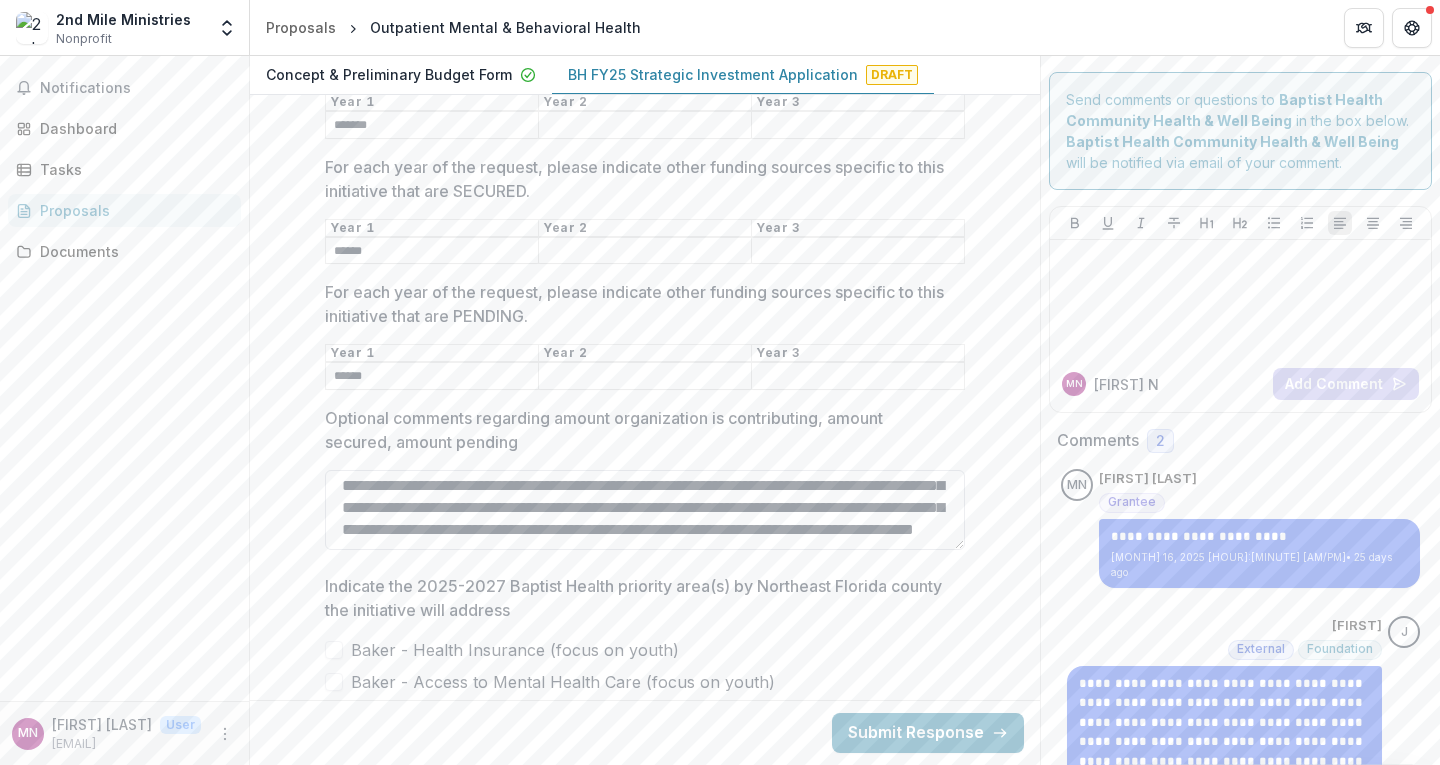 scroll, scrollTop: 147, scrollLeft: 0, axis: vertical 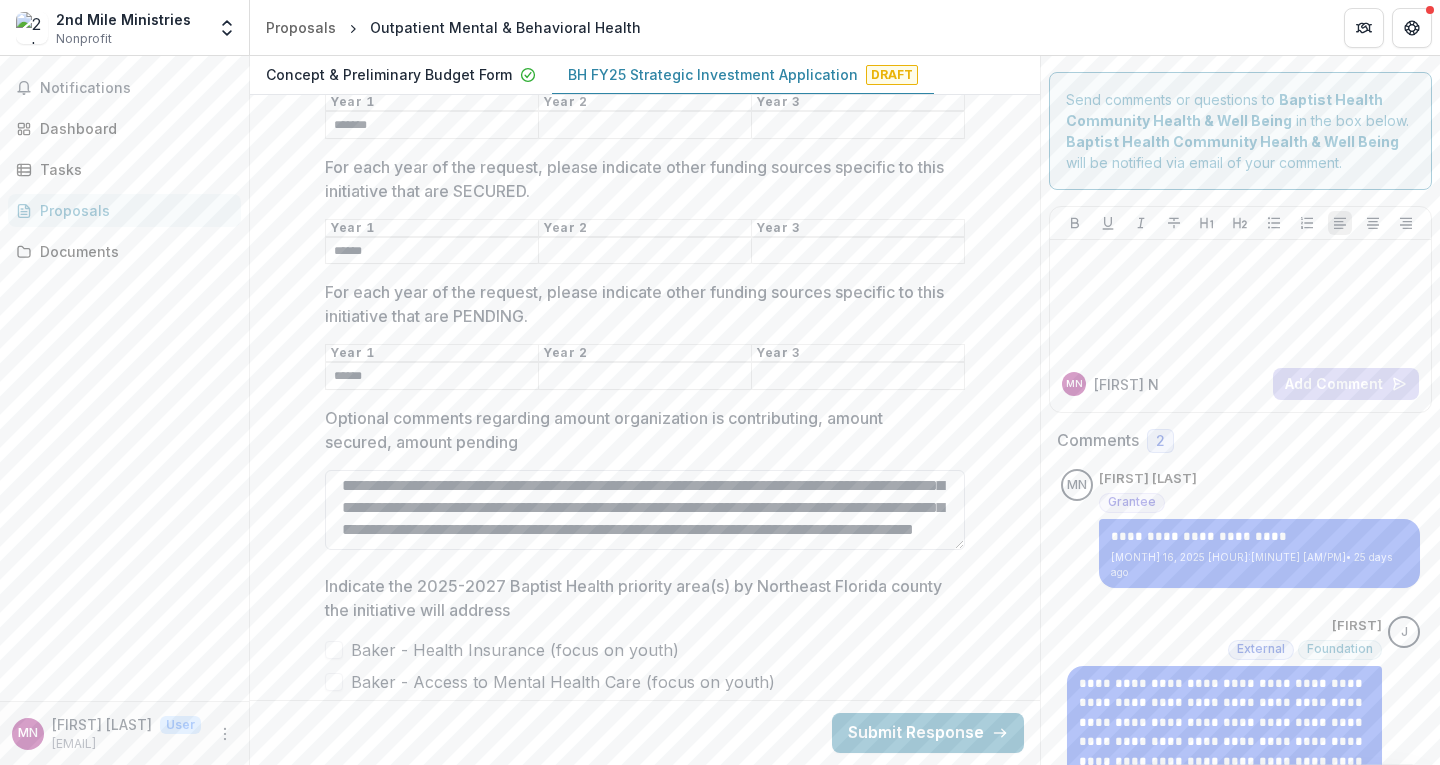click on "**********" at bounding box center [645, 510] 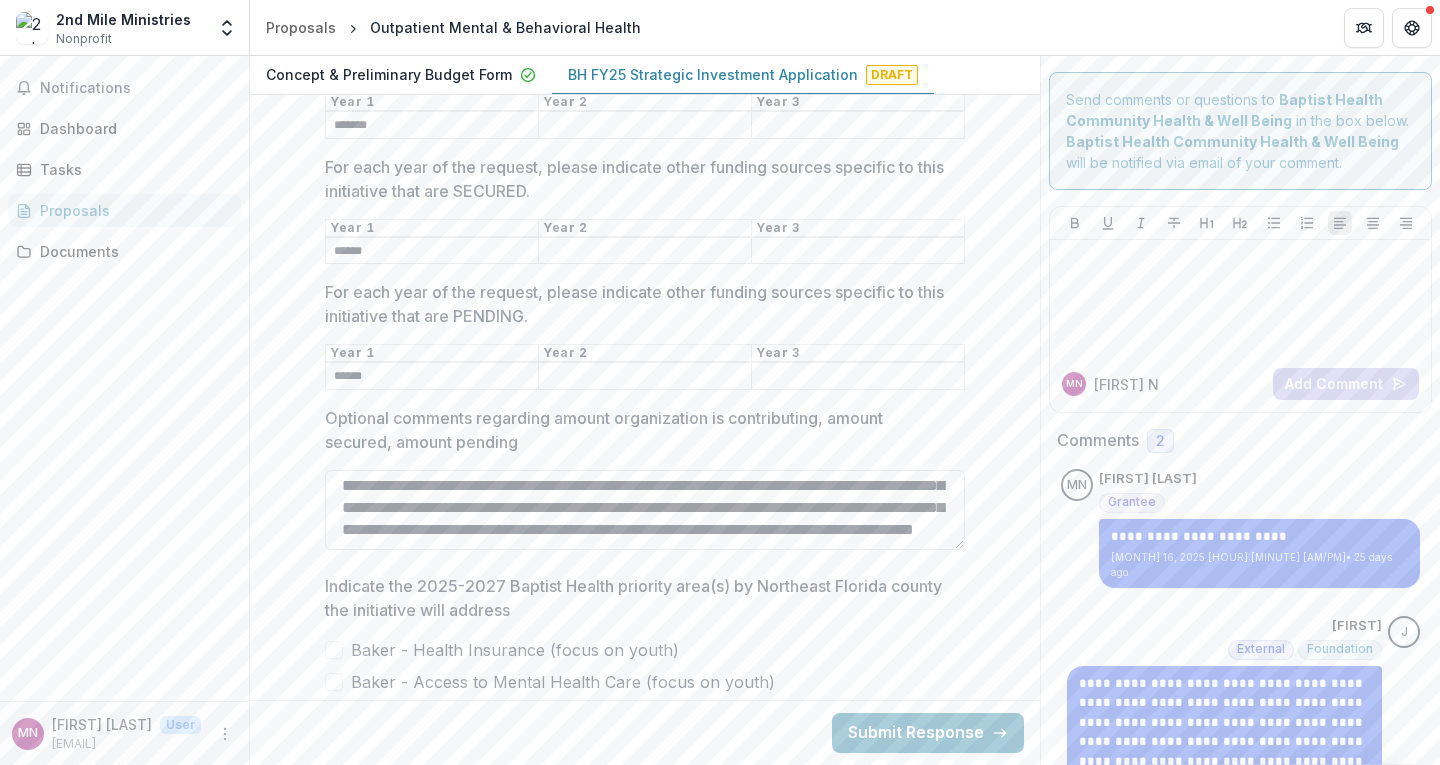 click on "**********" at bounding box center (645, 510) 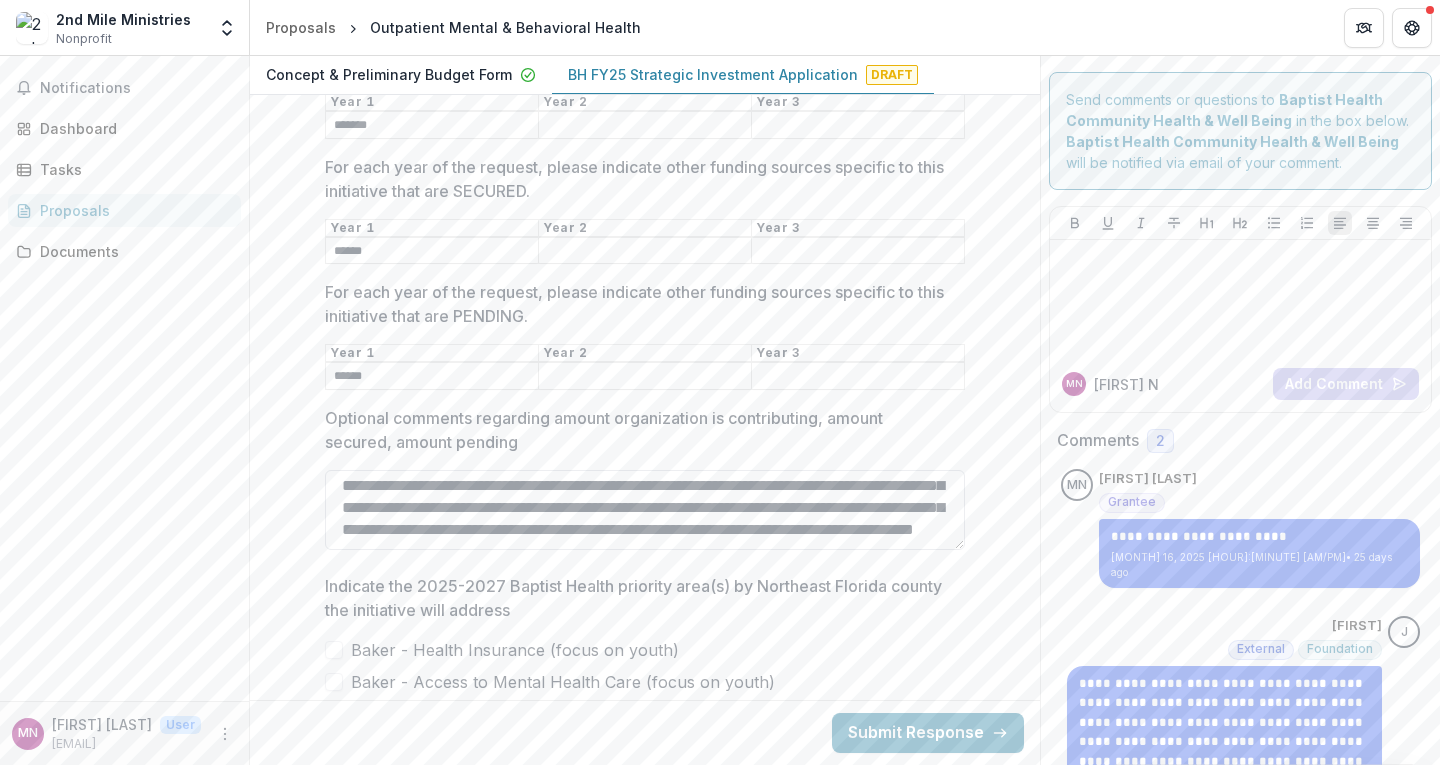 click on "**********" at bounding box center [645, 510] 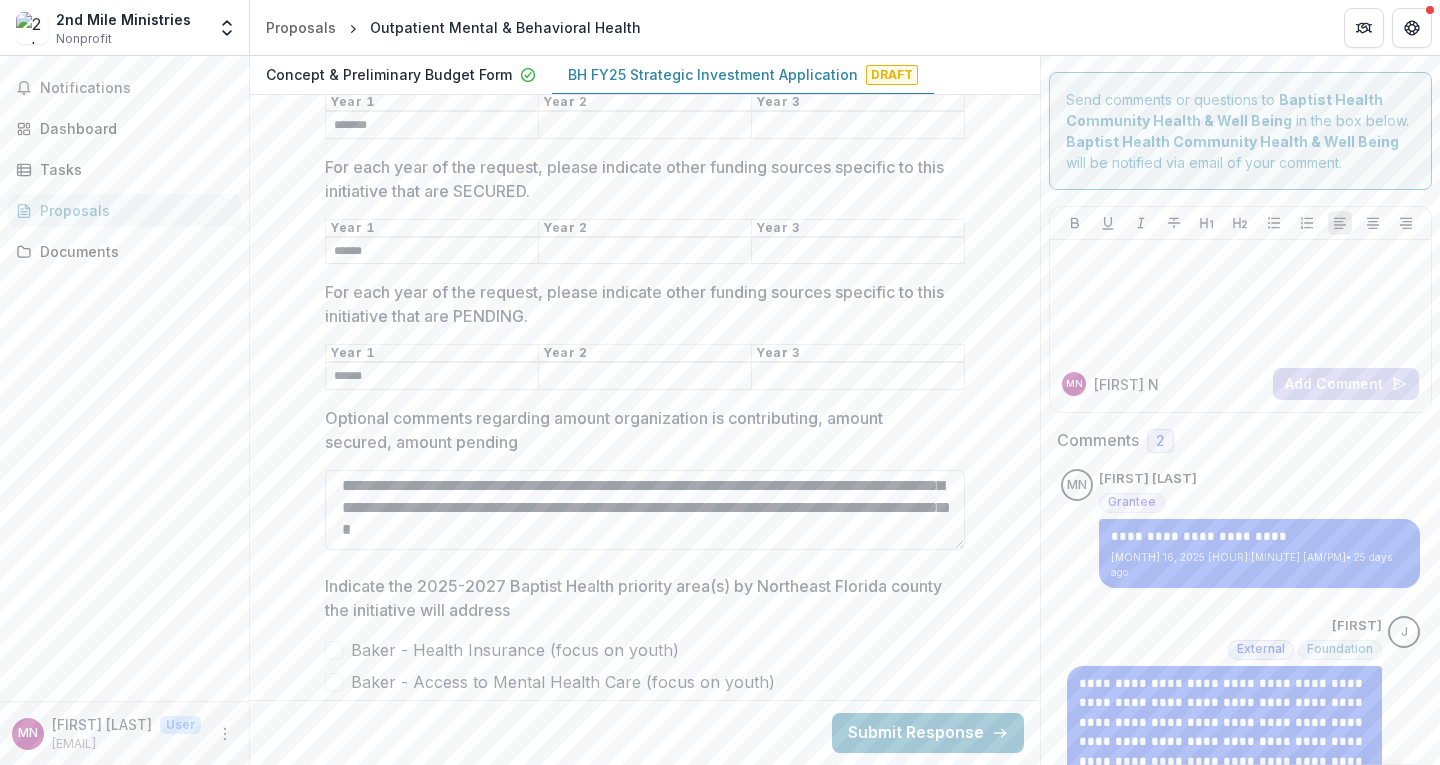 click on "**********" at bounding box center [645, 510] 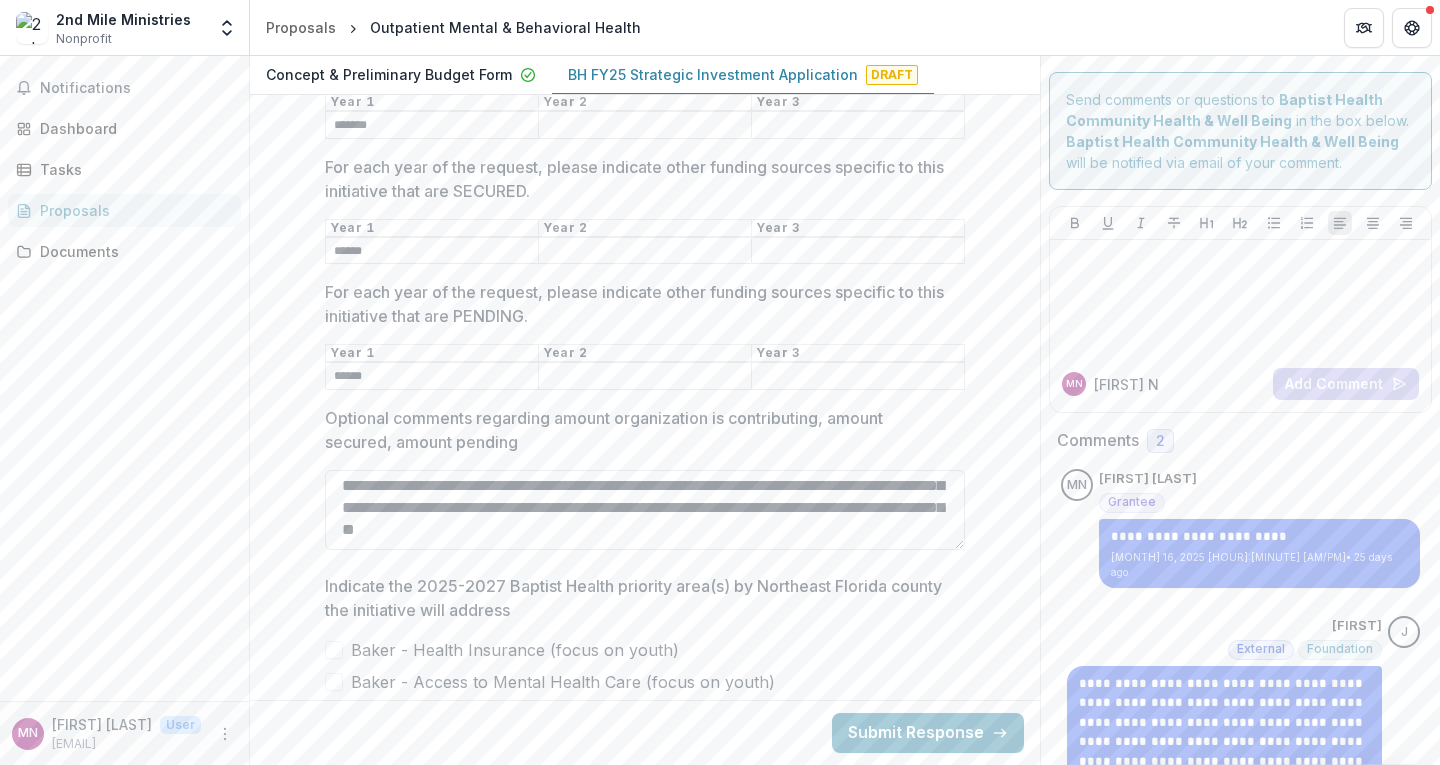 scroll, scrollTop: 174, scrollLeft: 0, axis: vertical 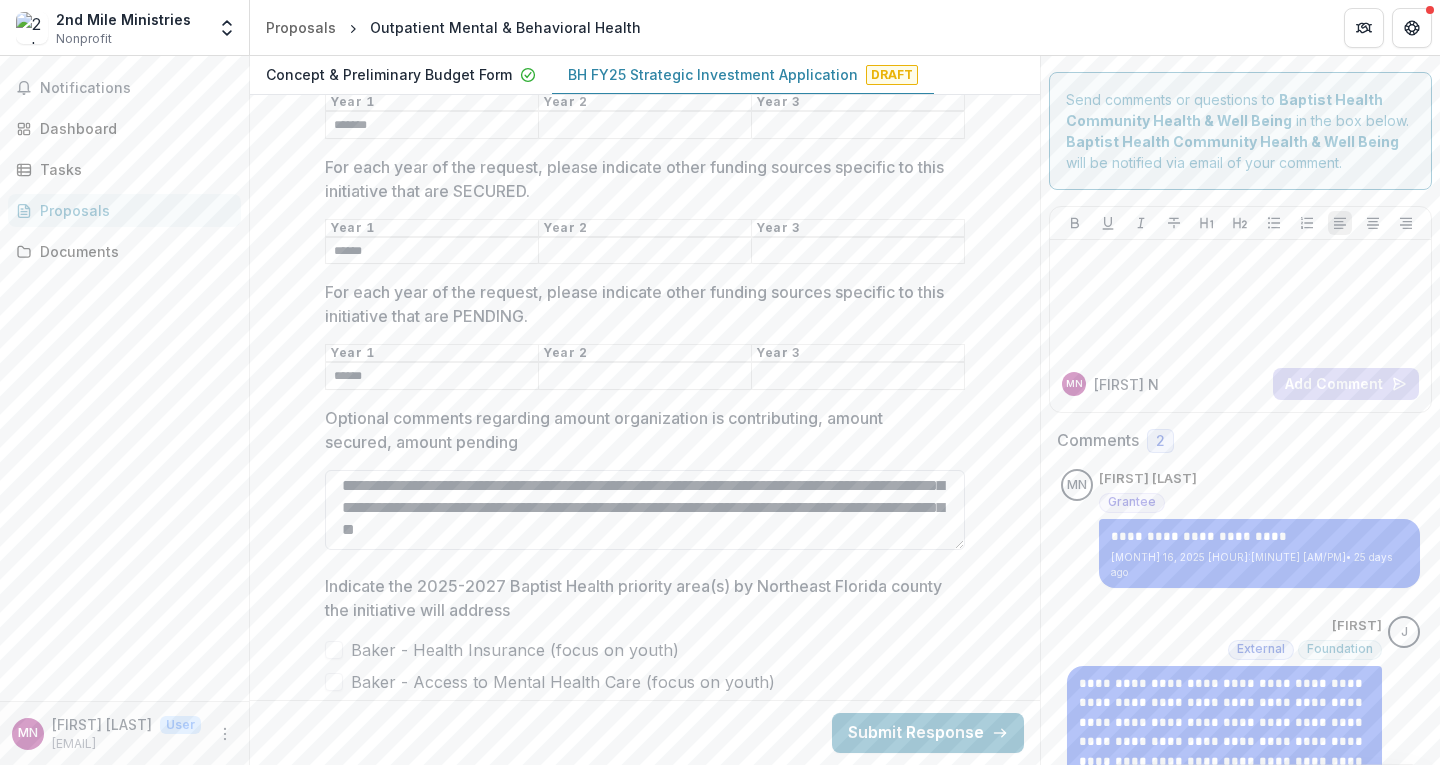 click on "**********" at bounding box center (645, 510) 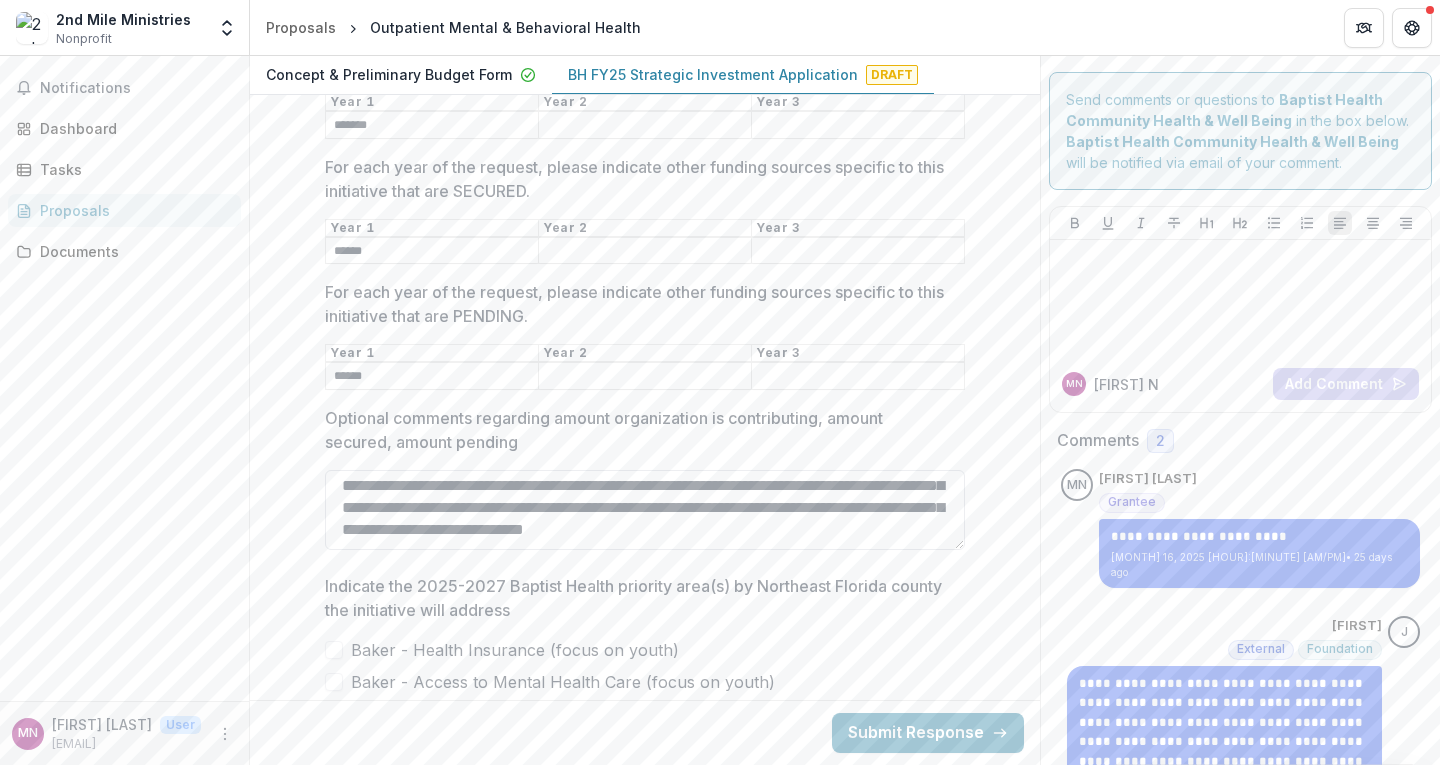 scroll, scrollTop: 180, scrollLeft: 0, axis: vertical 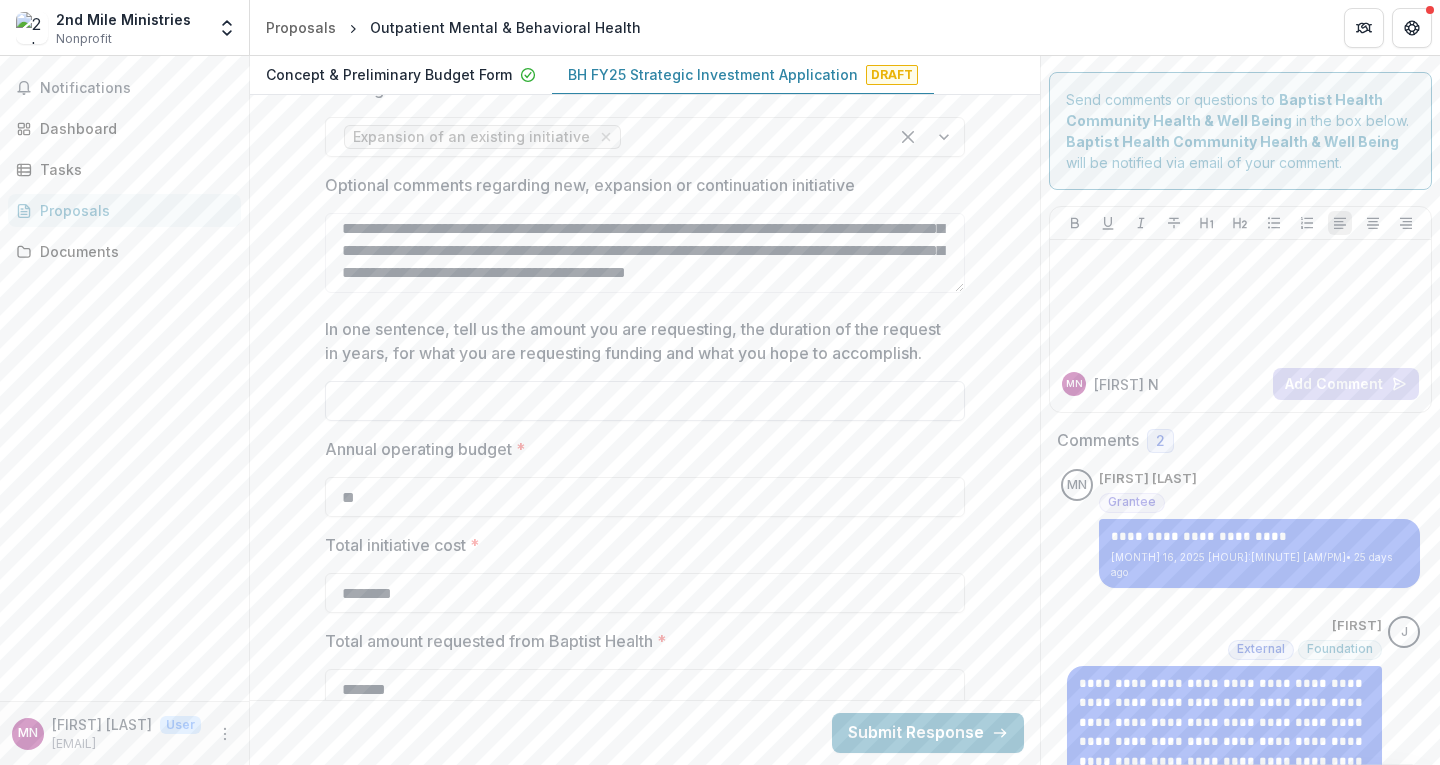 type on "**********" 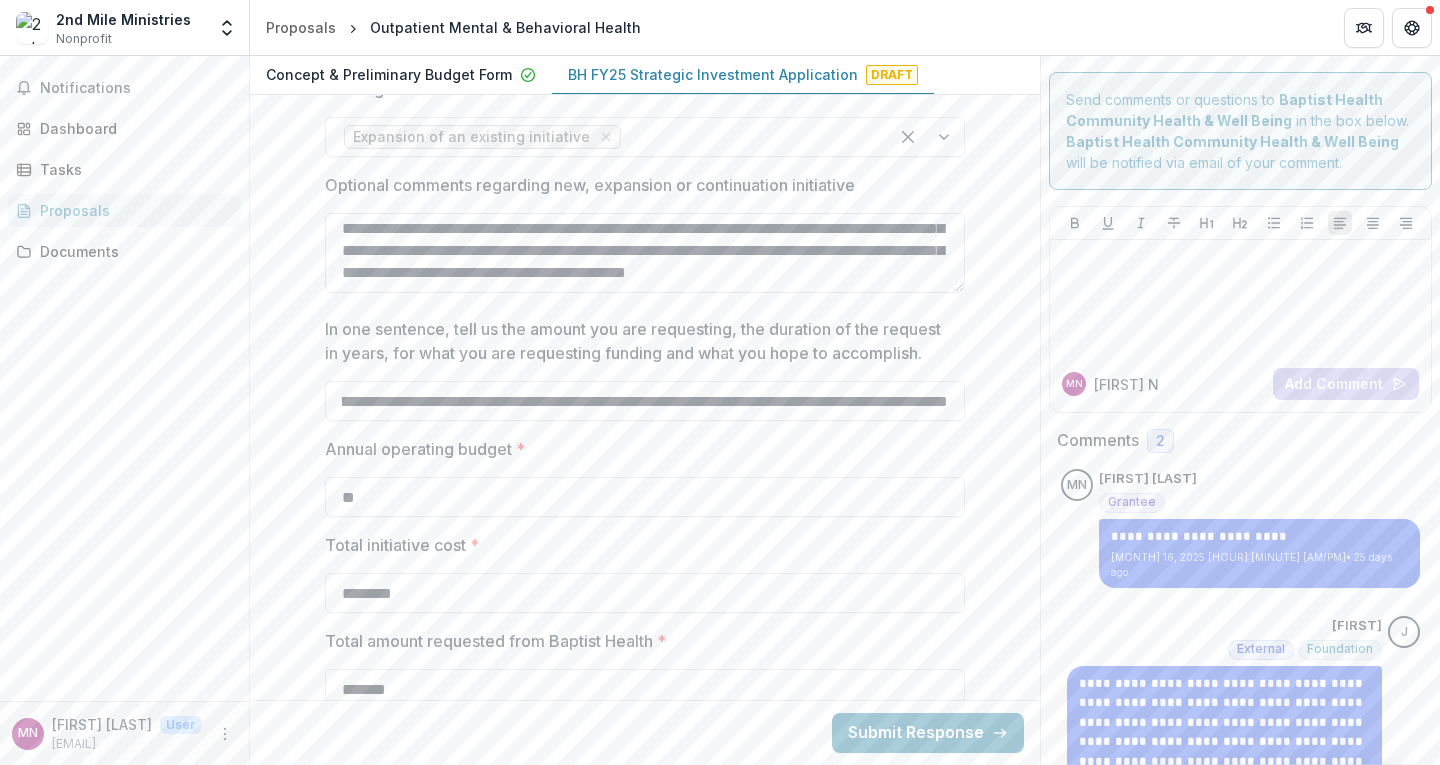 scroll, scrollTop: 0, scrollLeft: 203, axis: horizontal 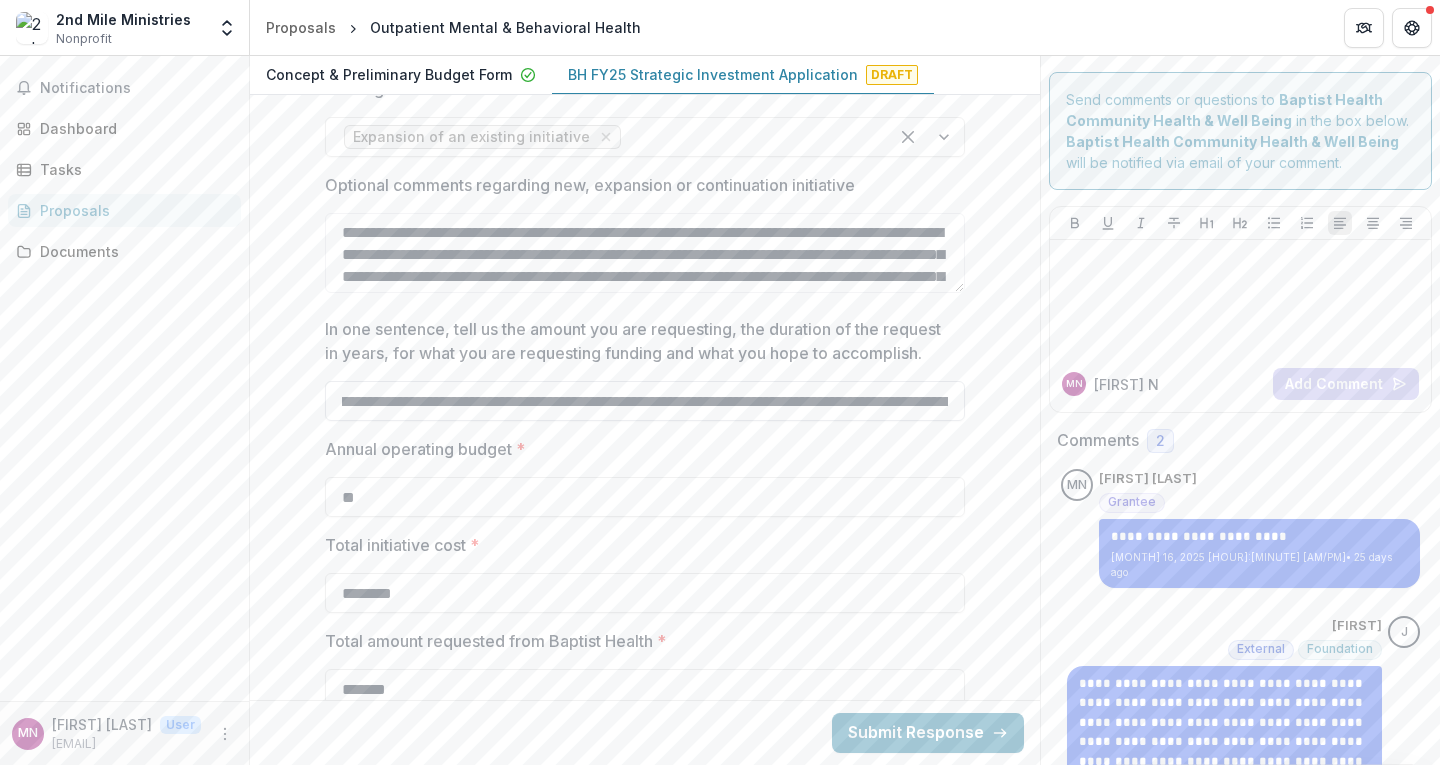 click on "**********" at bounding box center (645, 401) 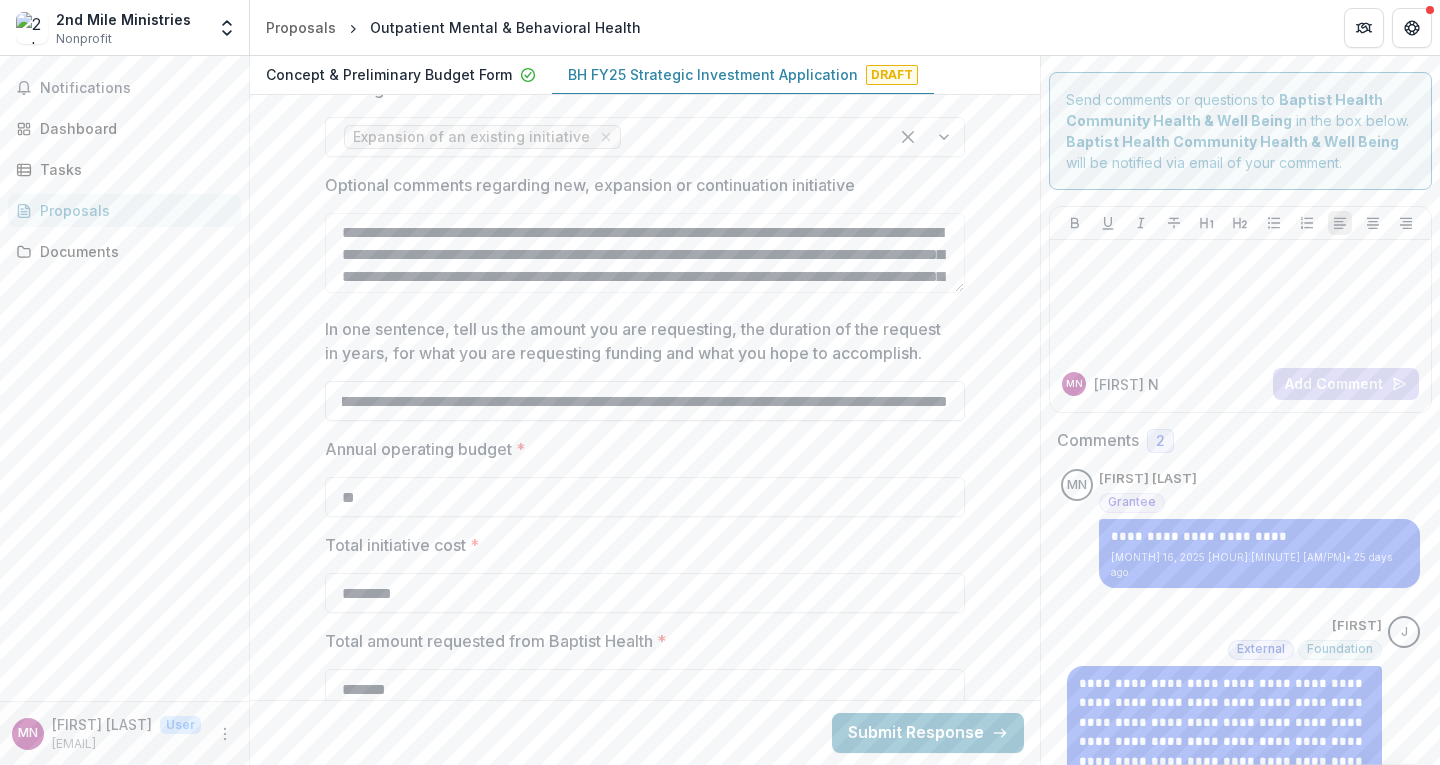 scroll, scrollTop: 0, scrollLeft: 1583, axis: horizontal 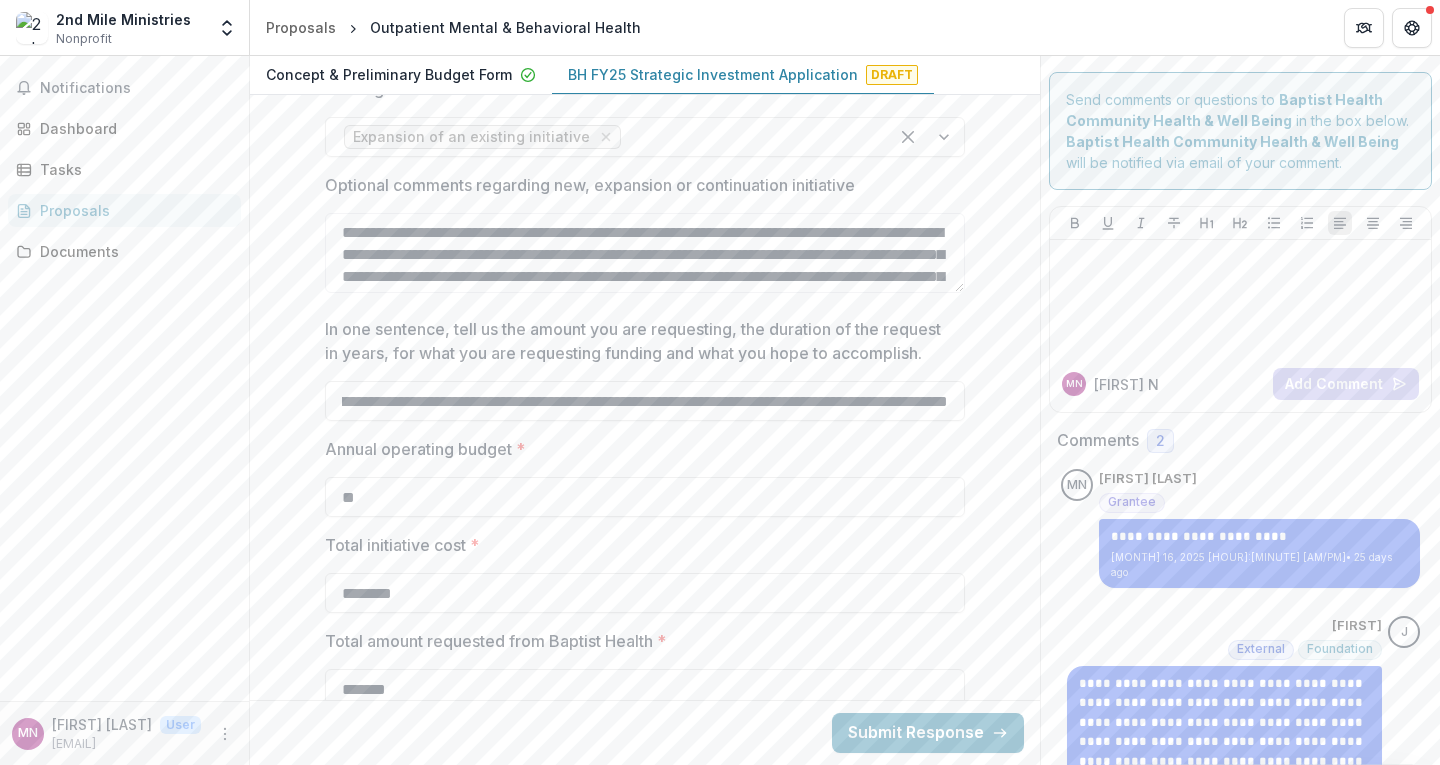 drag, startPoint x: 814, startPoint y: 404, endPoint x: 1257, endPoint y: 335, distance: 448.3414 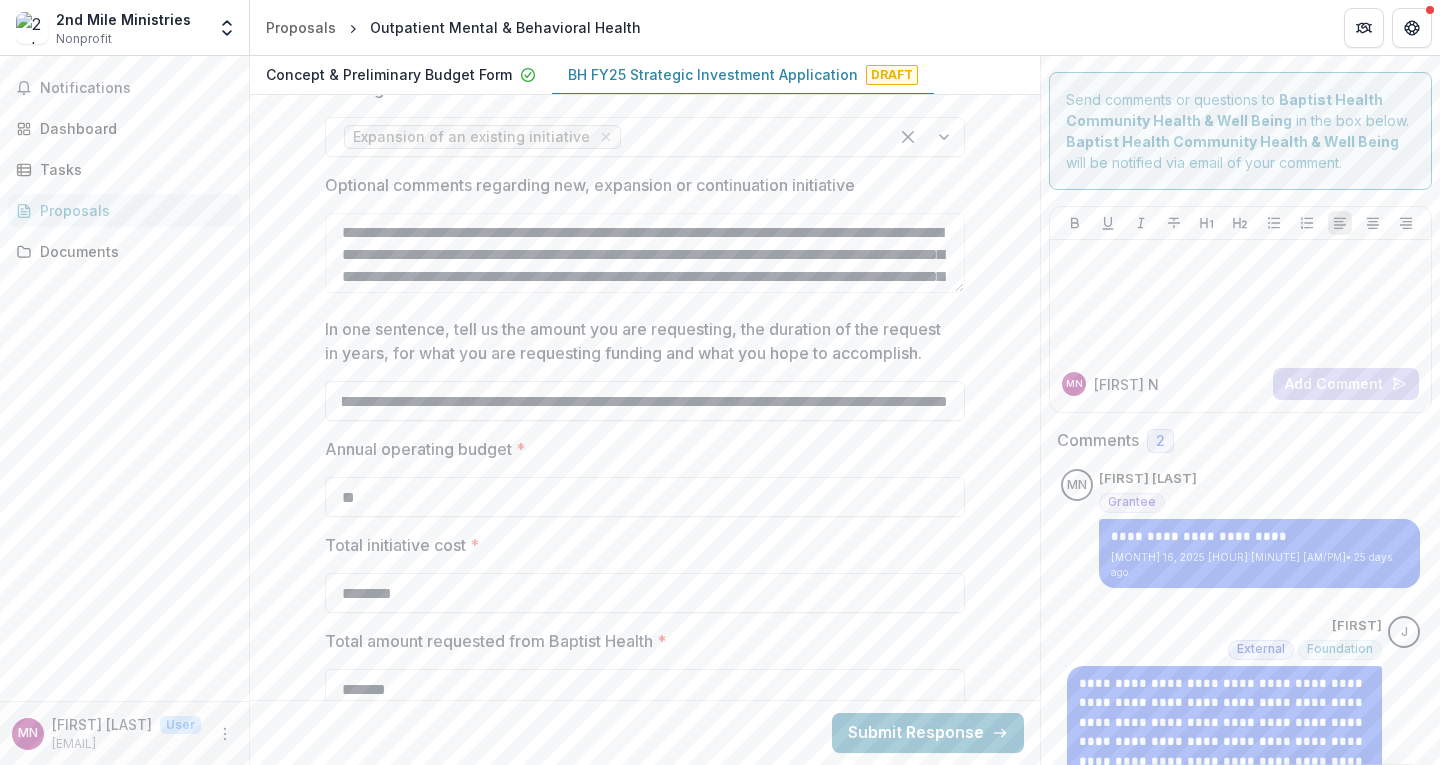 click on "**********" at bounding box center [645, 401] 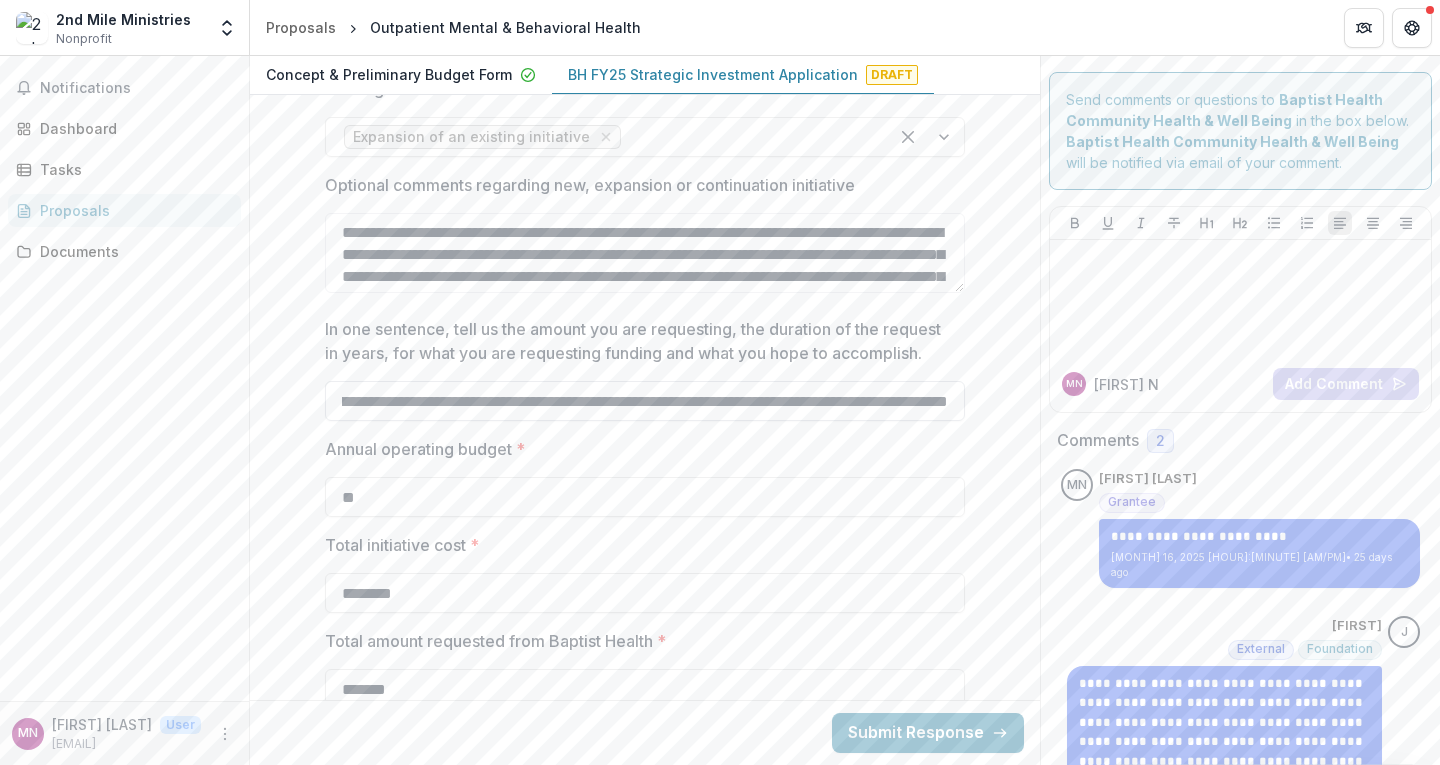 scroll, scrollTop: 0, scrollLeft: 1815, axis: horizontal 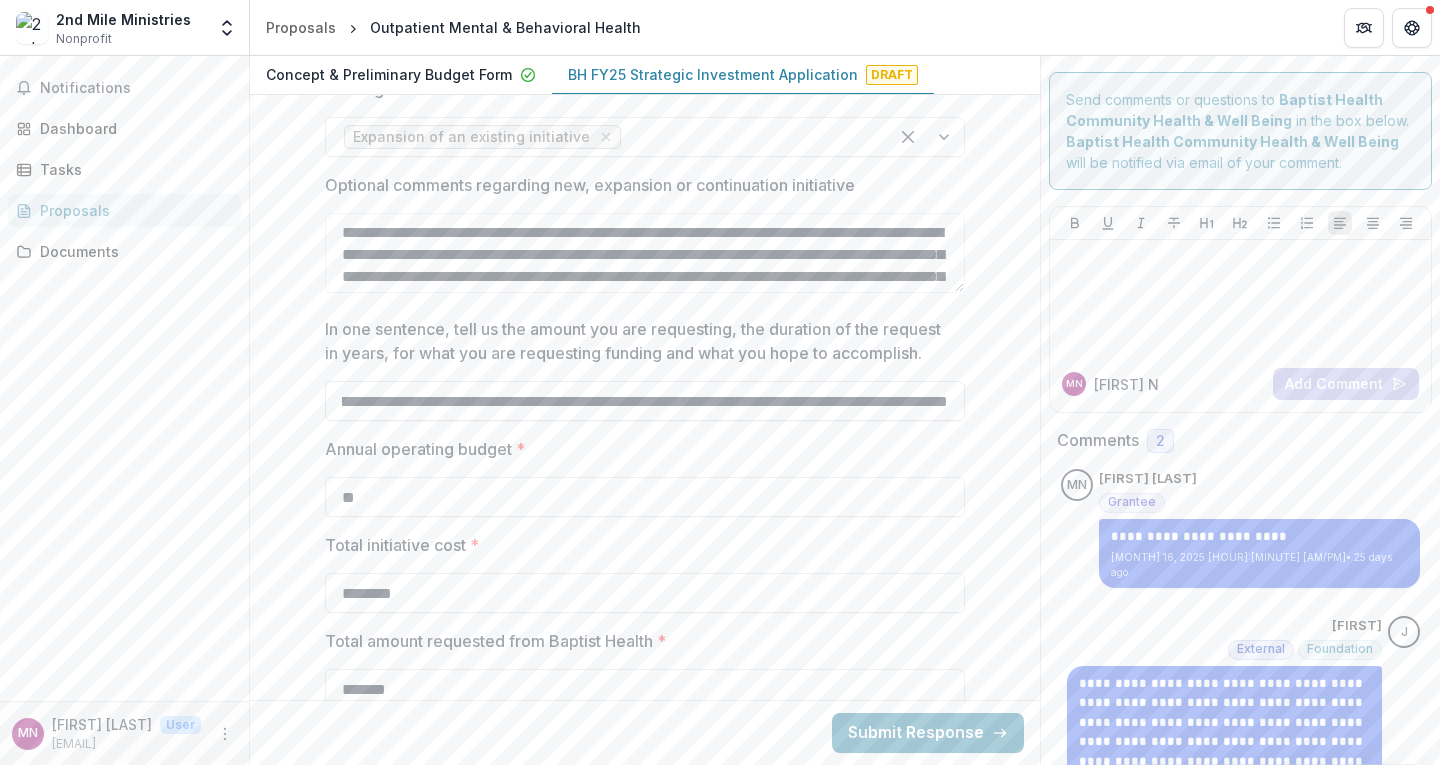 click on "**********" at bounding box center (645, 401) 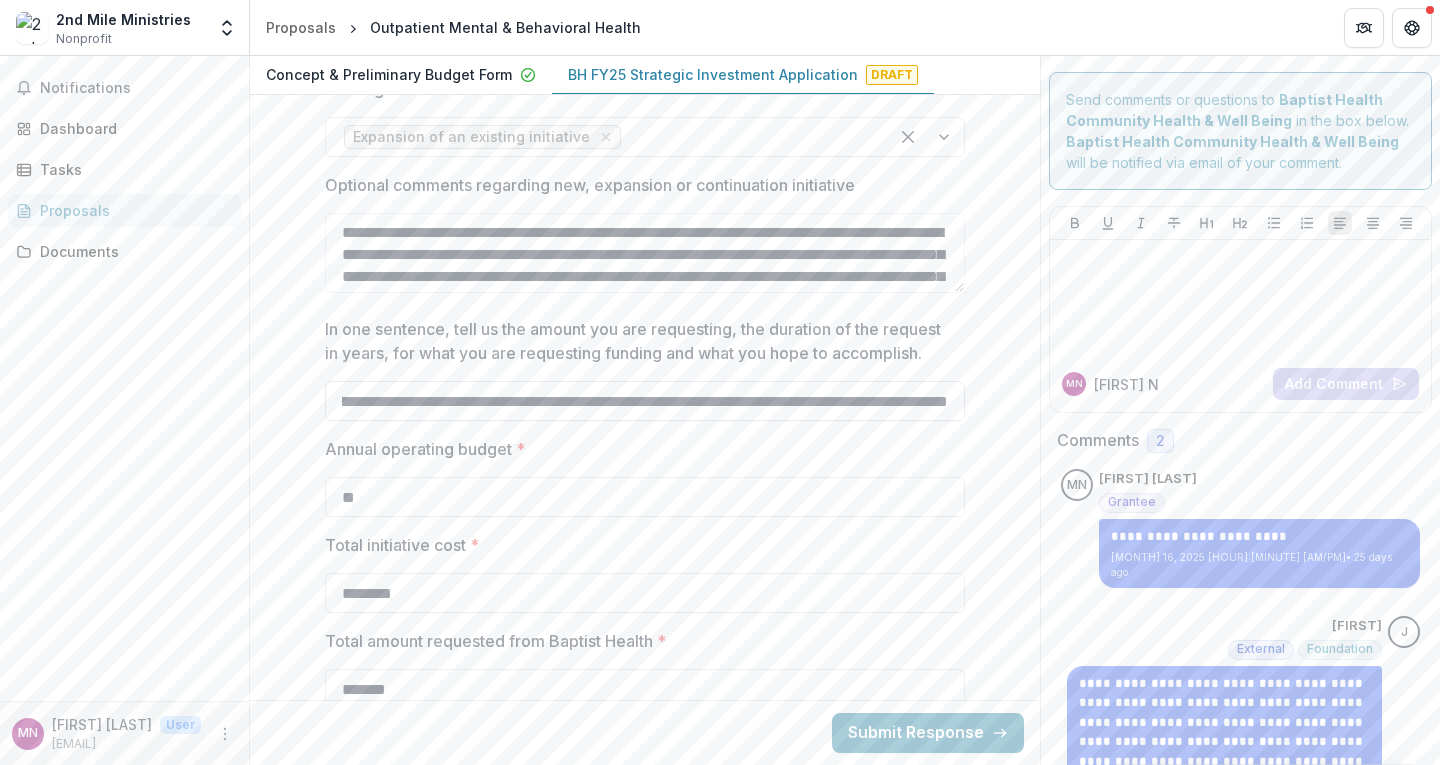 scroll, scrollTop: 0, scrollLeft: 1933, axis: horizontal 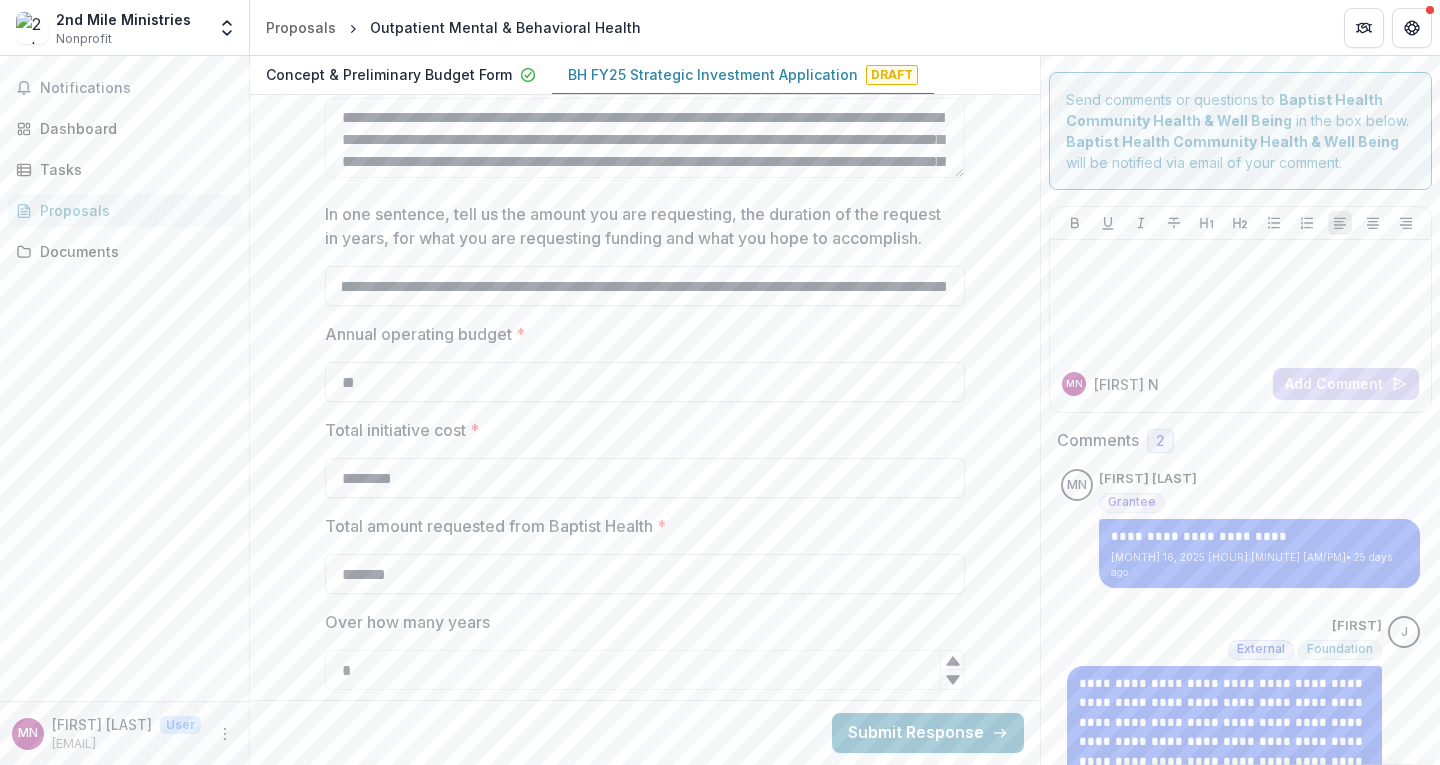 type on "**********" 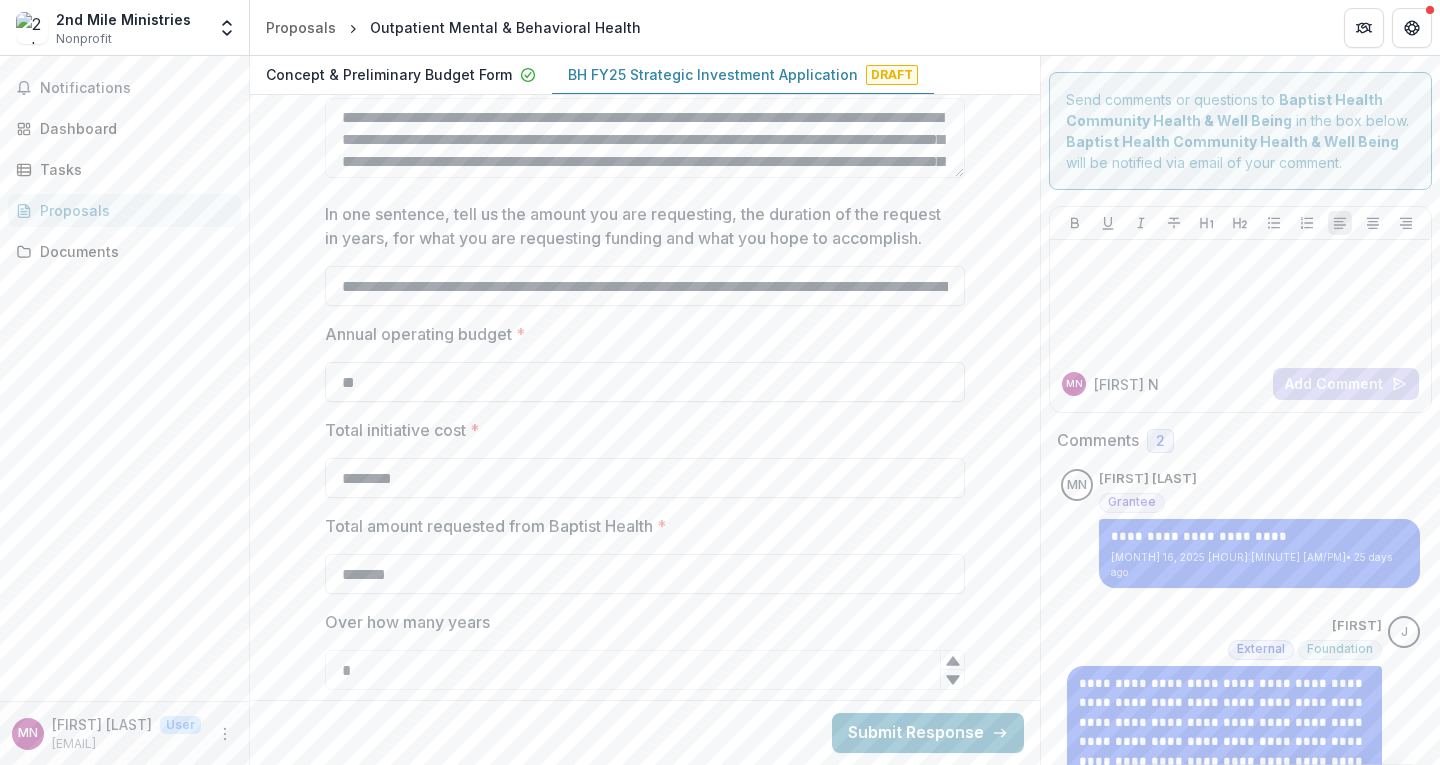 click on "**" at bounding box center [645, 382] 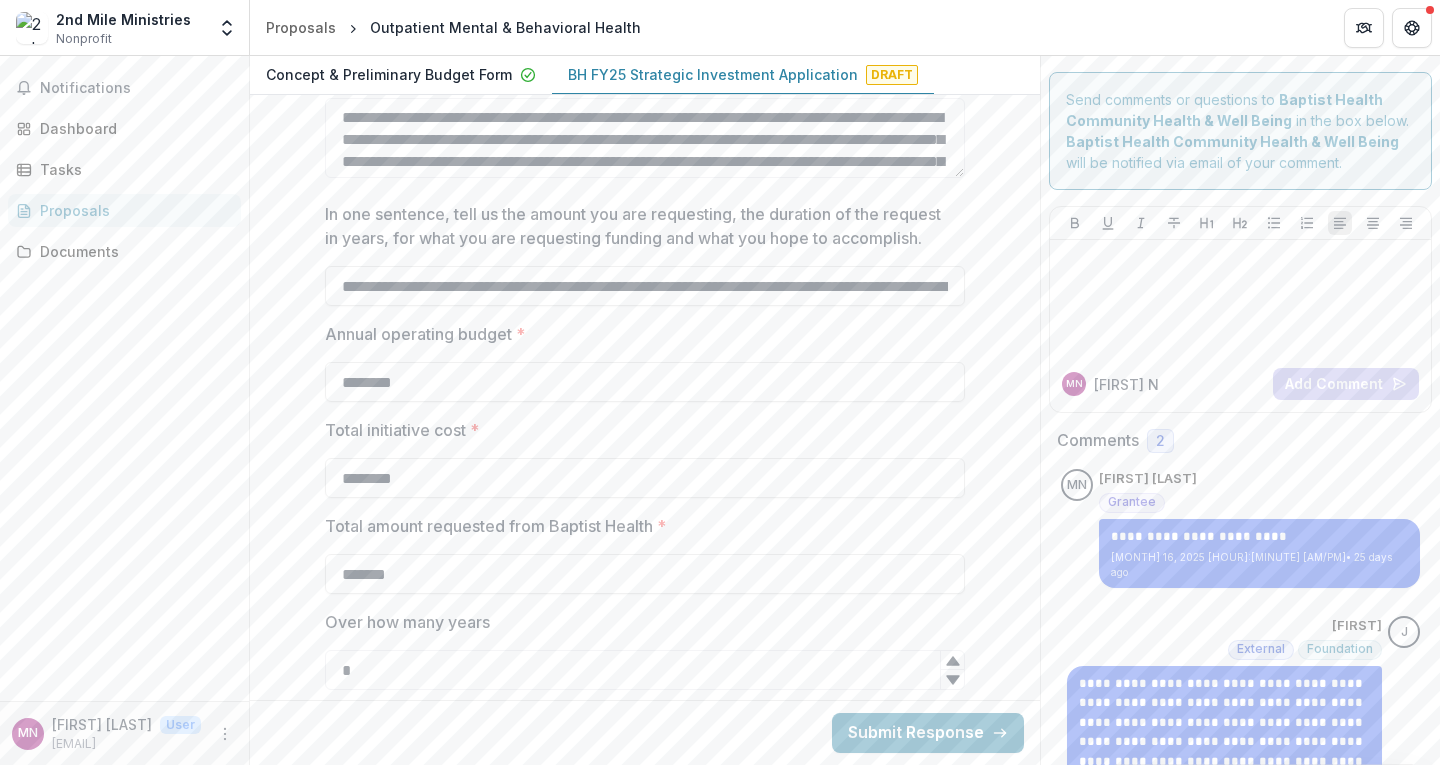 type on "********" 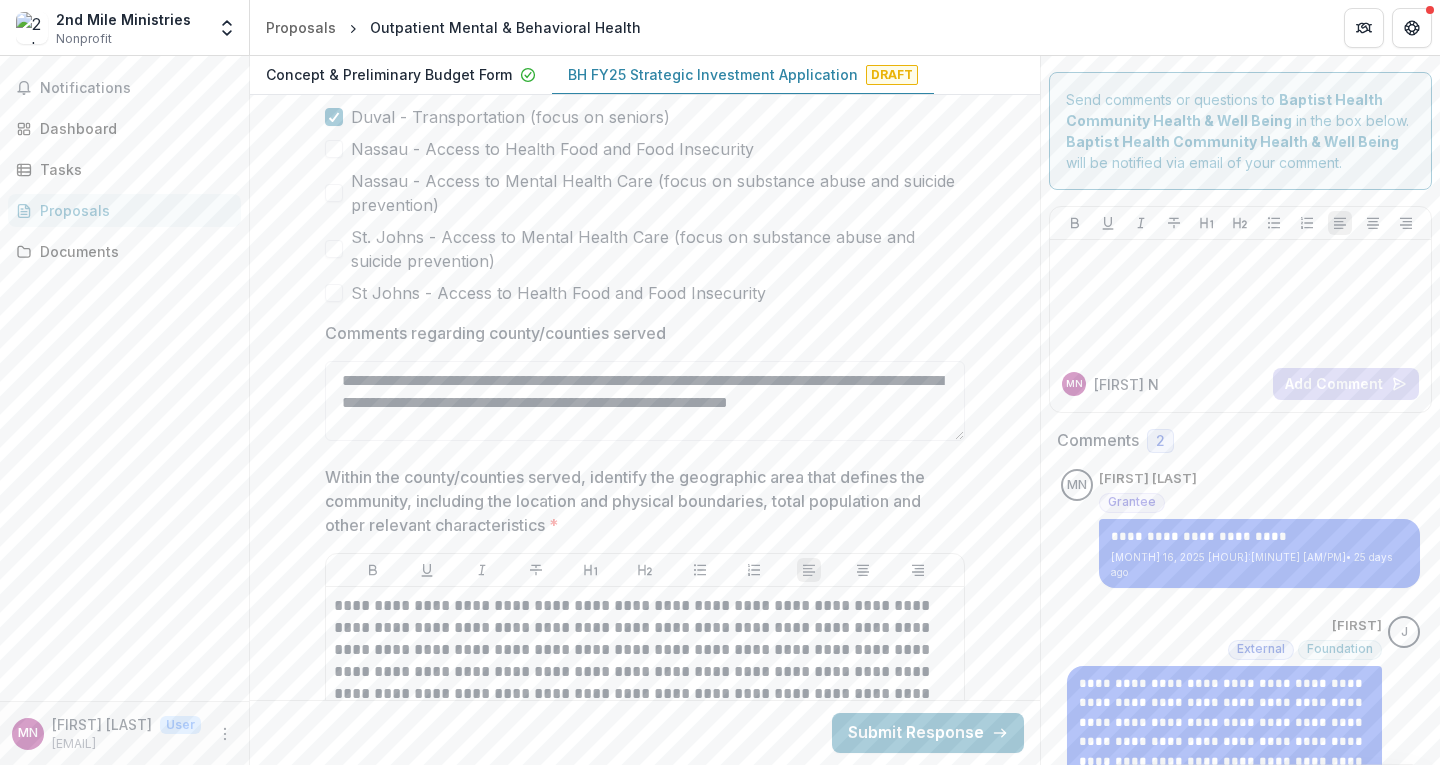 scroll, scrollTop: 2923, scrollLeft: 0, axis: vertical 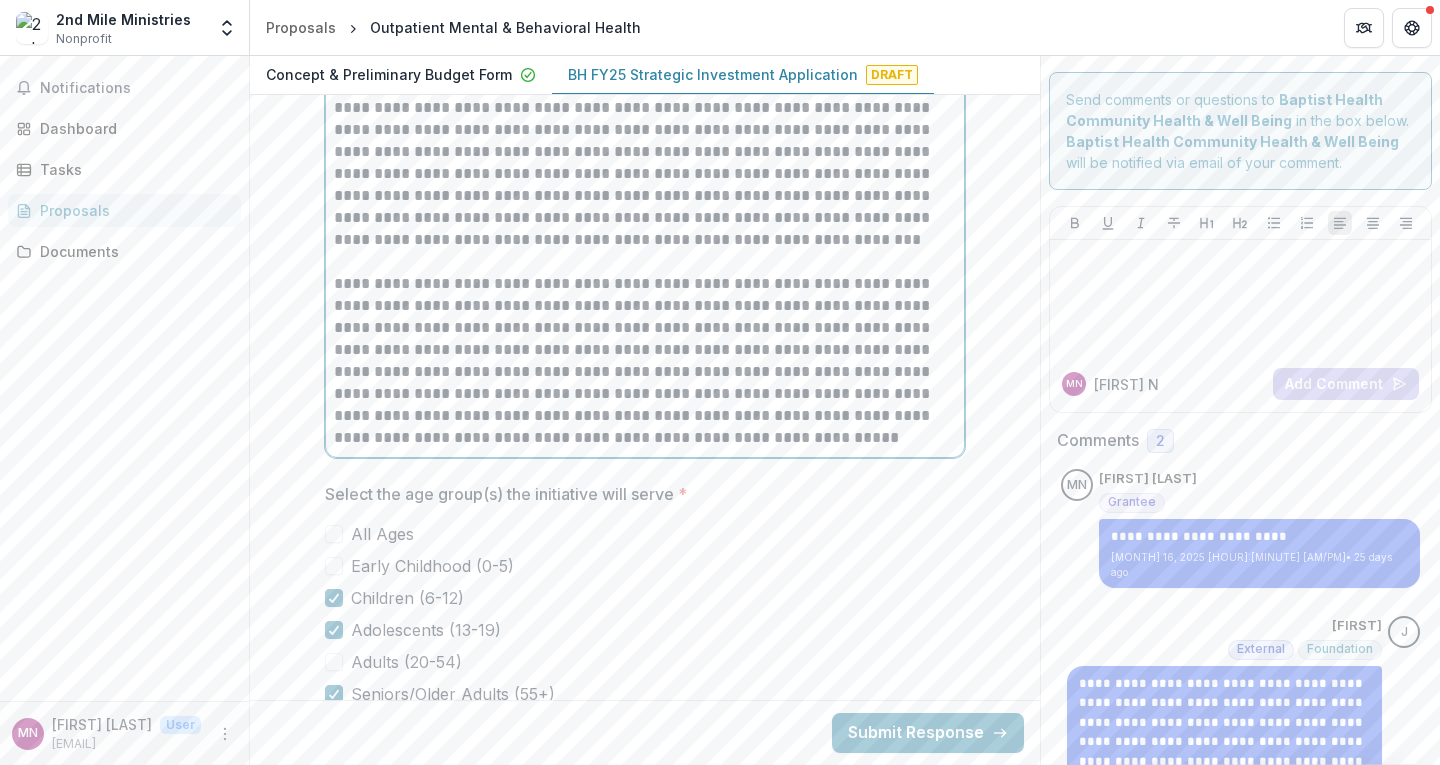 click on "**********" at bounding box center (645, 361) 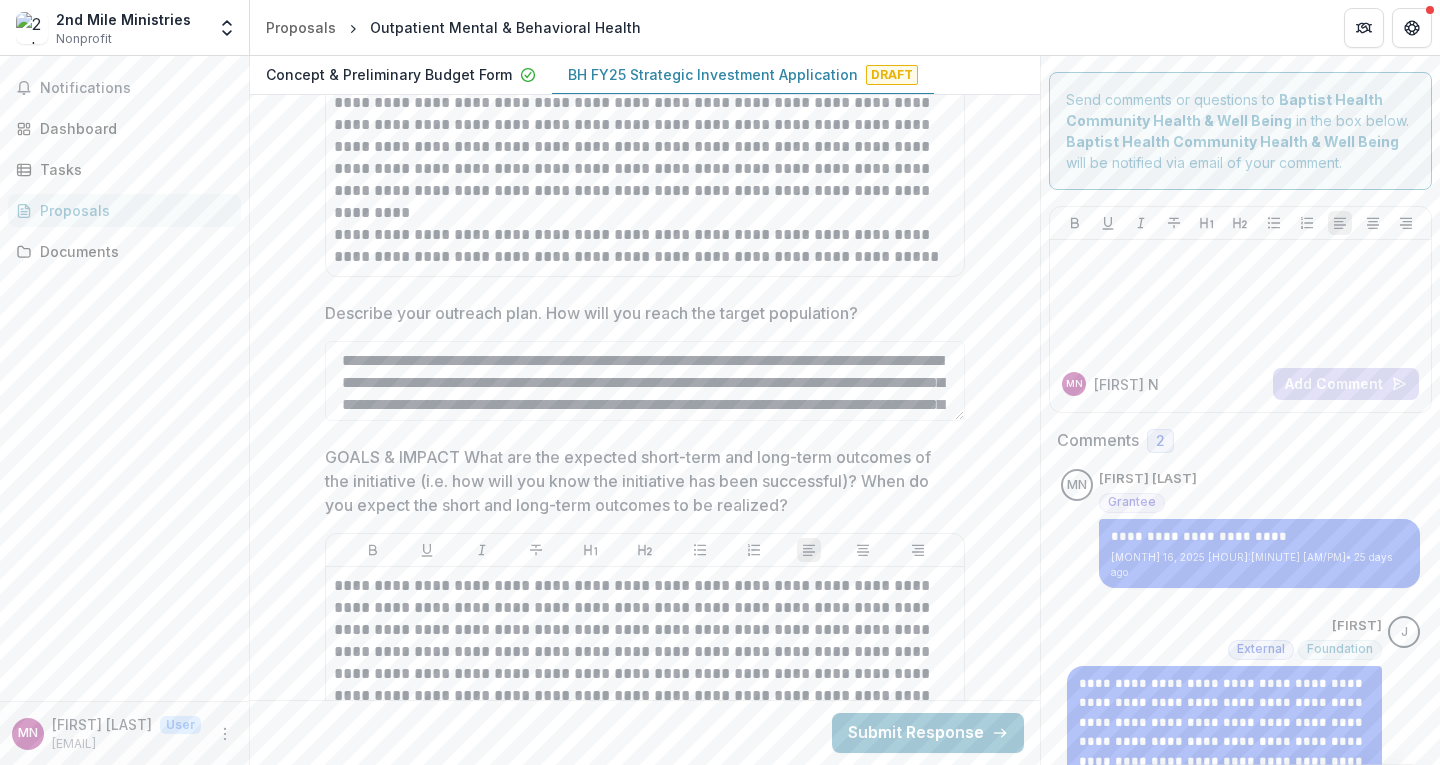 scroll, scrollTop: 6400, scrollLeft: 0, axis: vertical 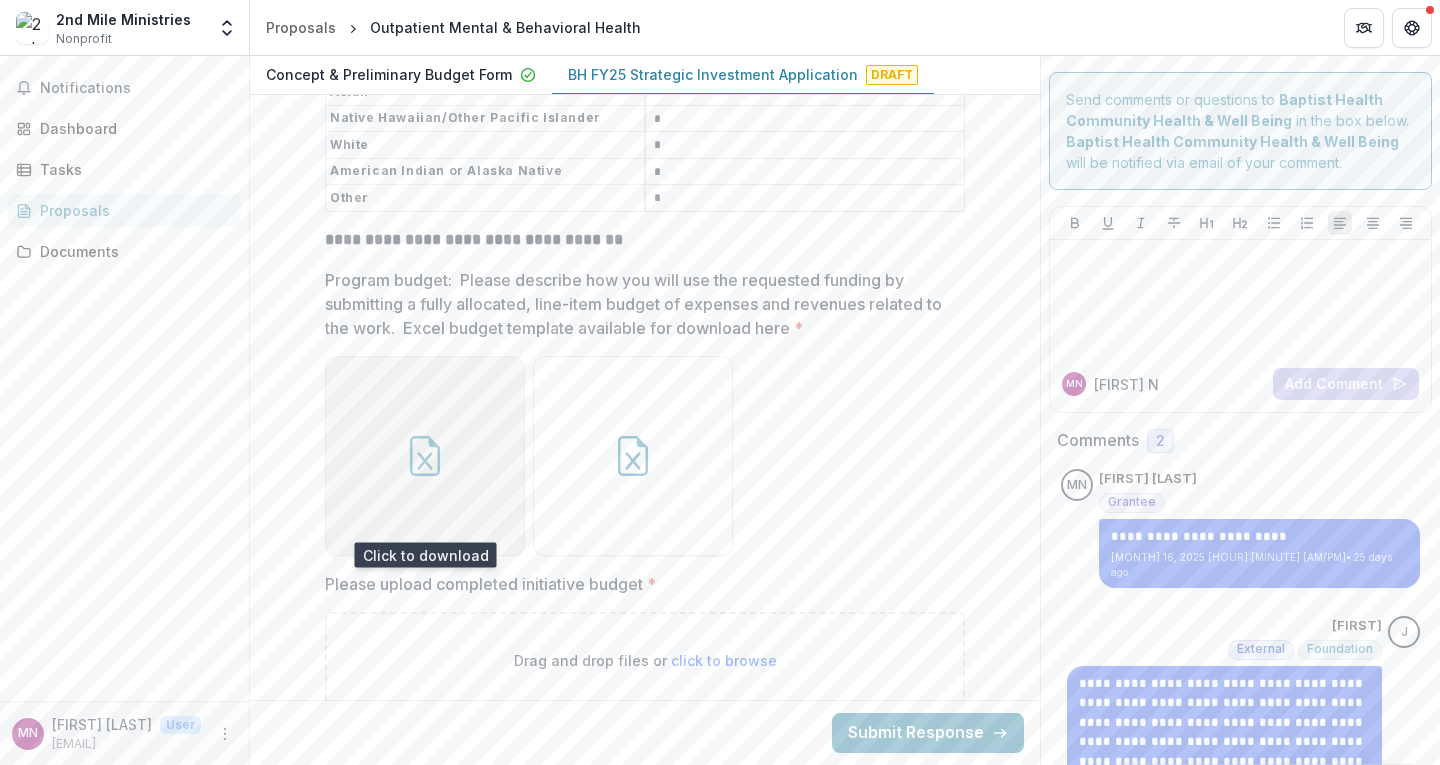 click at bounding box center (425, 456) 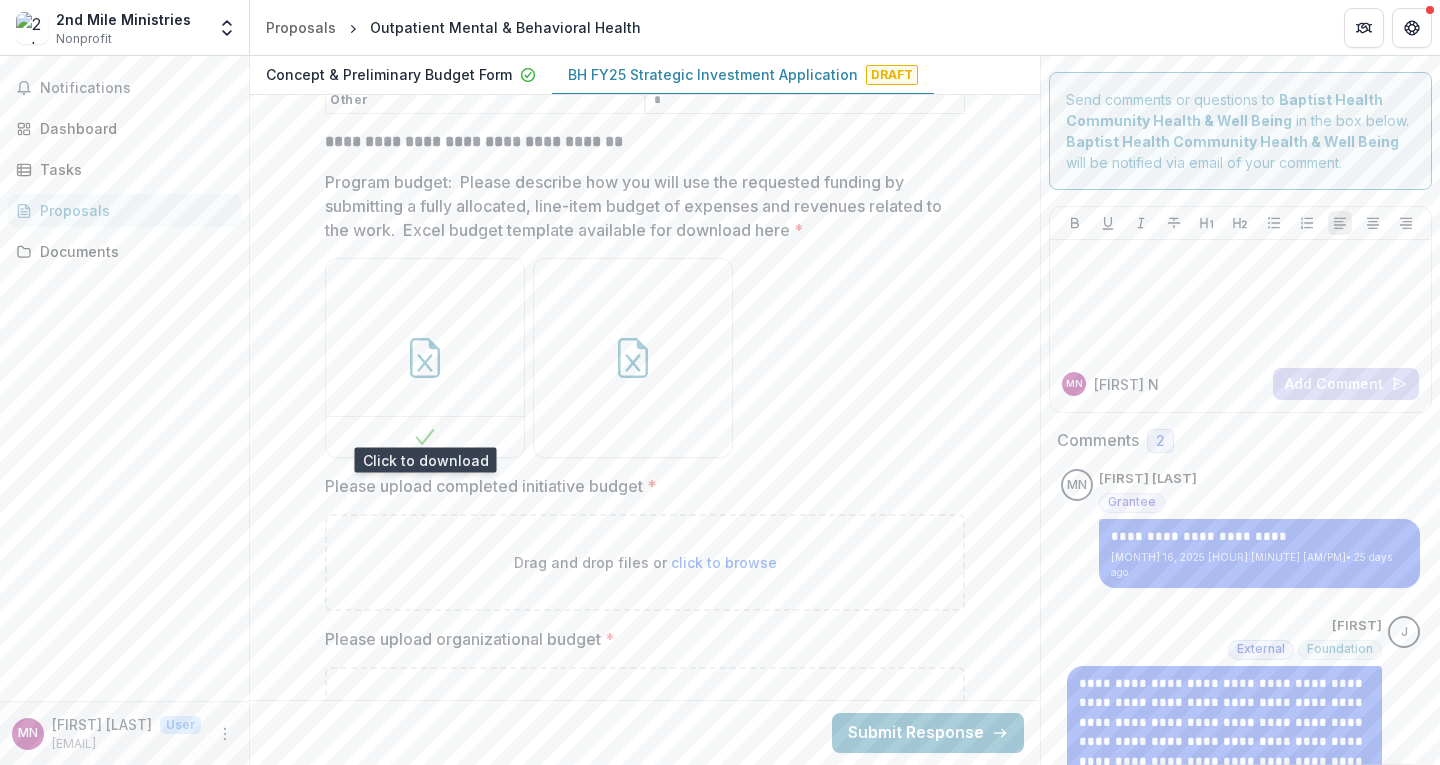 scroll, scrollTop: 11066, scrollLeft: 0, axis: vertical 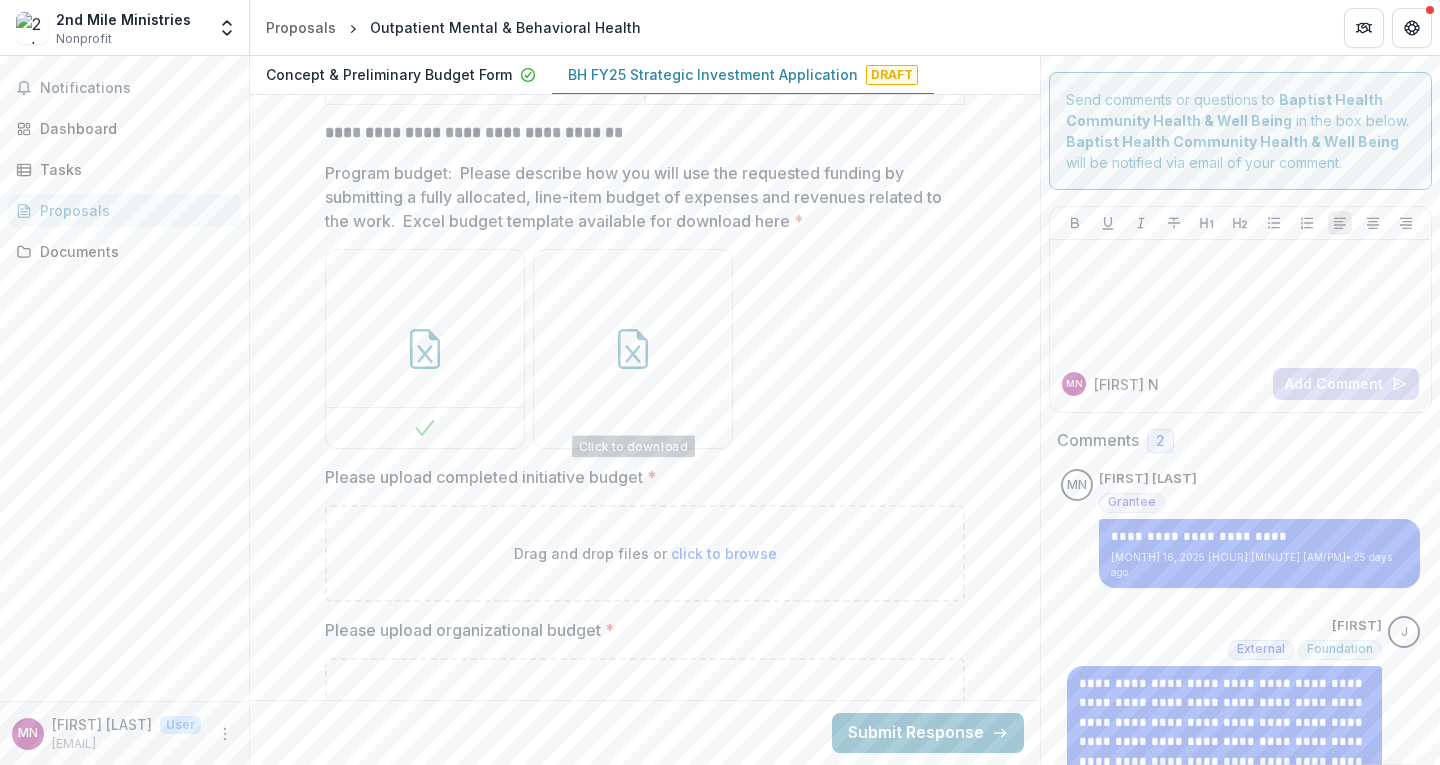 click at bounding box center (645, 349) 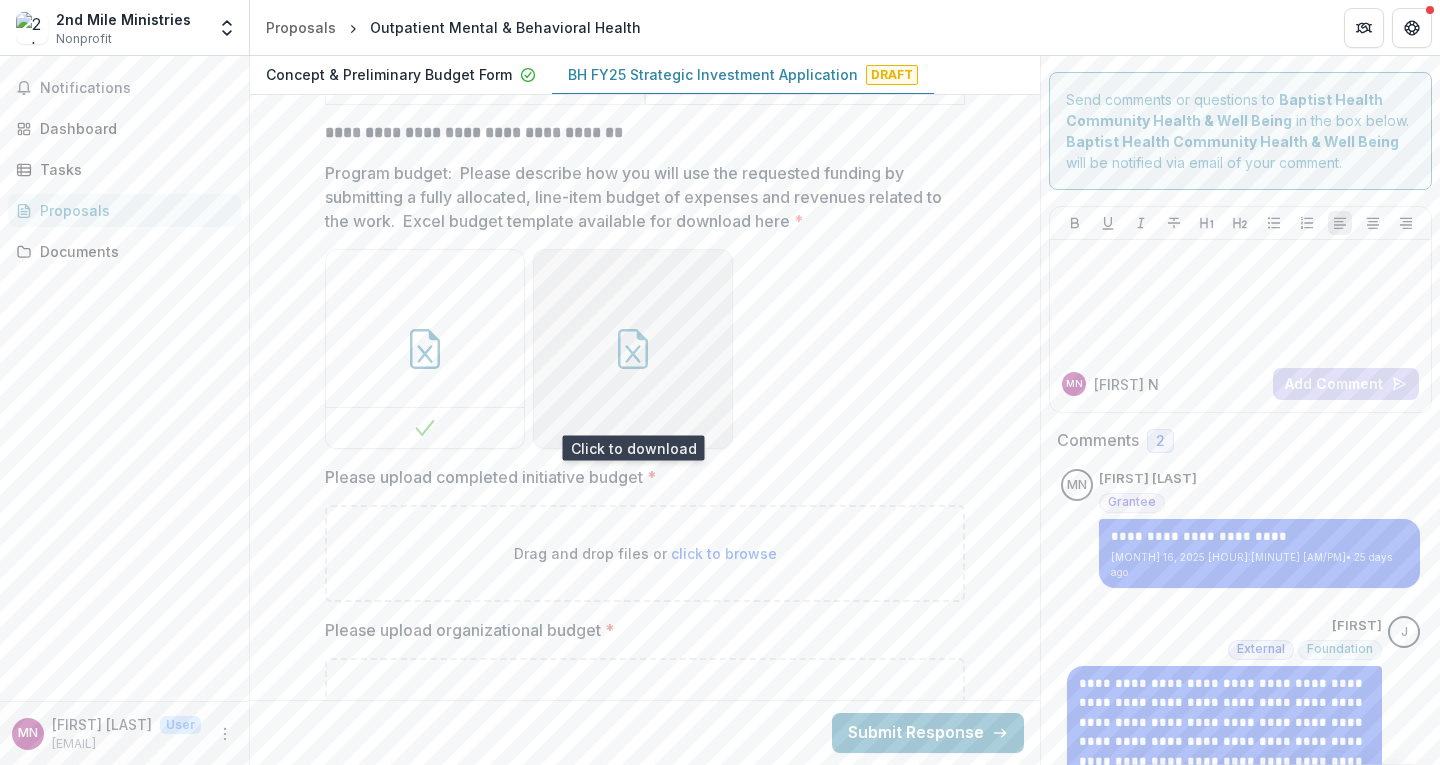 click at bounding box center [633, 349] 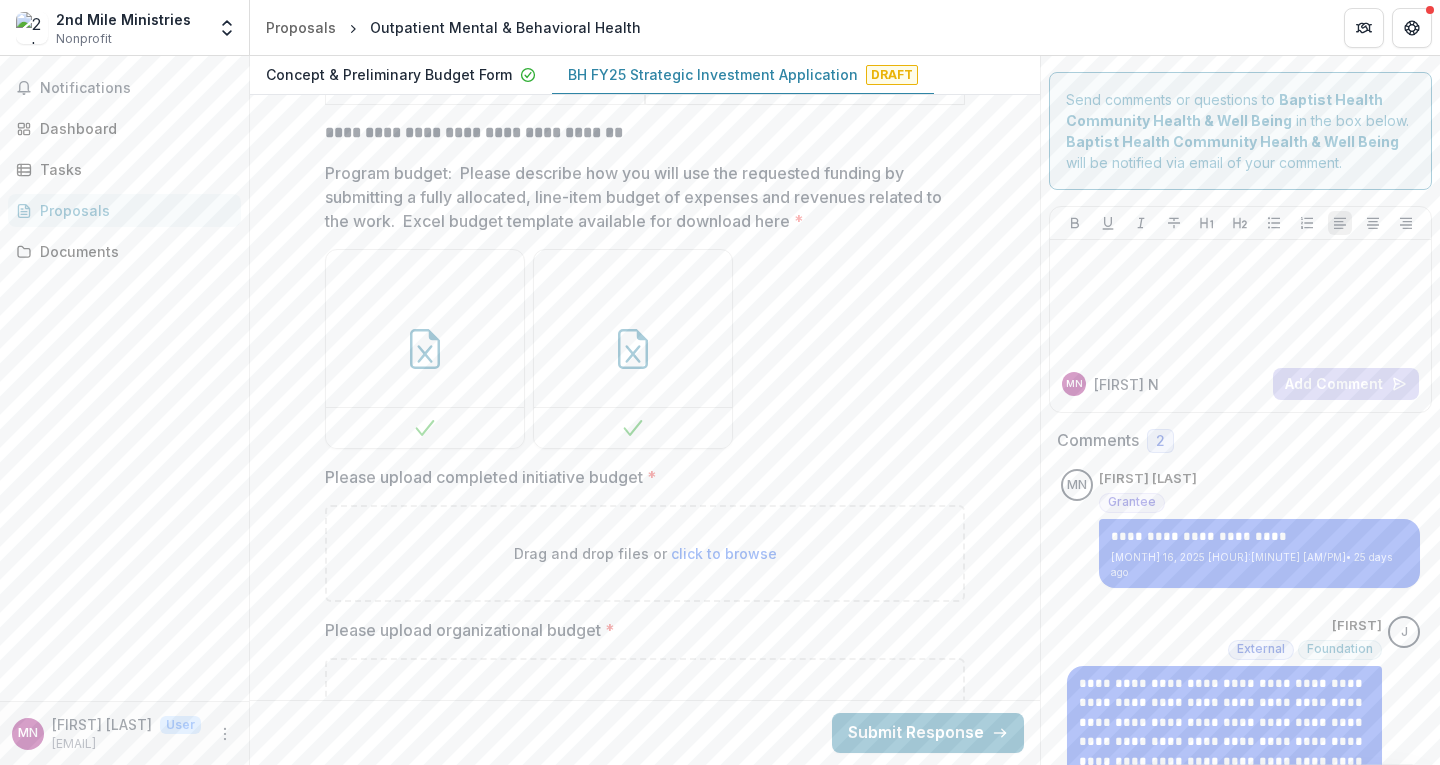 click on "click to browse" at bounding box center (724, 553) 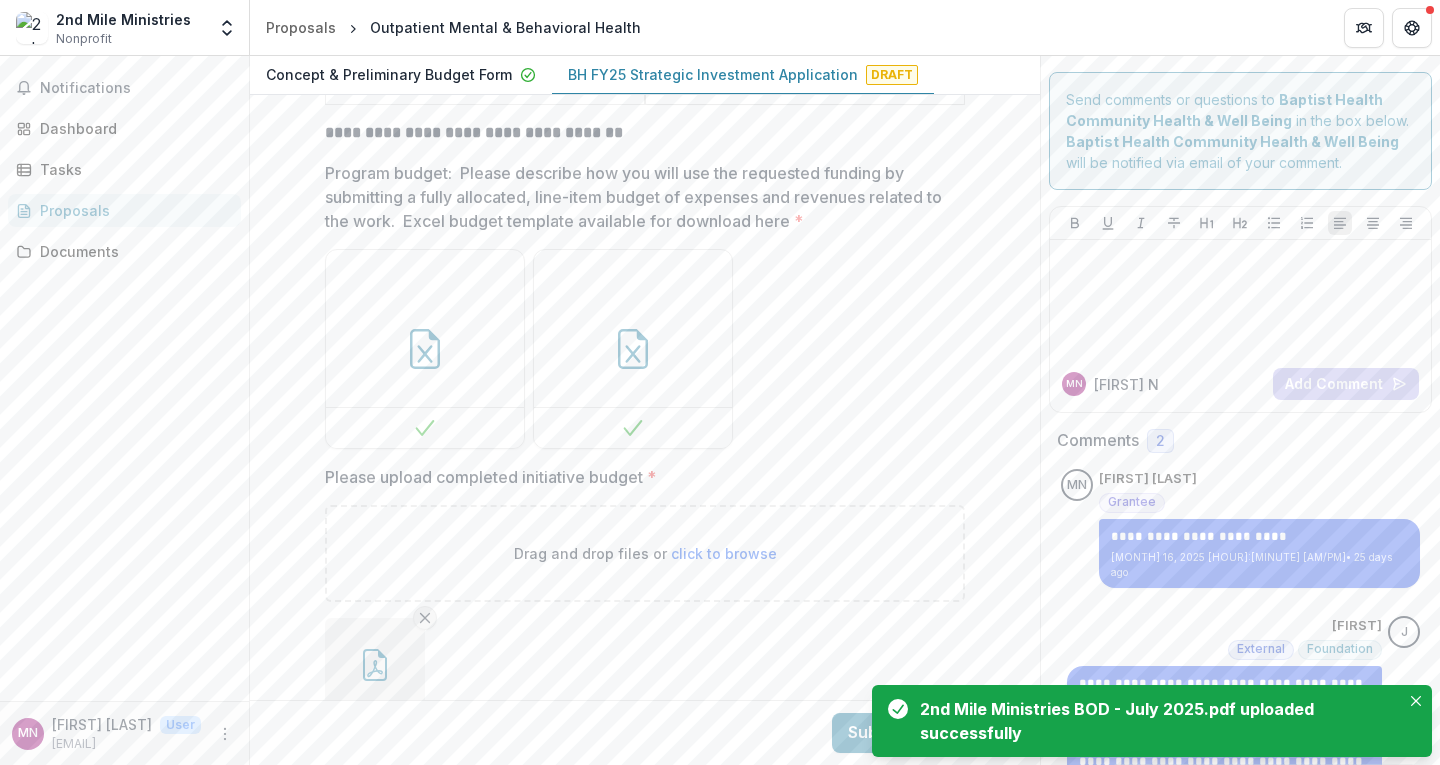 click 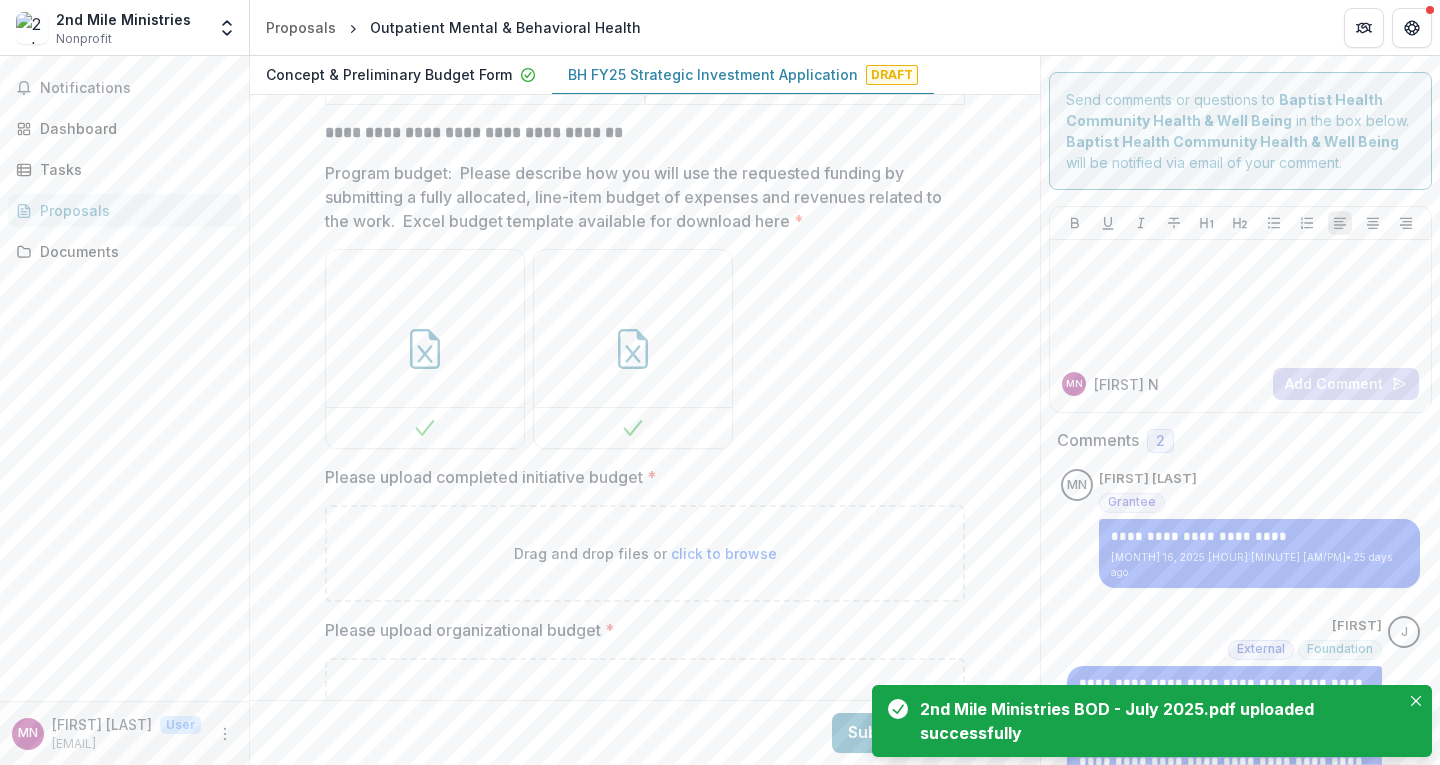 drag, startPoint x: 717, startPoint y: 526, endPoint x: 705, endPoint y: 533, distance: 13.892444 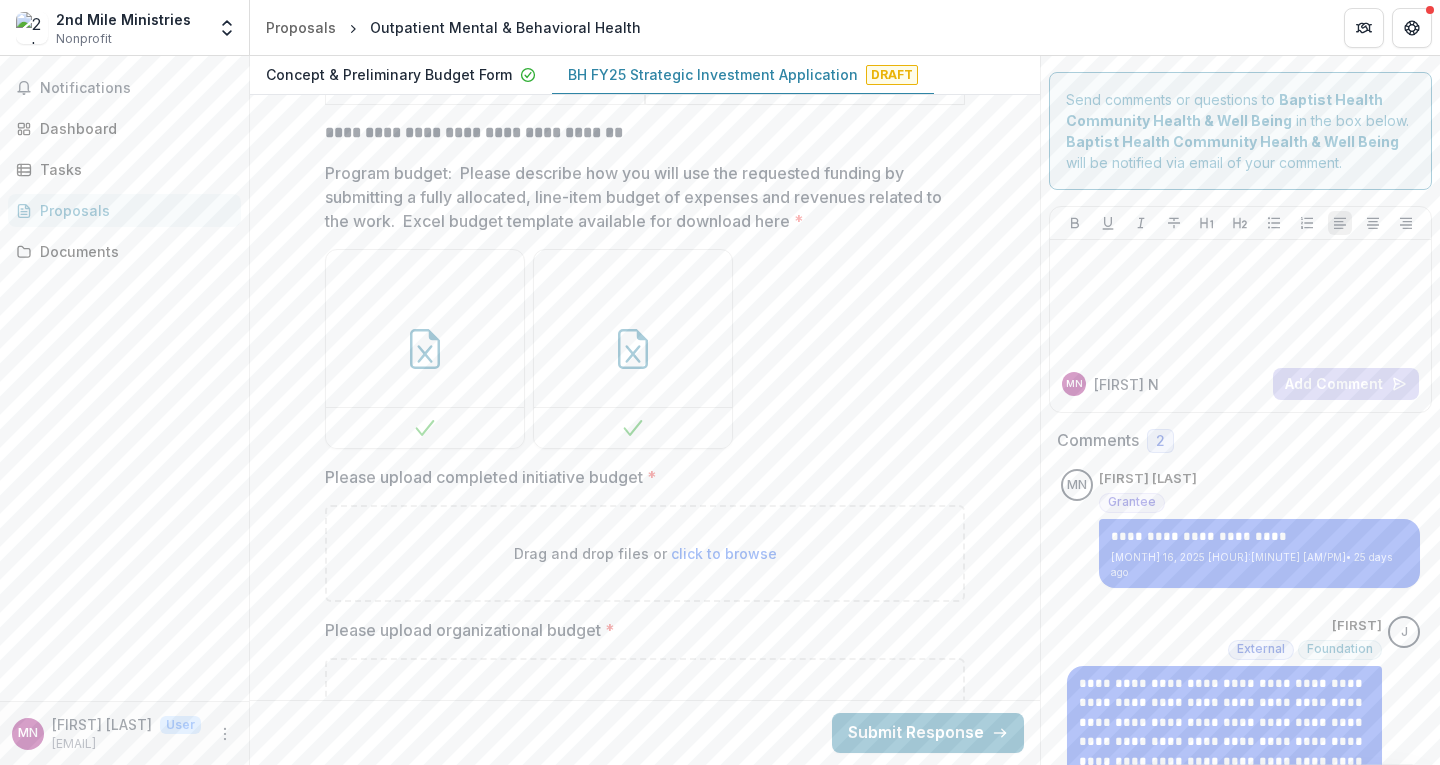 type on "**********" 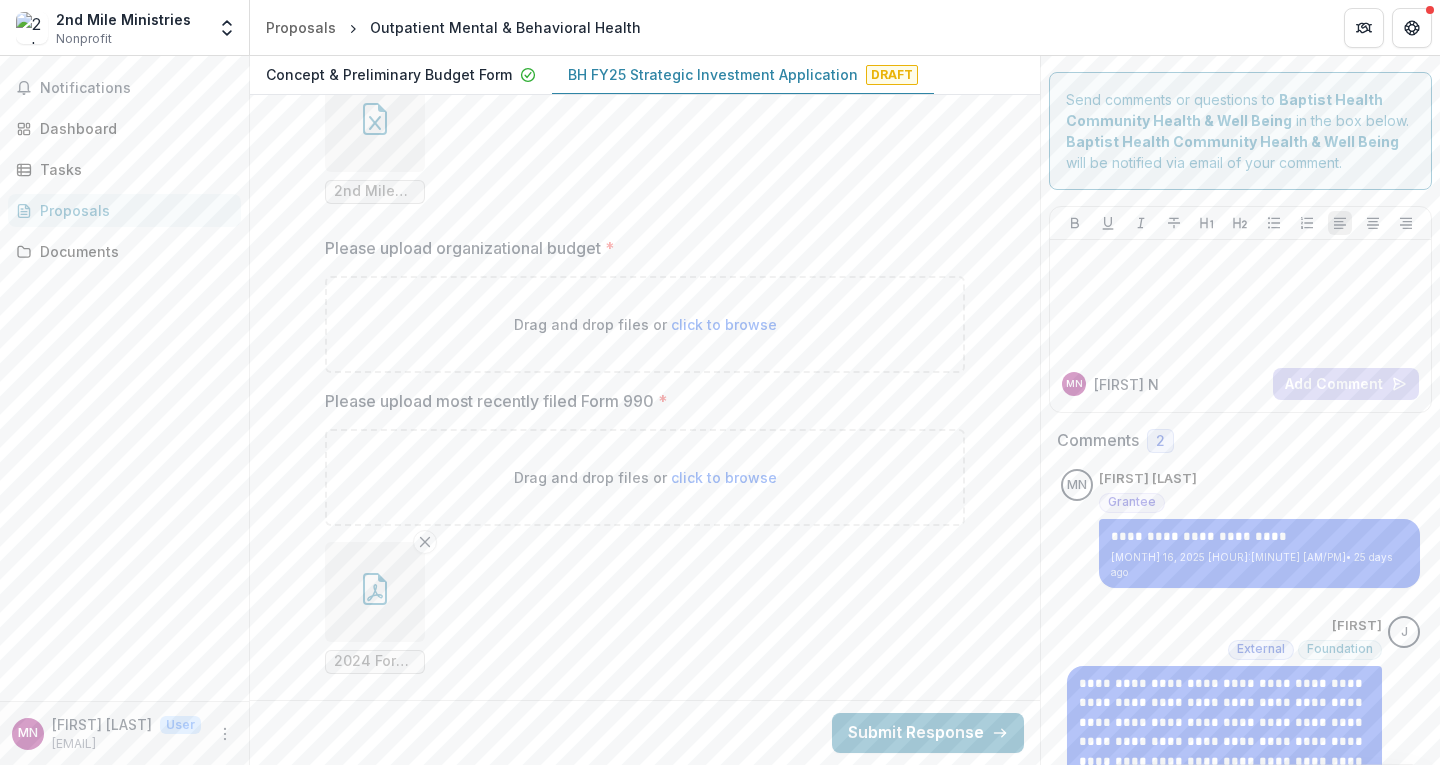 scroll, scrollTop: 11614, scrollLeft: 0, axis: vertical 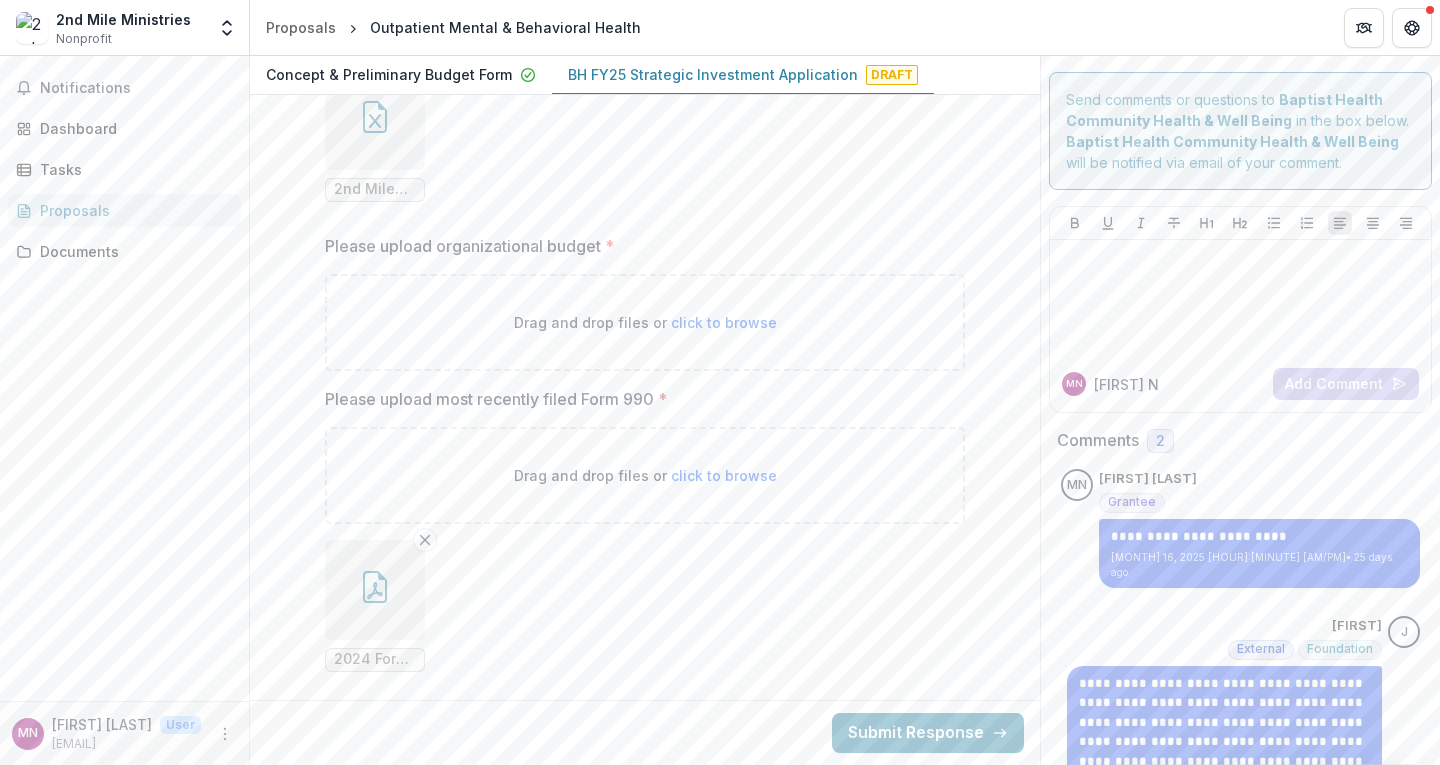 click on "click to browse" at bounding box center [724, 322] 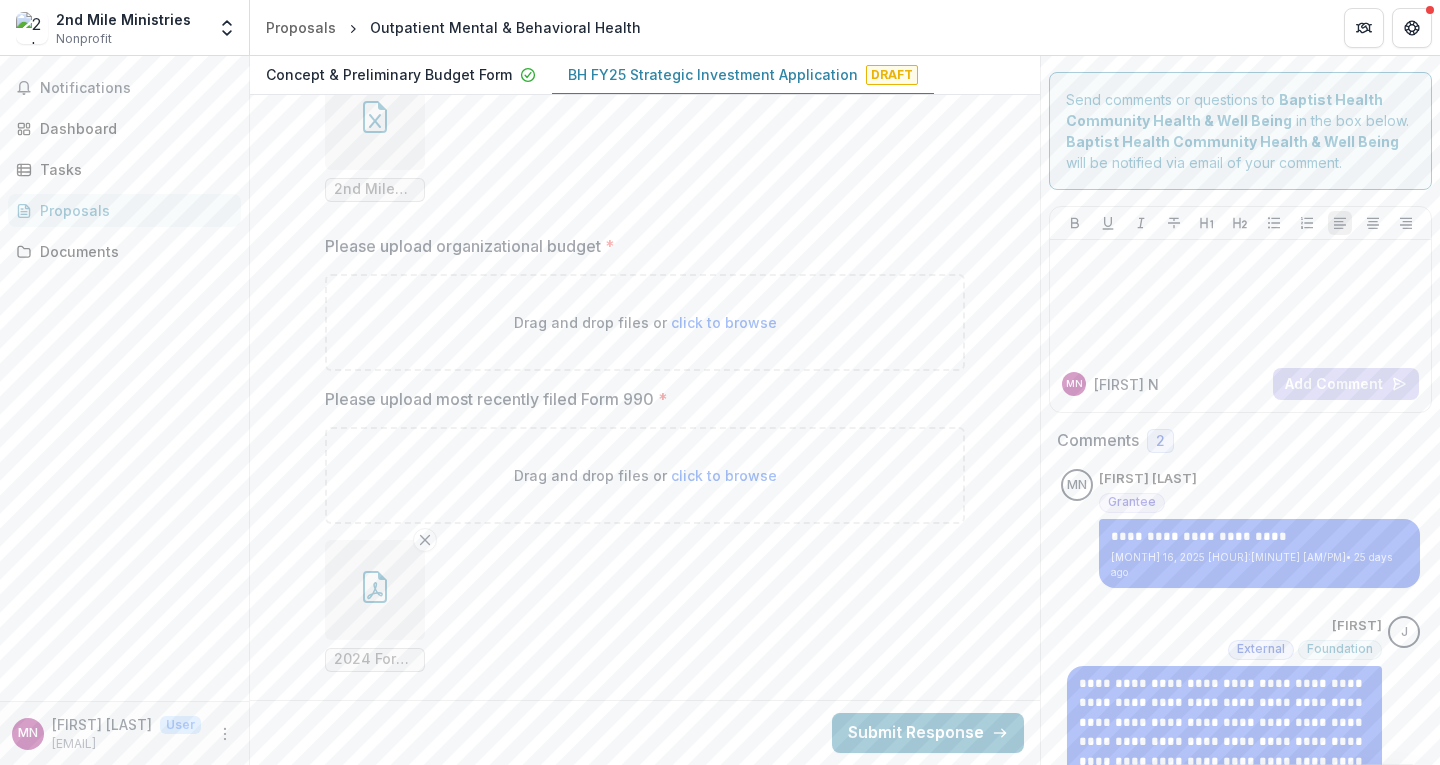 type on "**********" 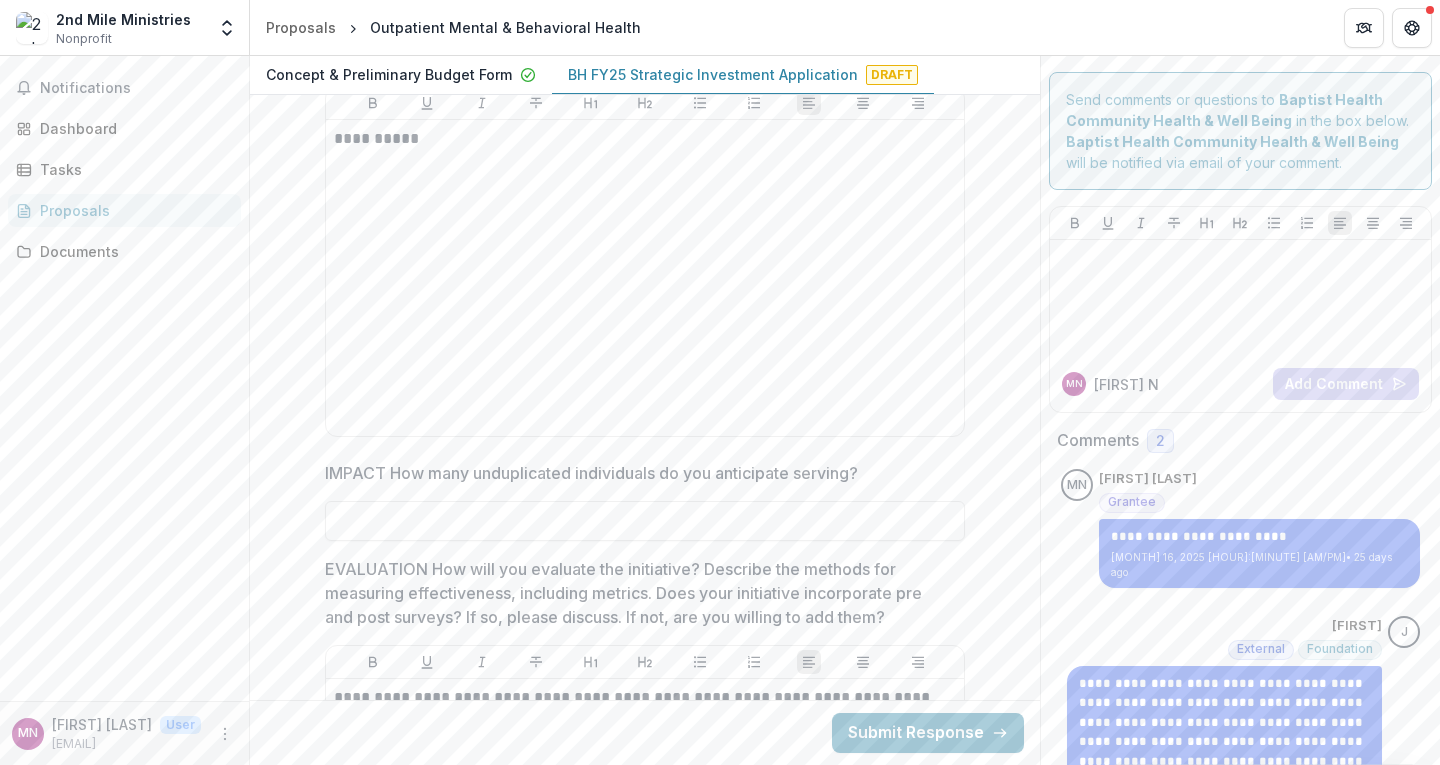 scroll, scrollTop: 9044, scrollLeft: 0, axis: vertical 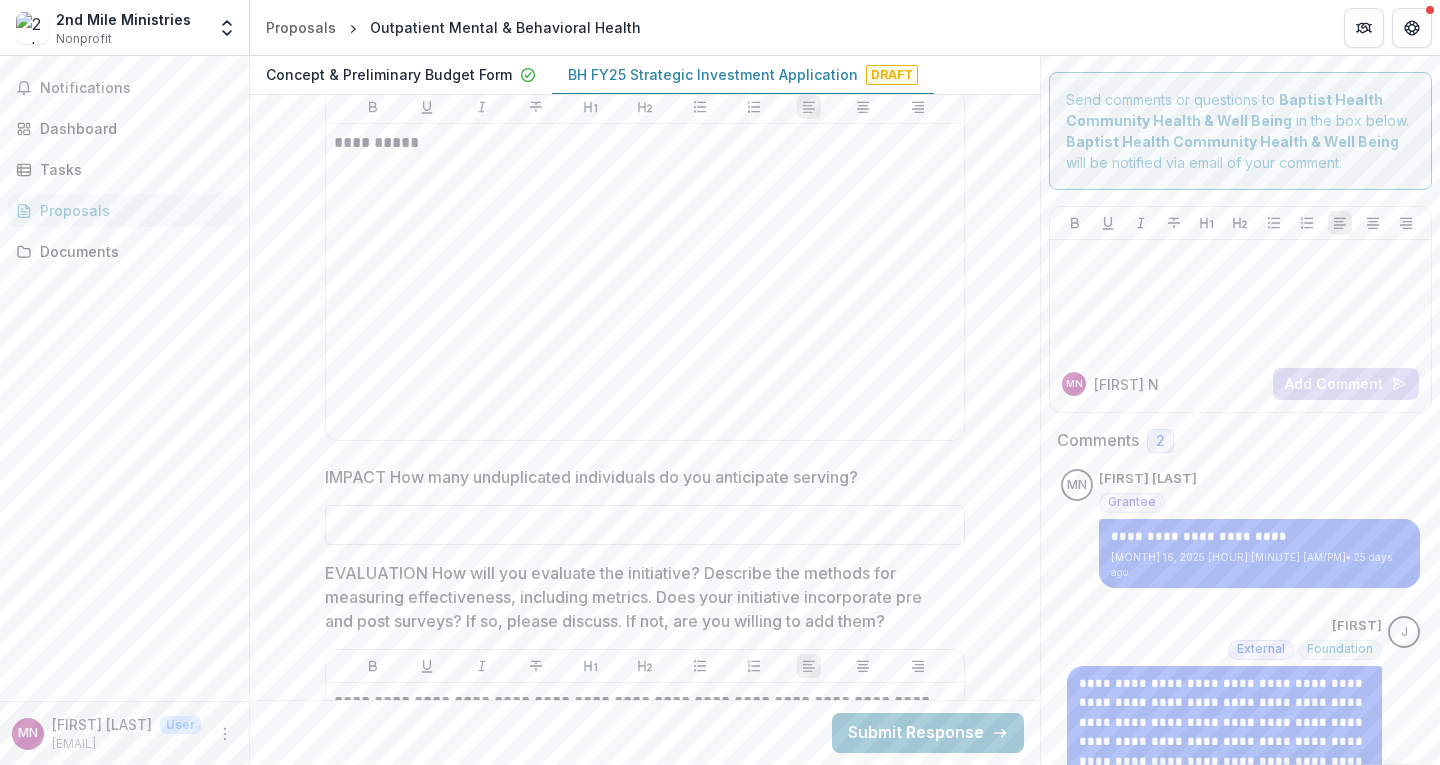click on "IMPACT   How many unduplicated individuals do you anticipate serving?" at bounding box center (645, 525) 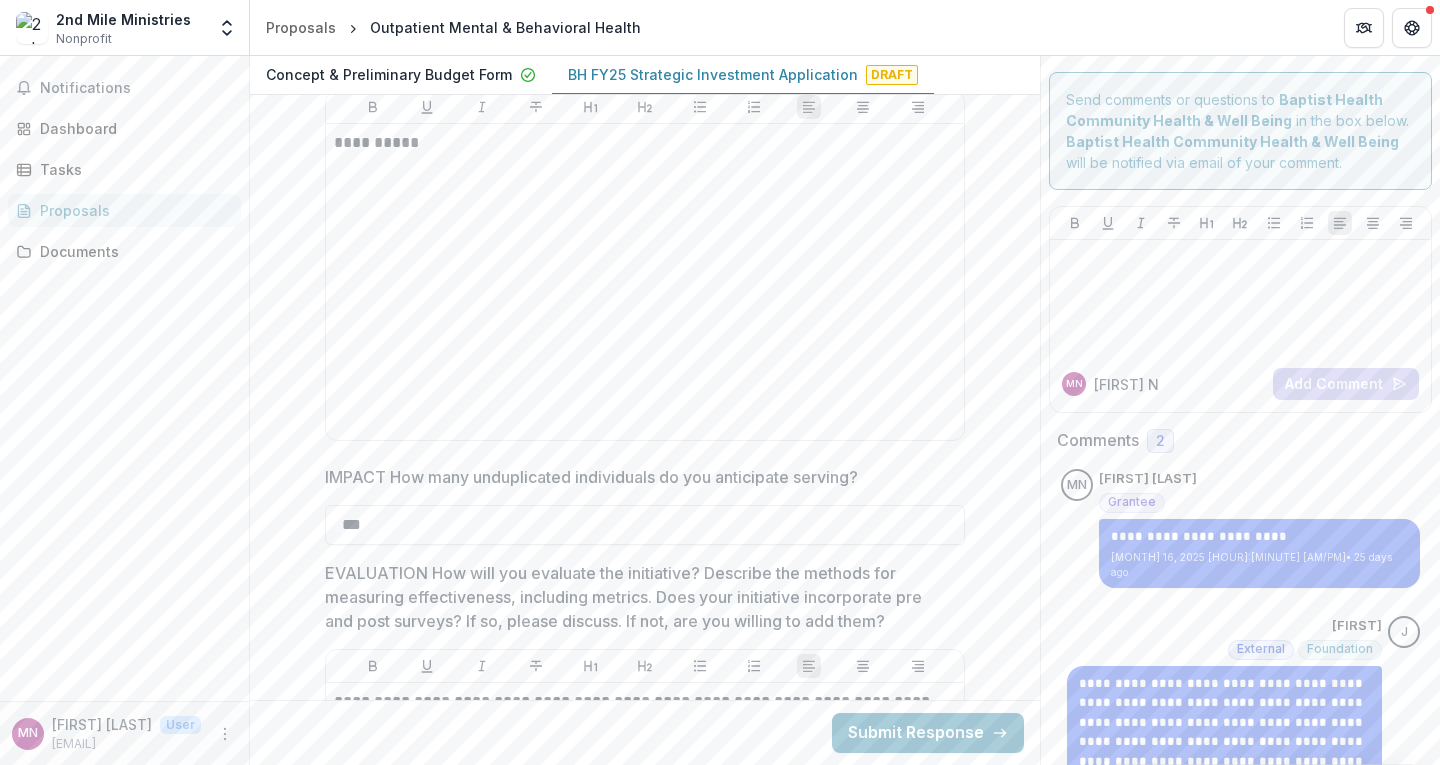 type on "***" 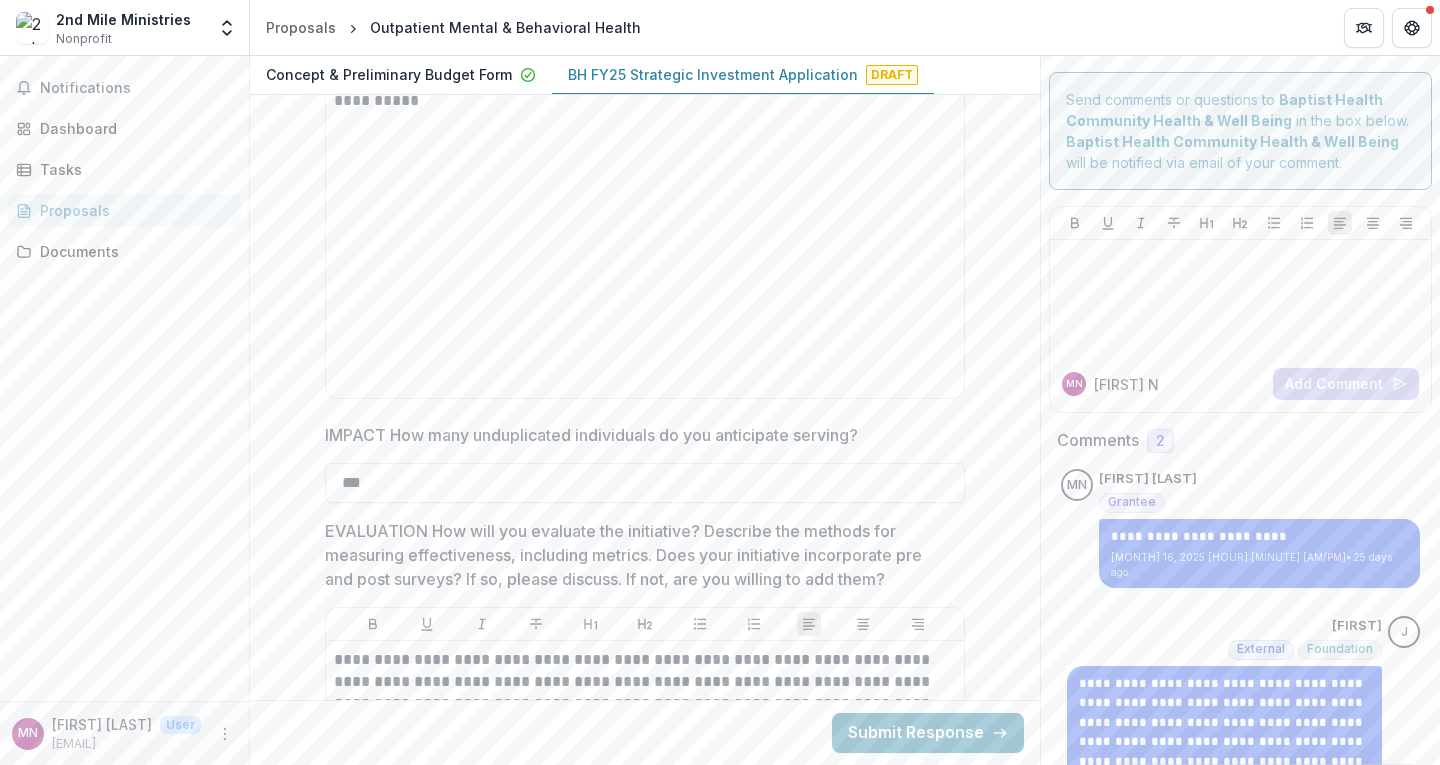 scroll, scrollTop: 9088, scrollLeft: 0, axis: vertical 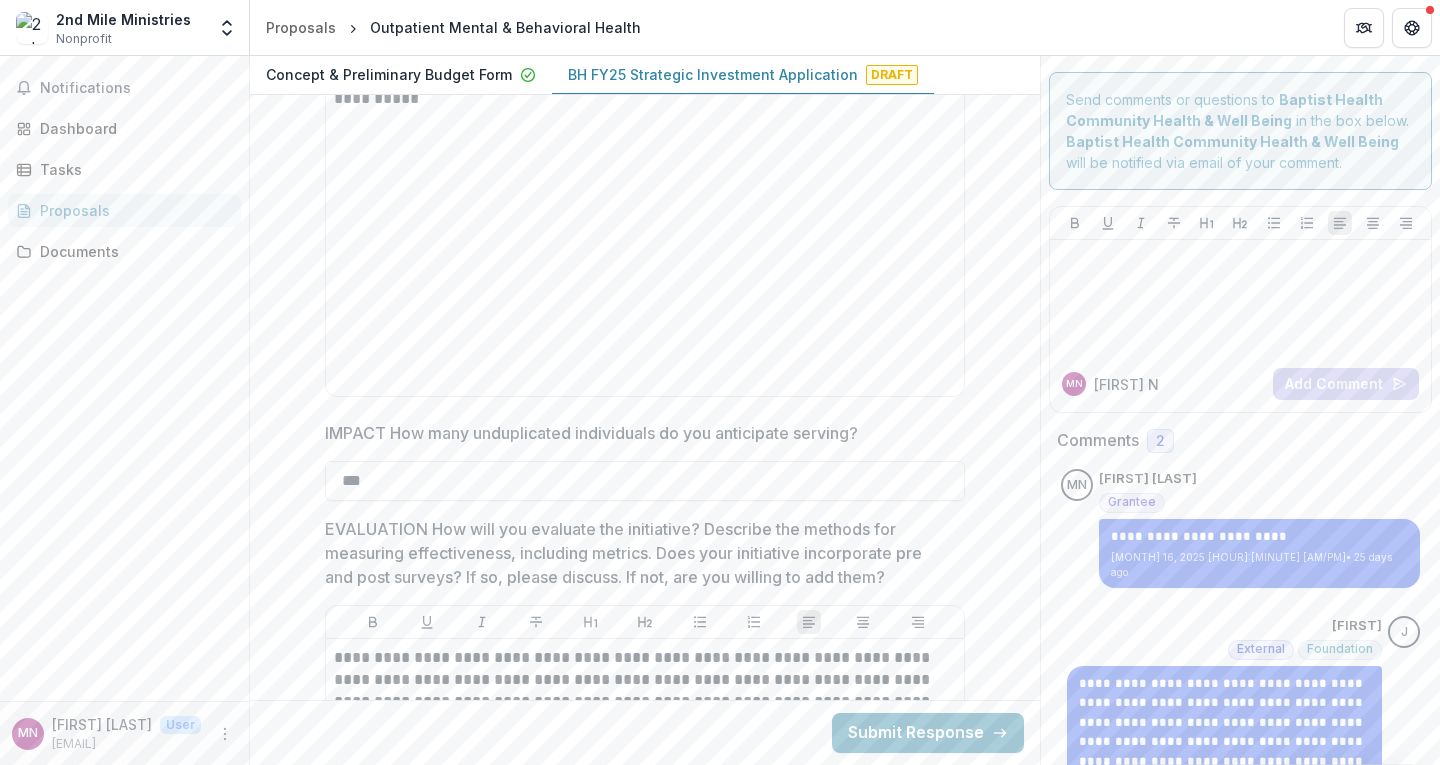 click on "**********" at bounding box center (645, -1827) 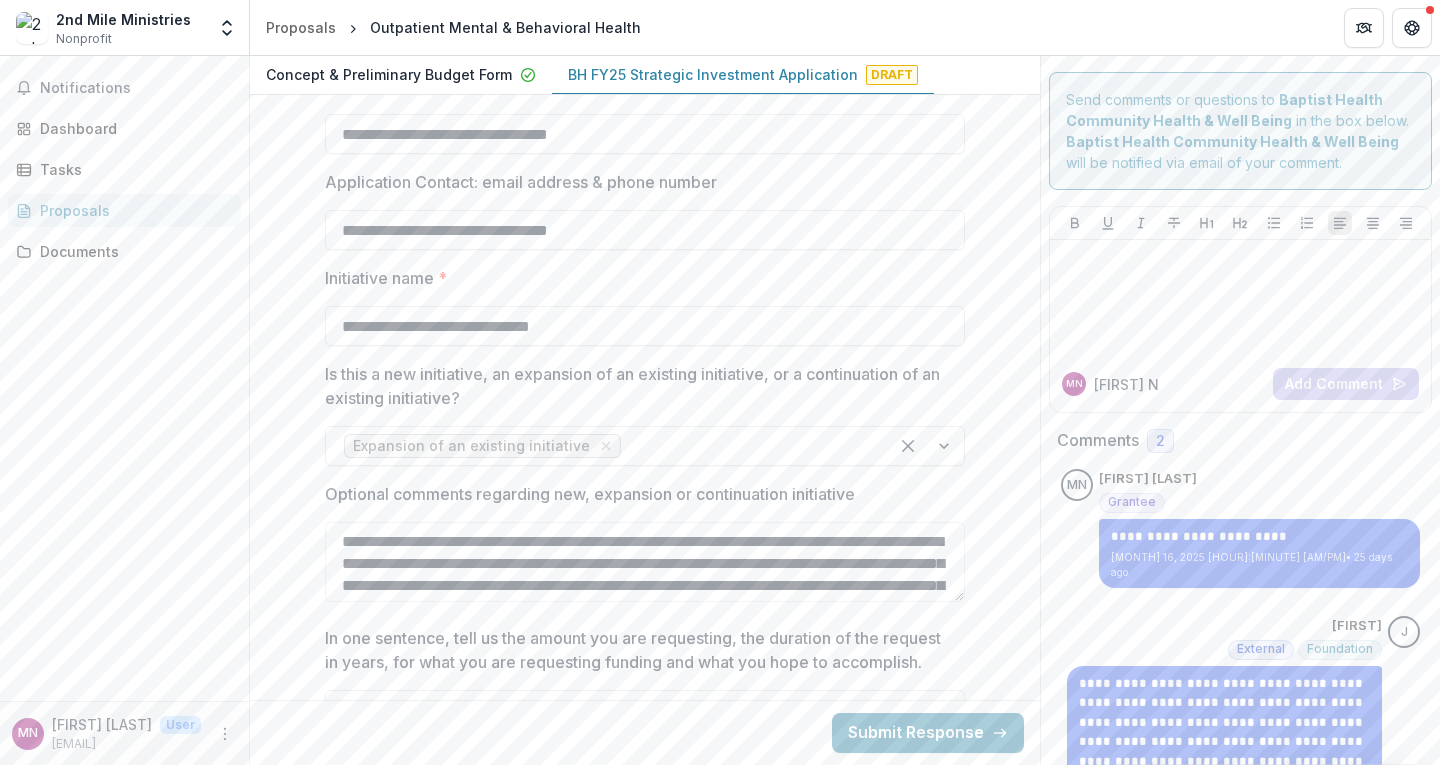 scroll, scrollTop: 978, scrollLeft: 0, axis: vertical 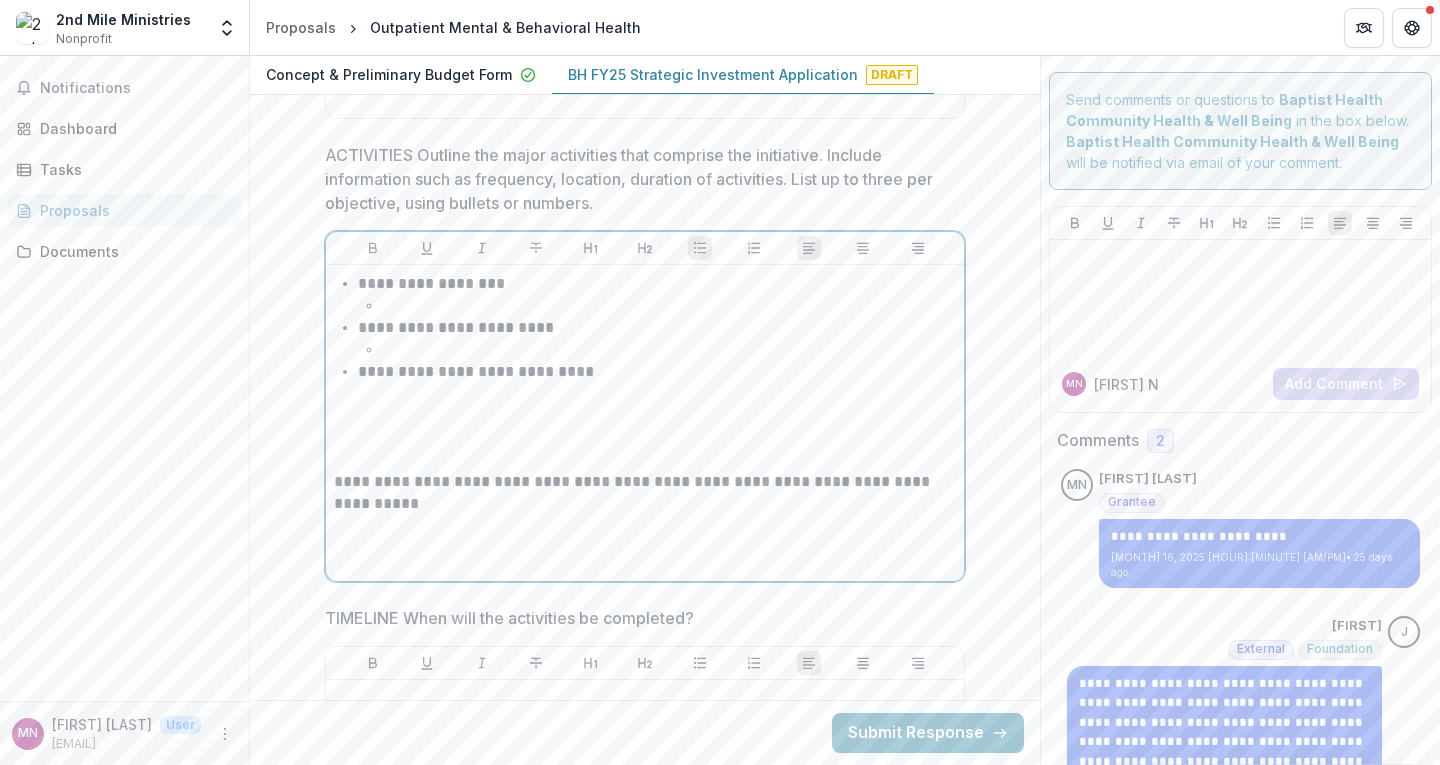 click on "**********" at bounding box center (657, 372) 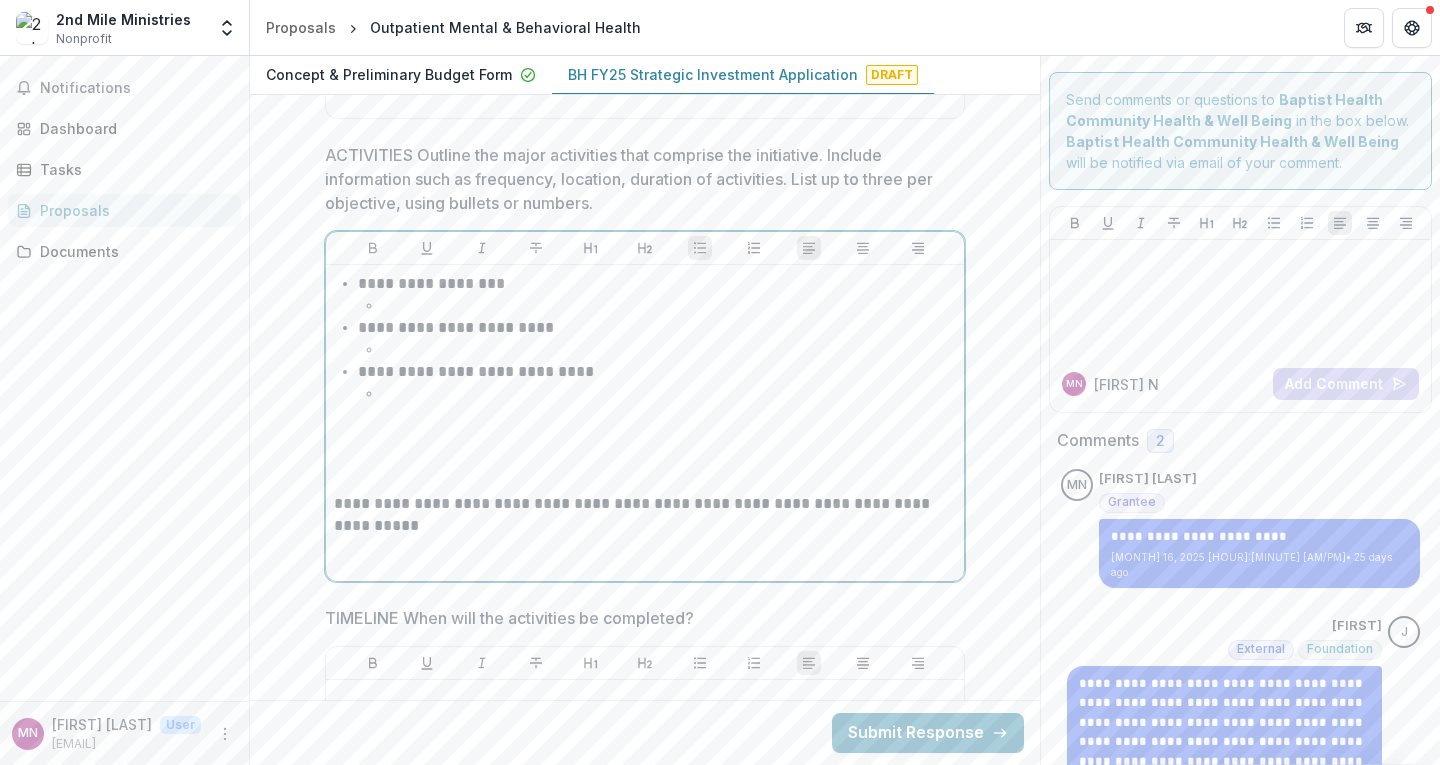 type 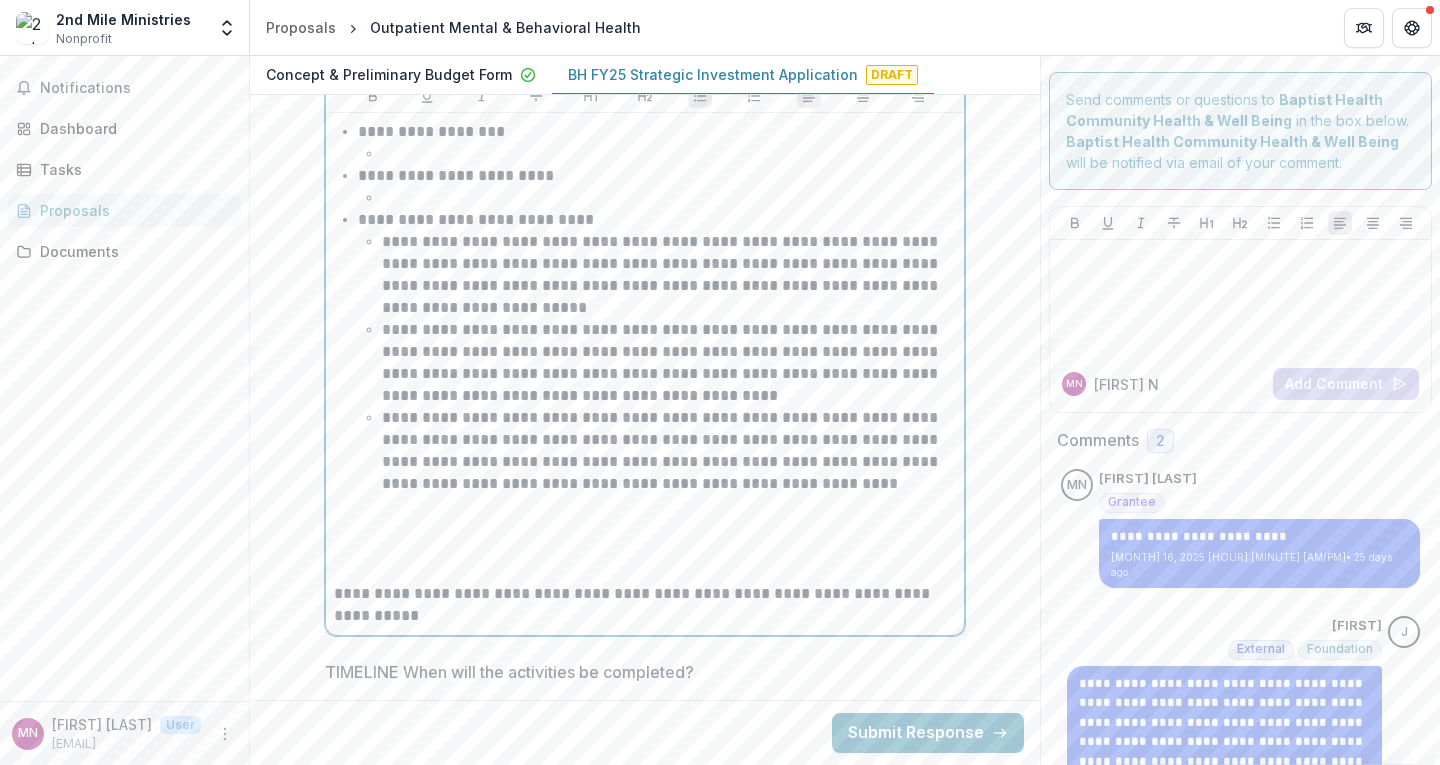 scroll, scrollTop: 8226, scrollLeft: 0, axis: vertical 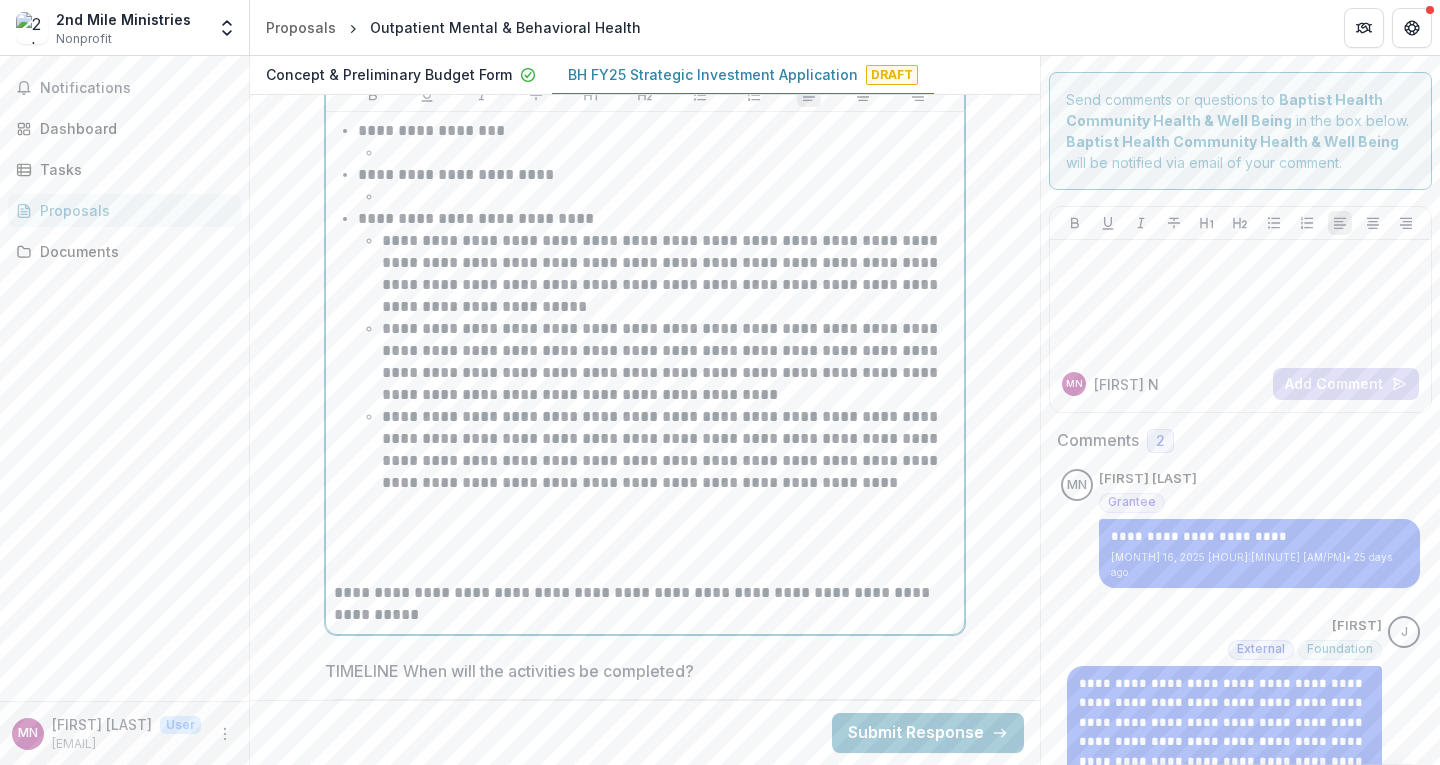 click on "**********" at bounding box center [645, 604] 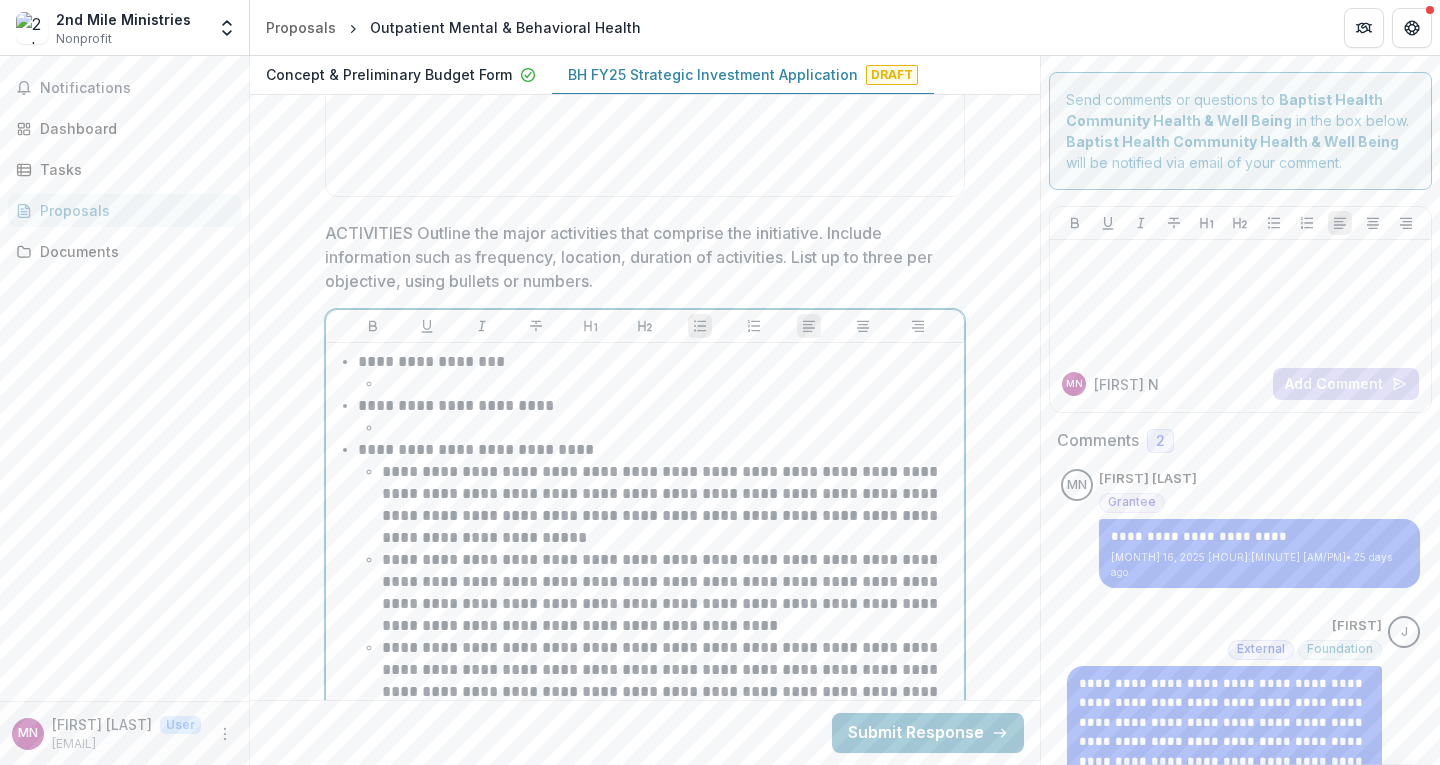 scroll, scrollTop: 7983, scrollLeft: 0, axis: vertical 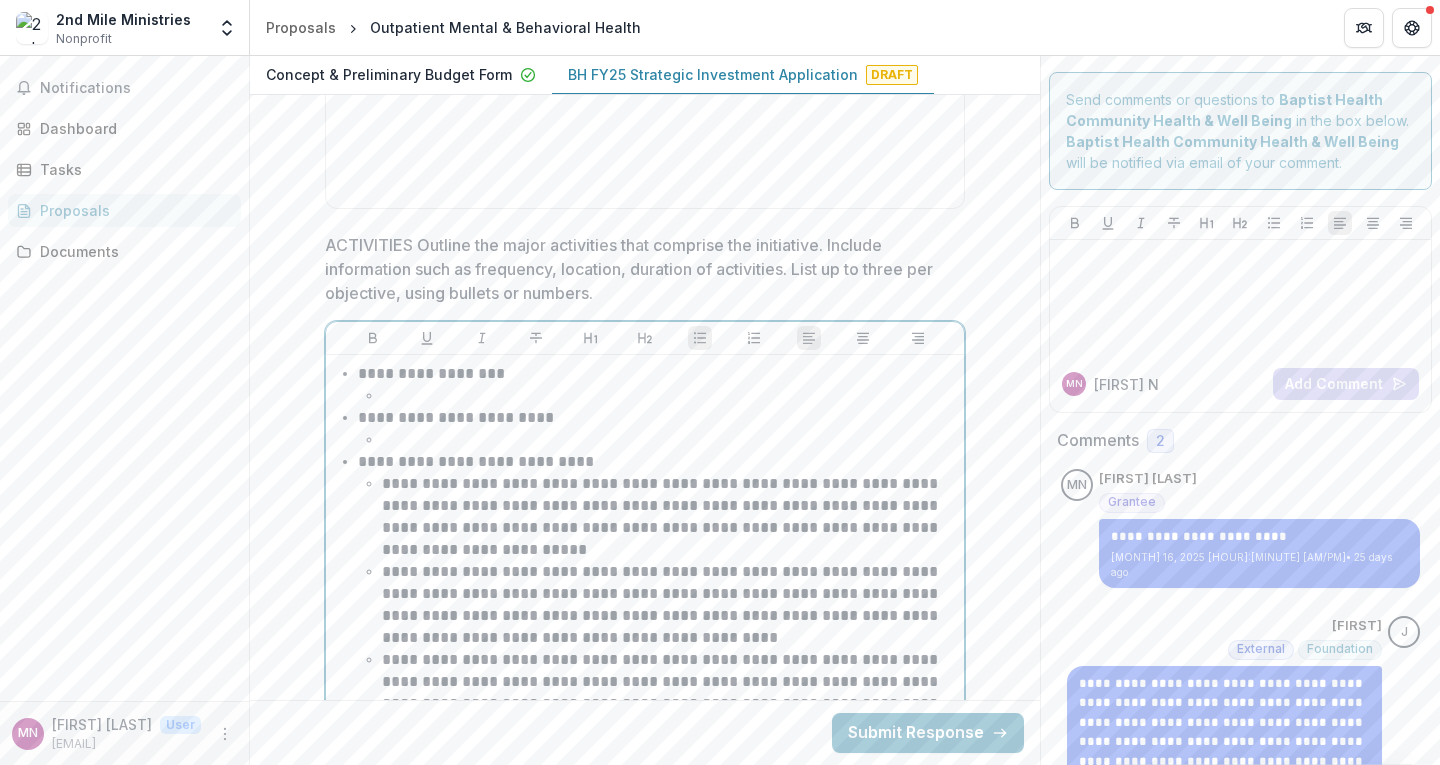 click at bounding box center [669, 396] 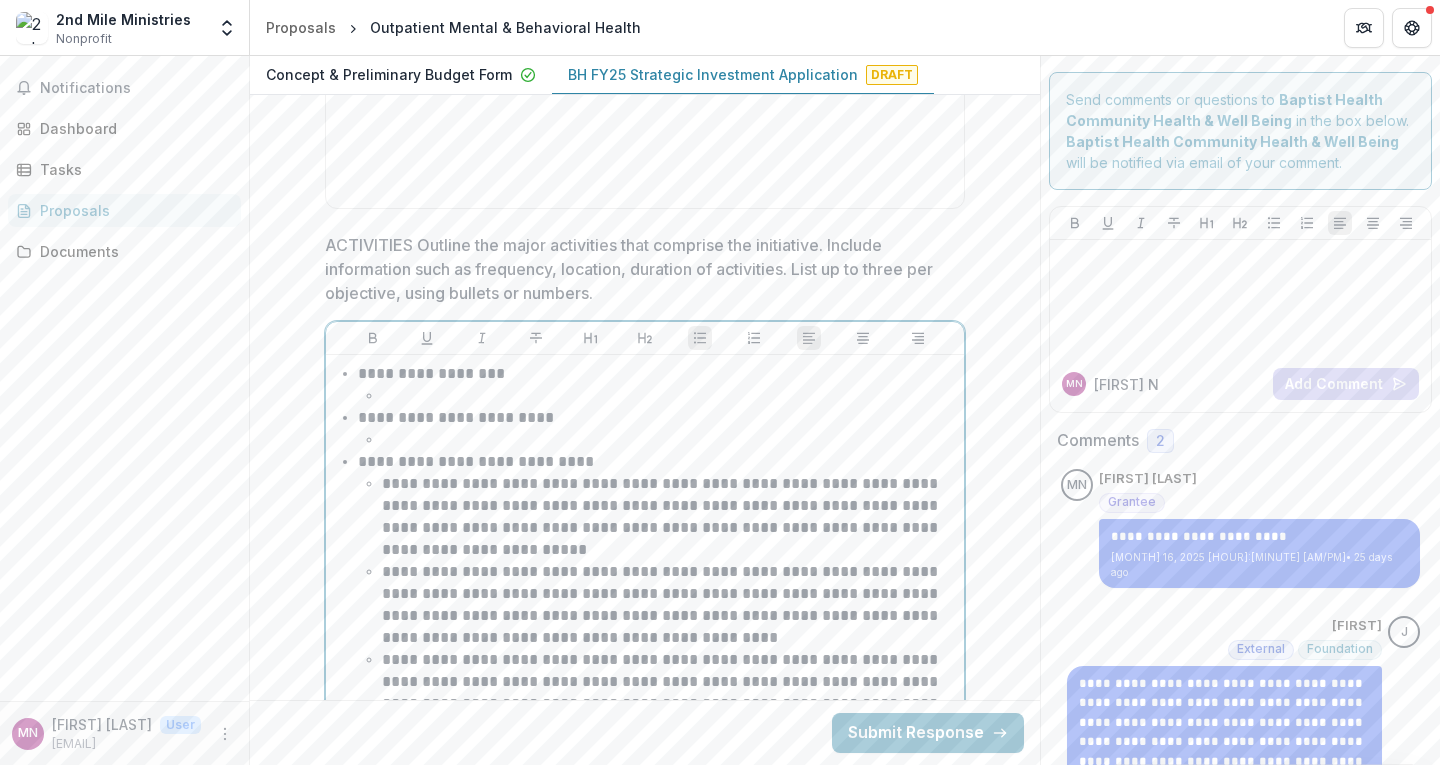 click at bounding box center (669, 440) 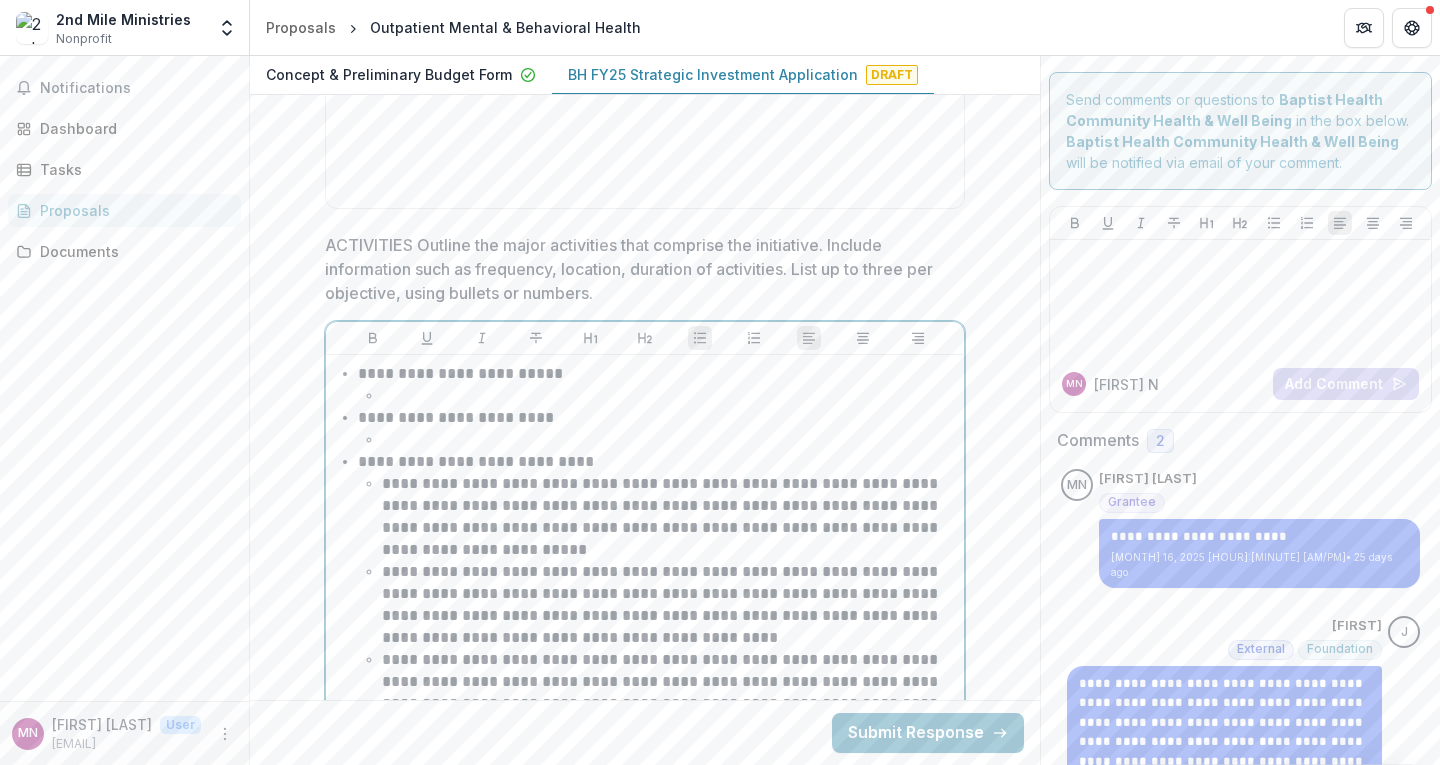 click on "**********" at bounding box center (657, 418) 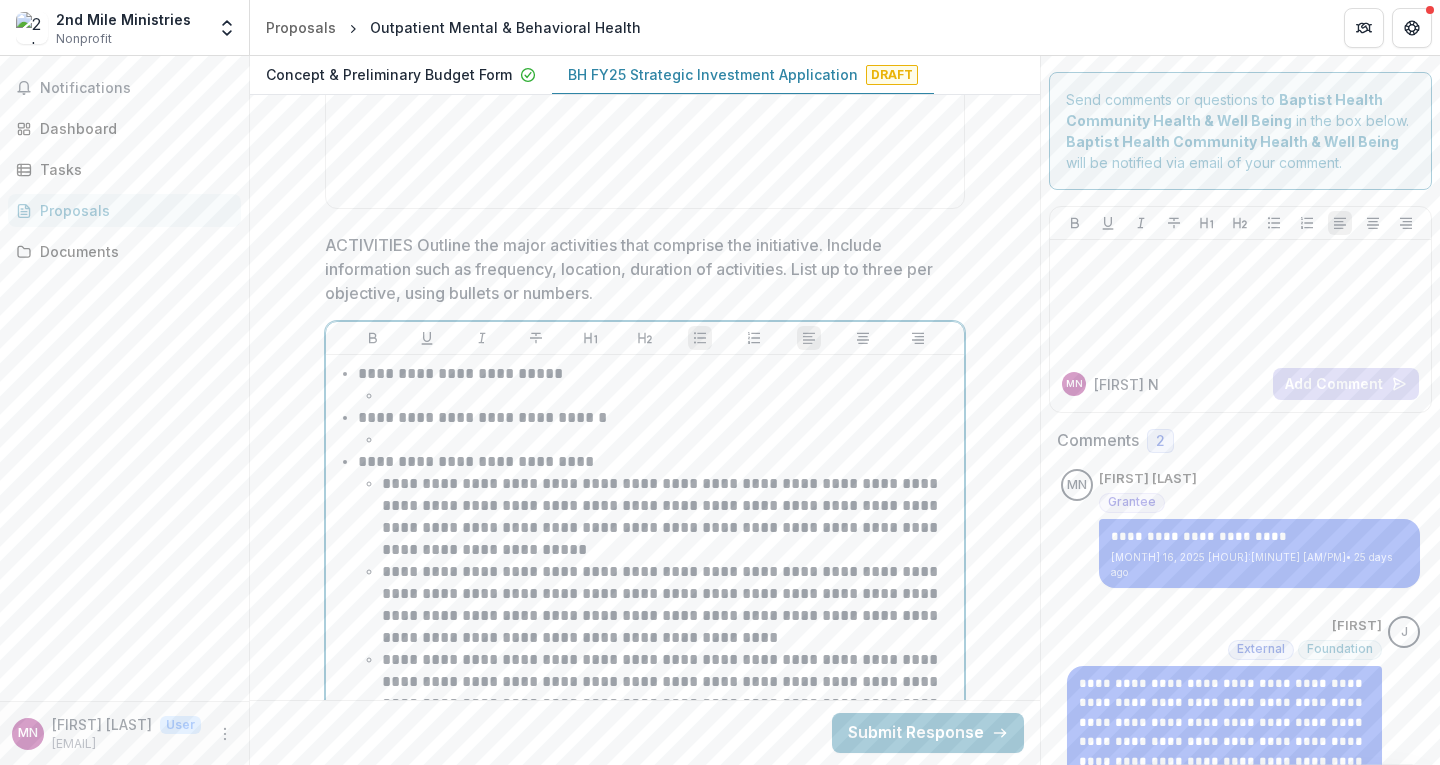 click at bounding box center [669, 396] 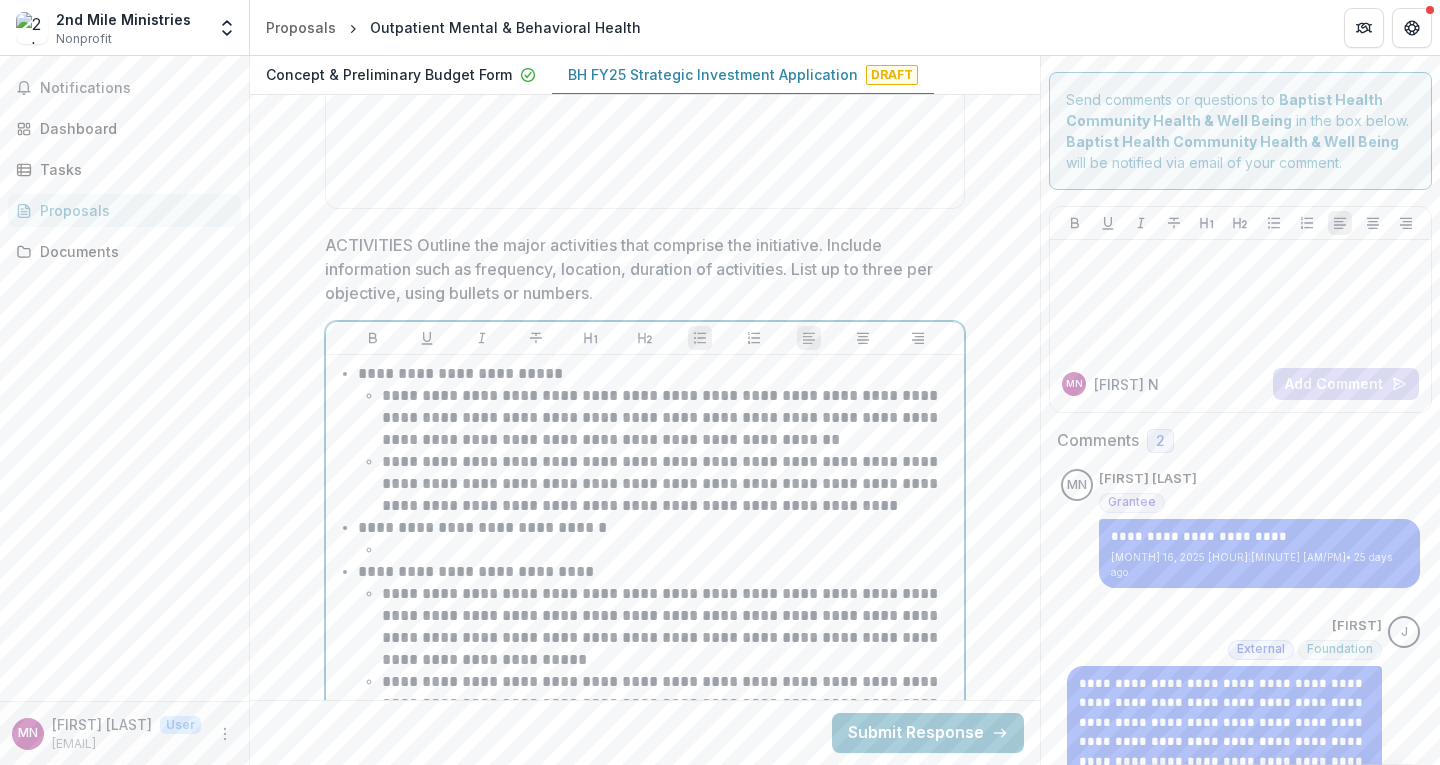 click on "**********" at bounding box center [669, 484] 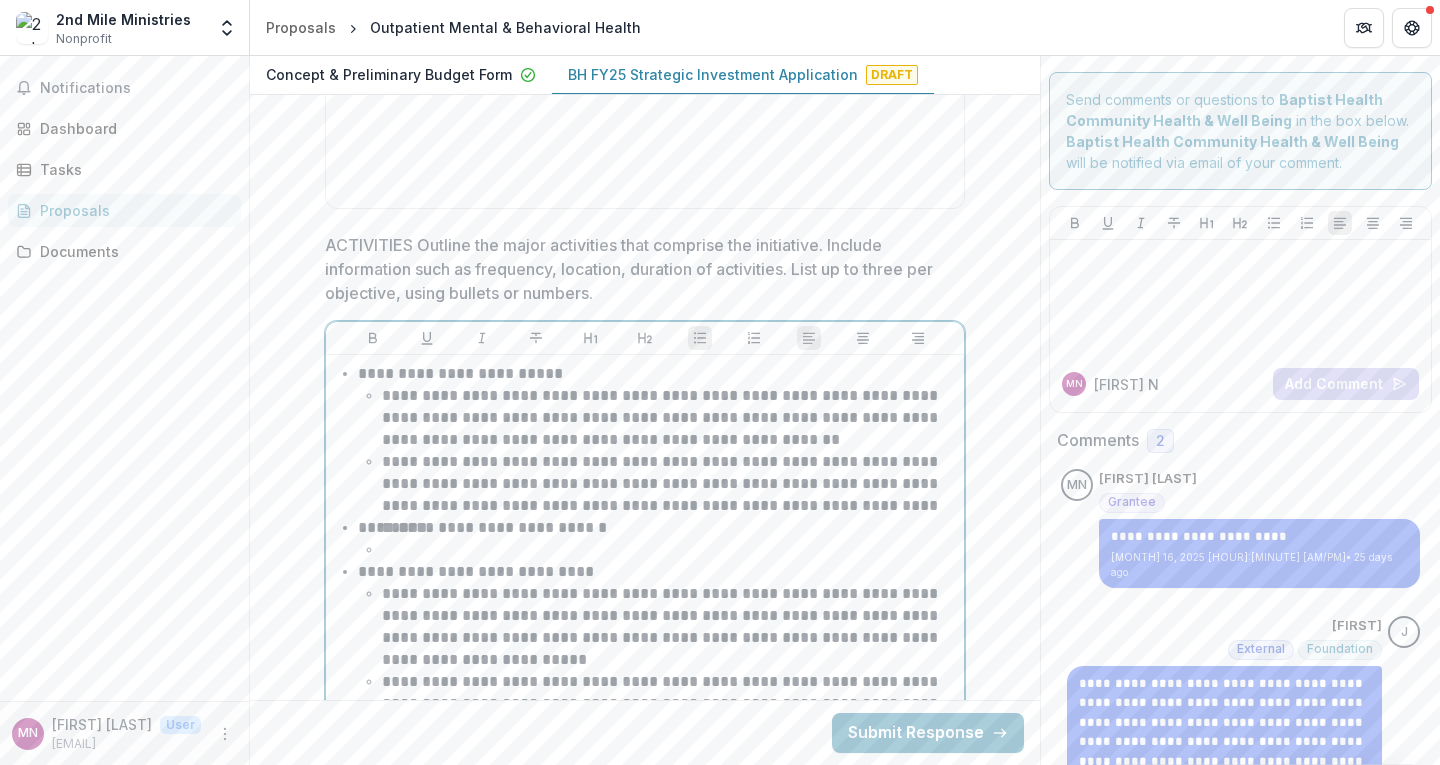 click on "**********" at bounding box center (669, 484) 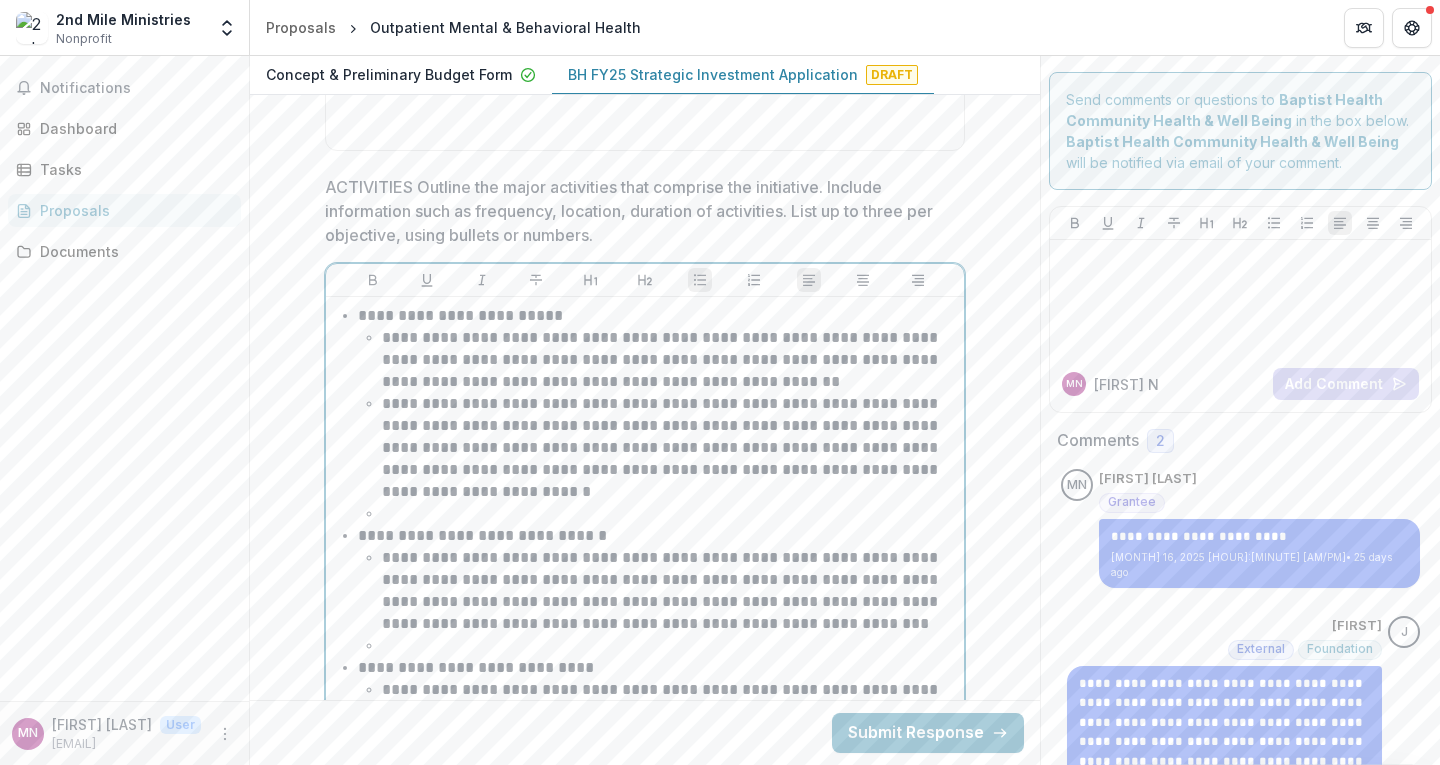 scroll, scrollTop: 8040, scrollLeft: 0, axis: vertical 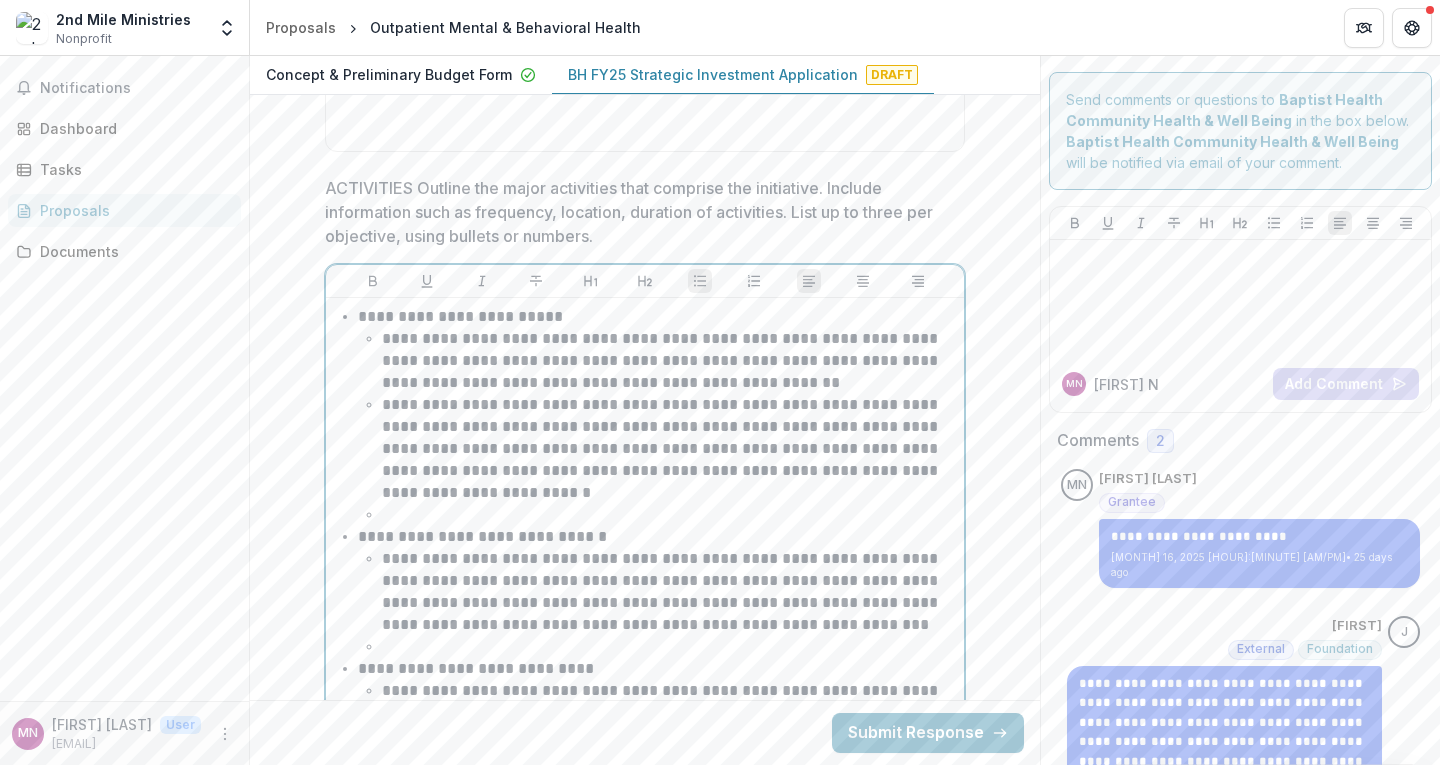 click at bounding box center (669, 515) 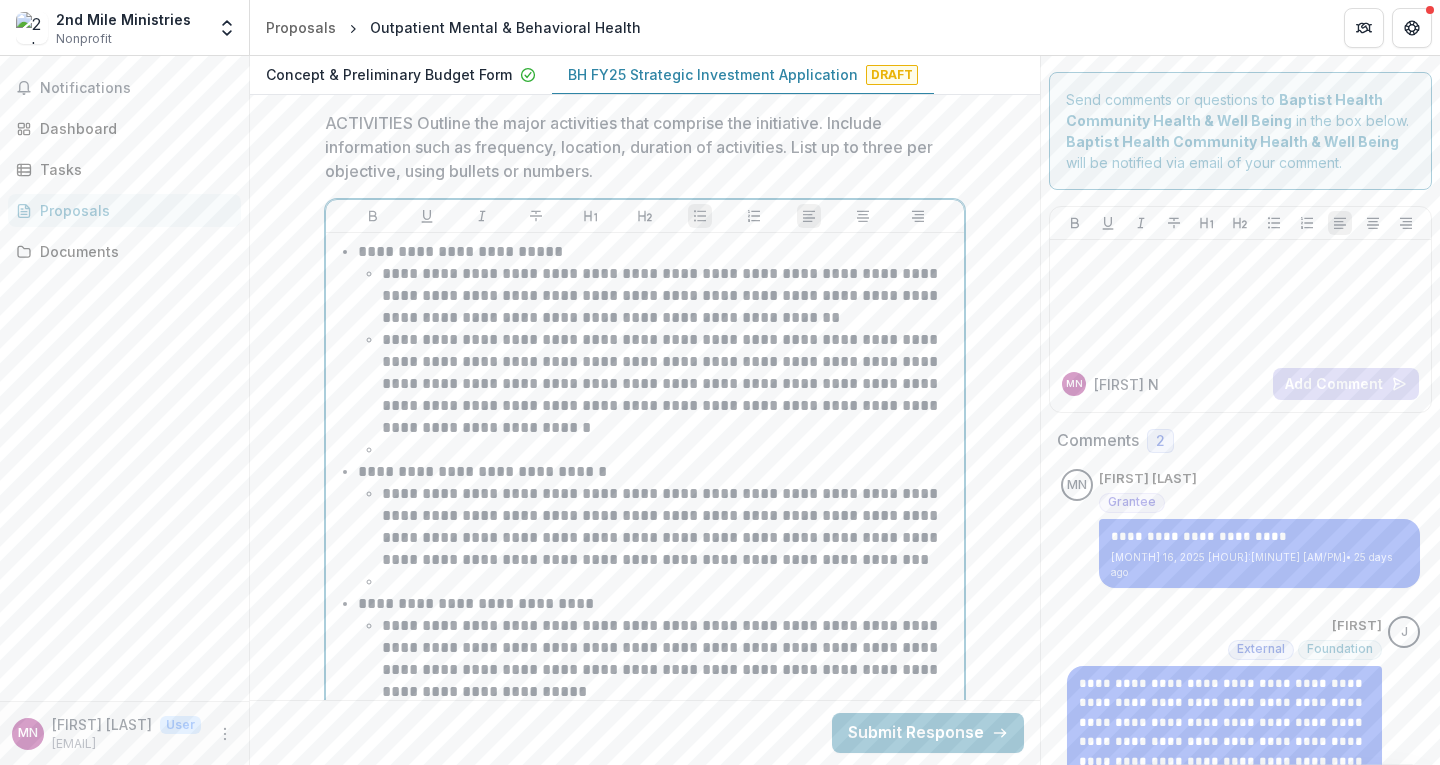 scroll, scrollTop: 8107, scrollLeft: 0, axis: vertical 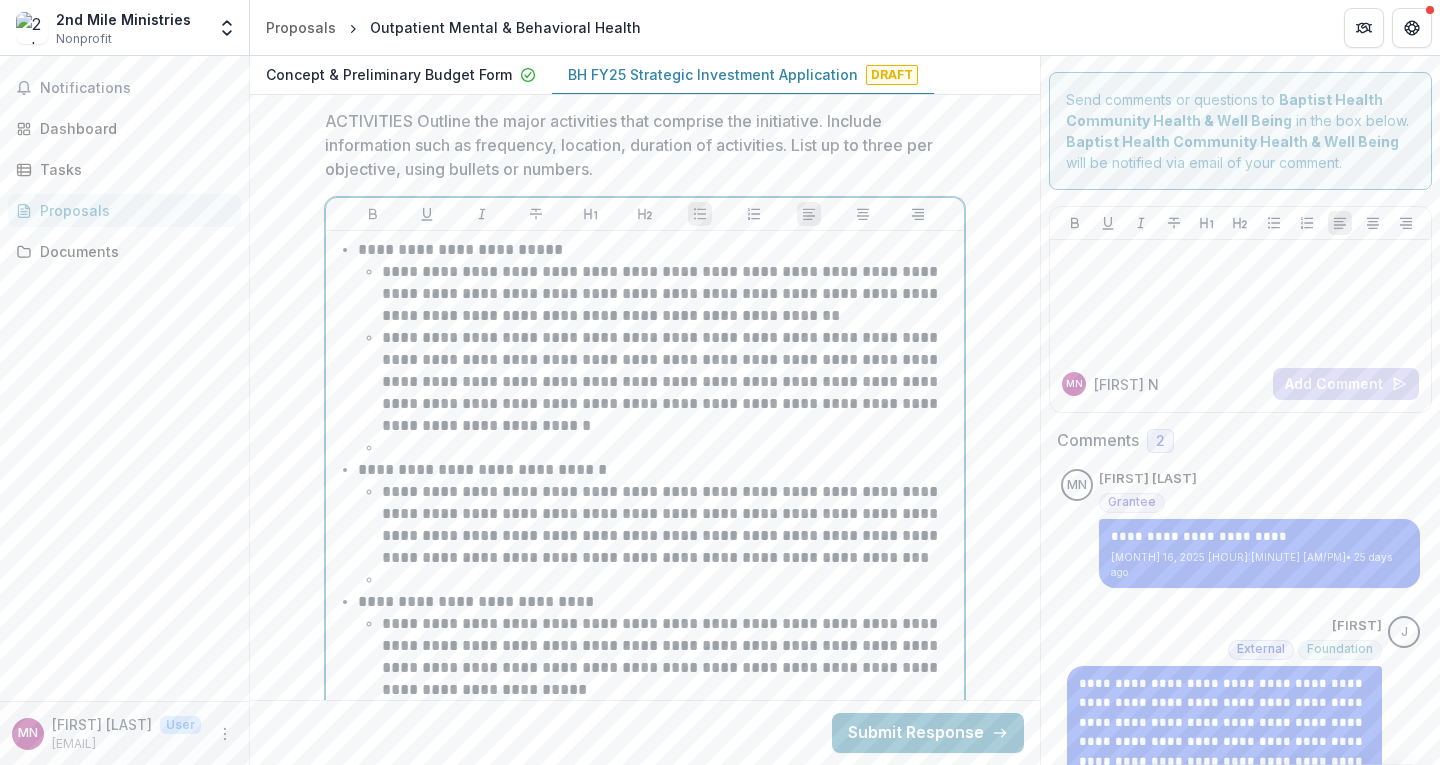click at bounding box center (669, 580) 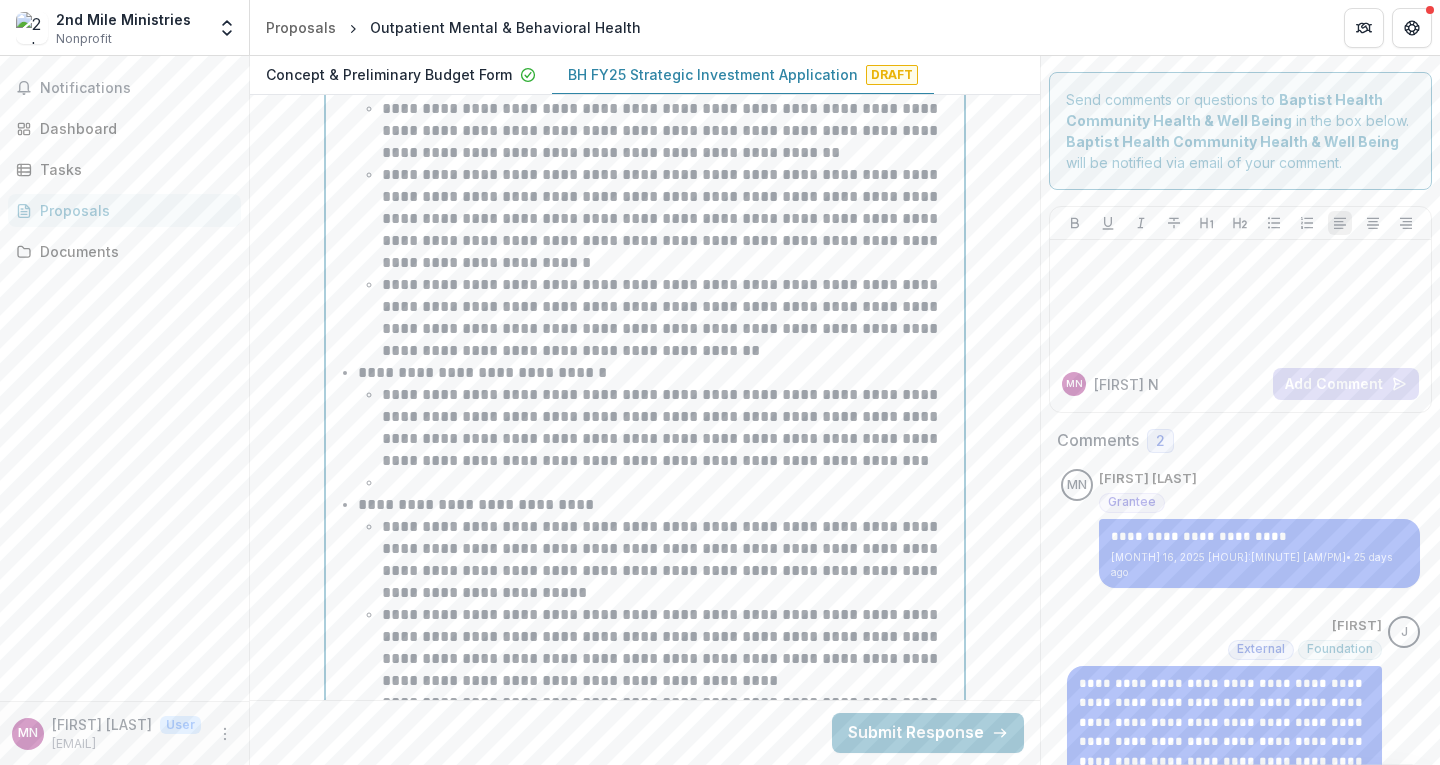 scroll, scrollTop: 8271, scrollLeft: 0, axis: vertical 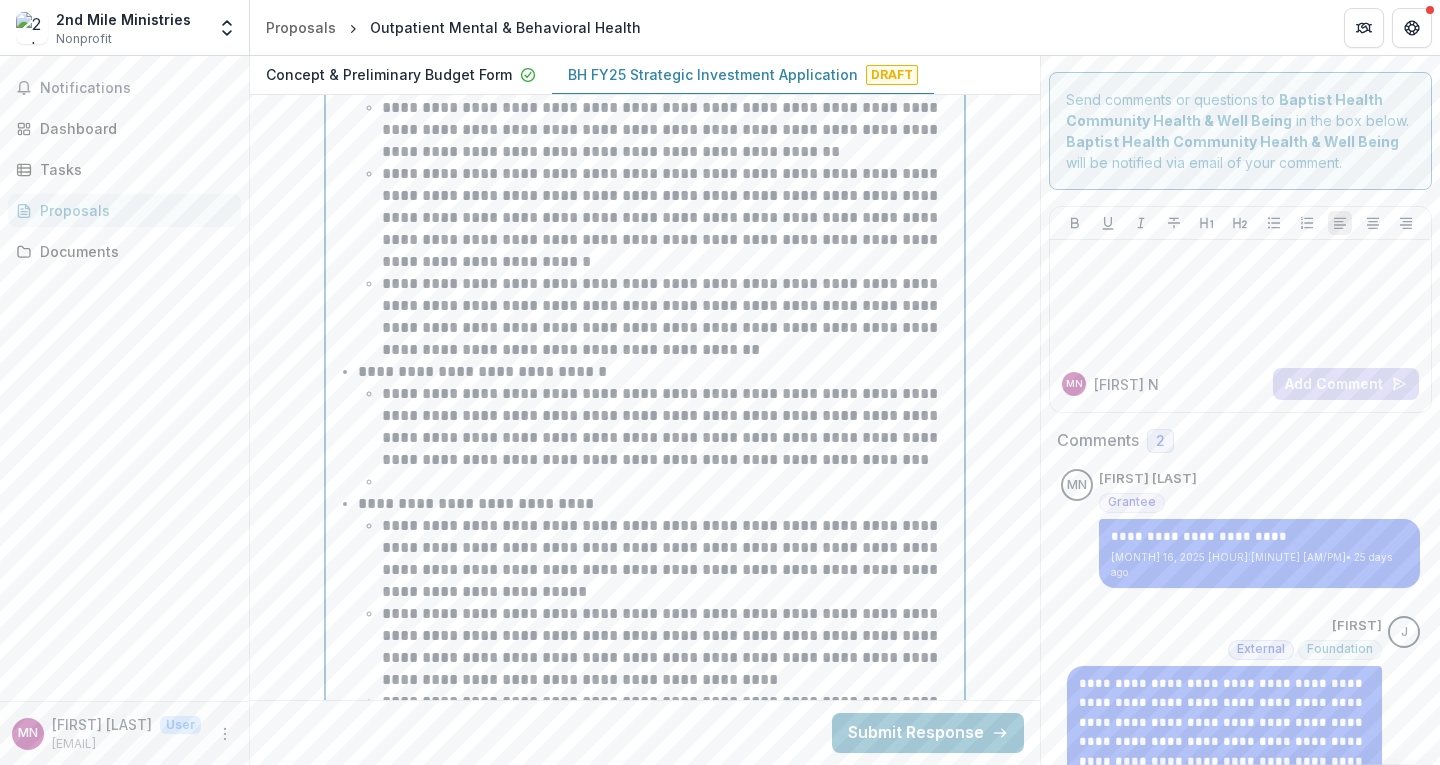 click at bounding box center (669, 482) 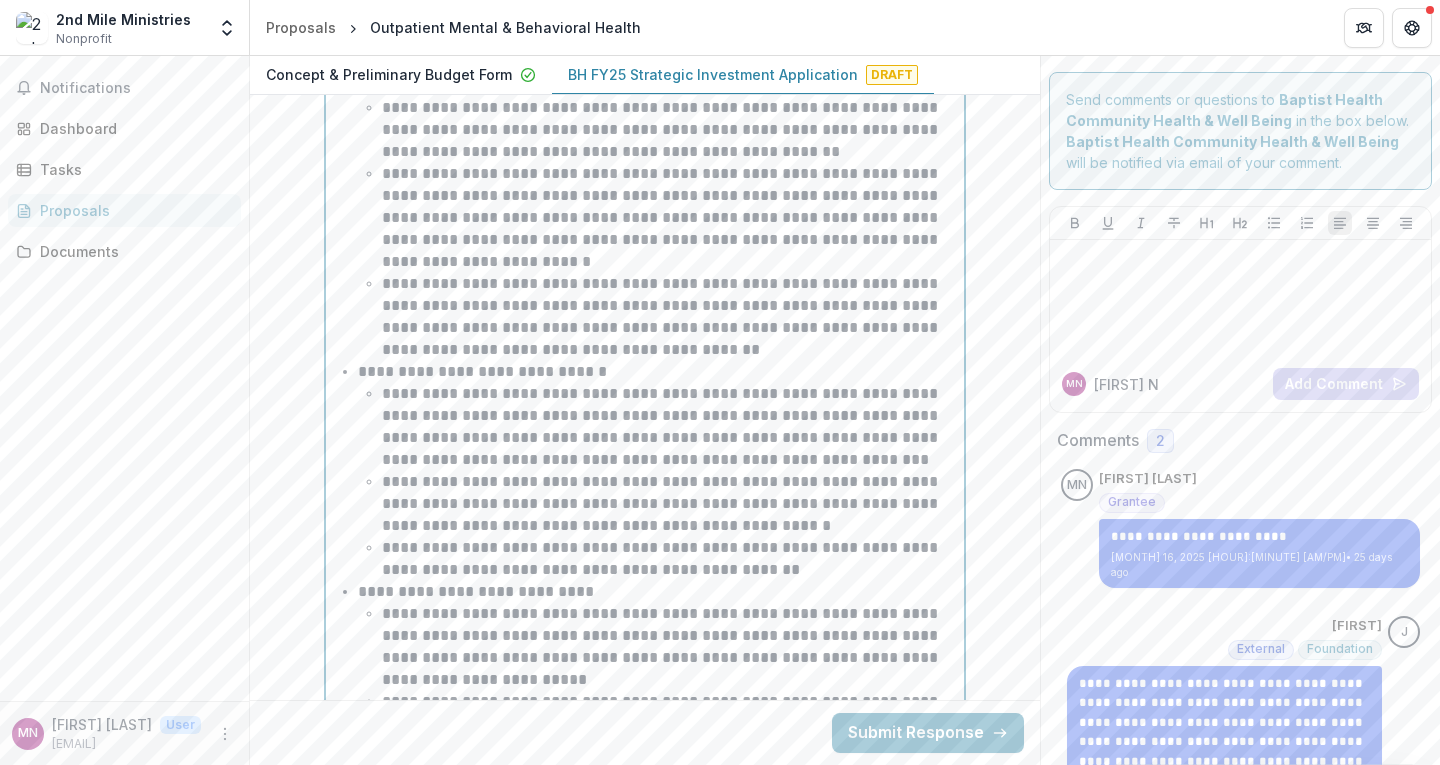 click on "**********" at bounding box center [669, 130] 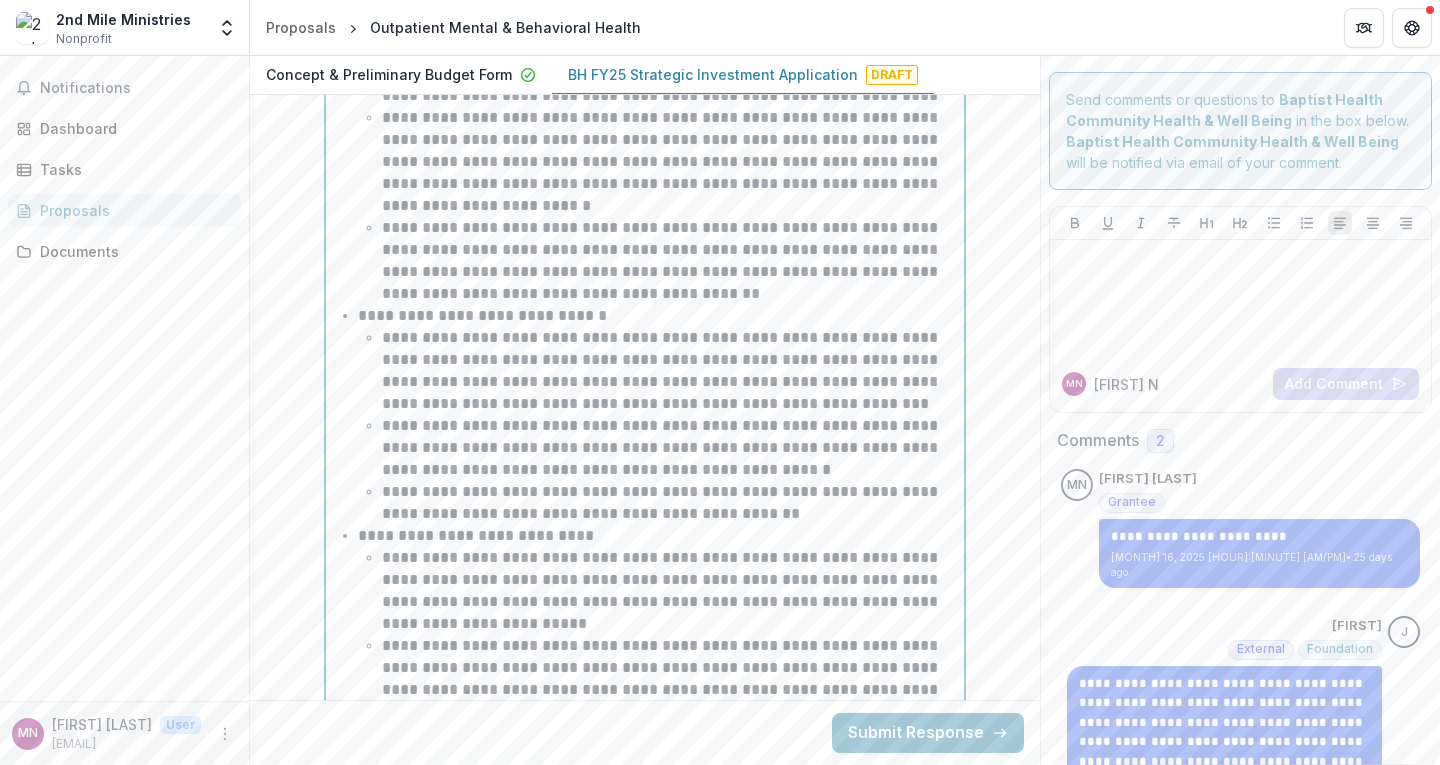 scroll, scrollTop: 8332, scrollLeft: 0, axis: vertical 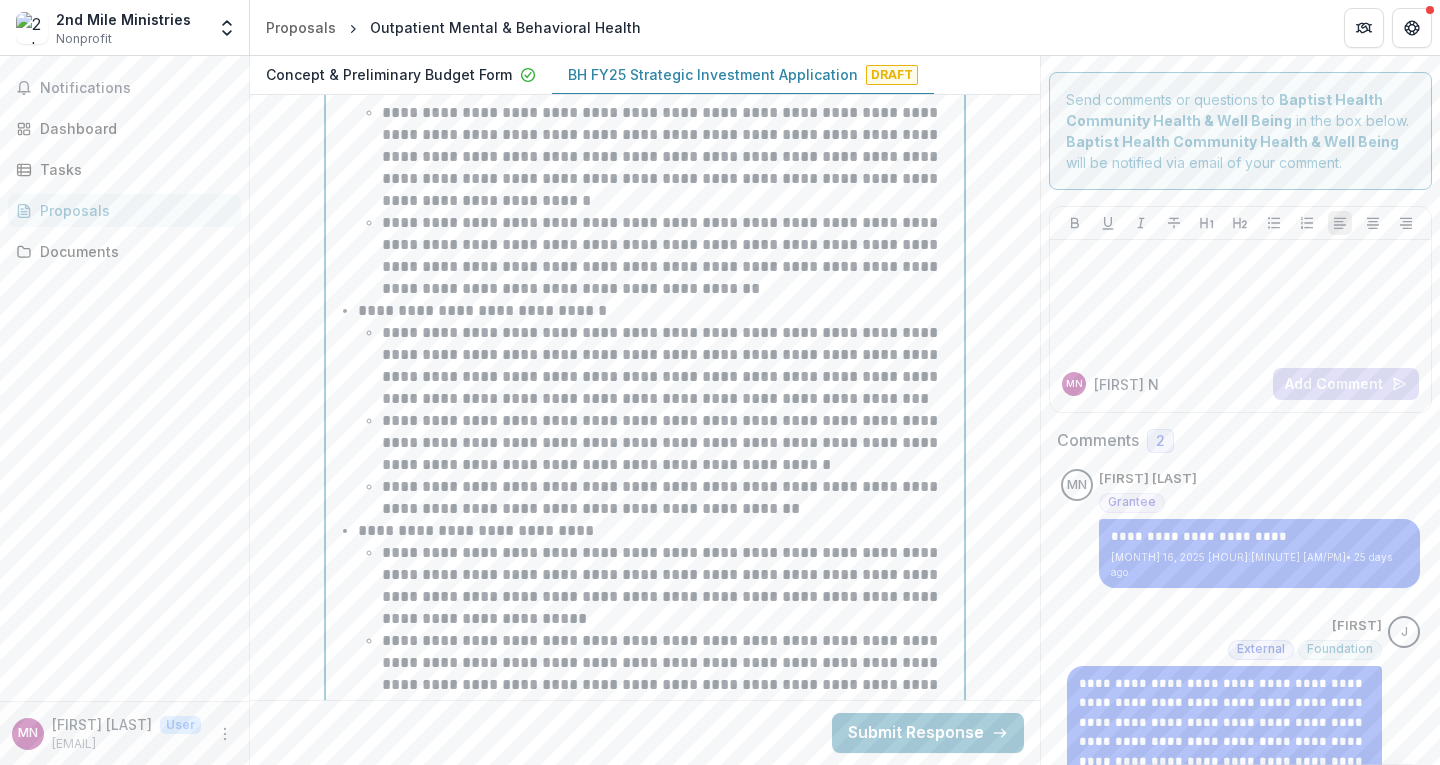 click on "**********" at bounding box center [669, 498] 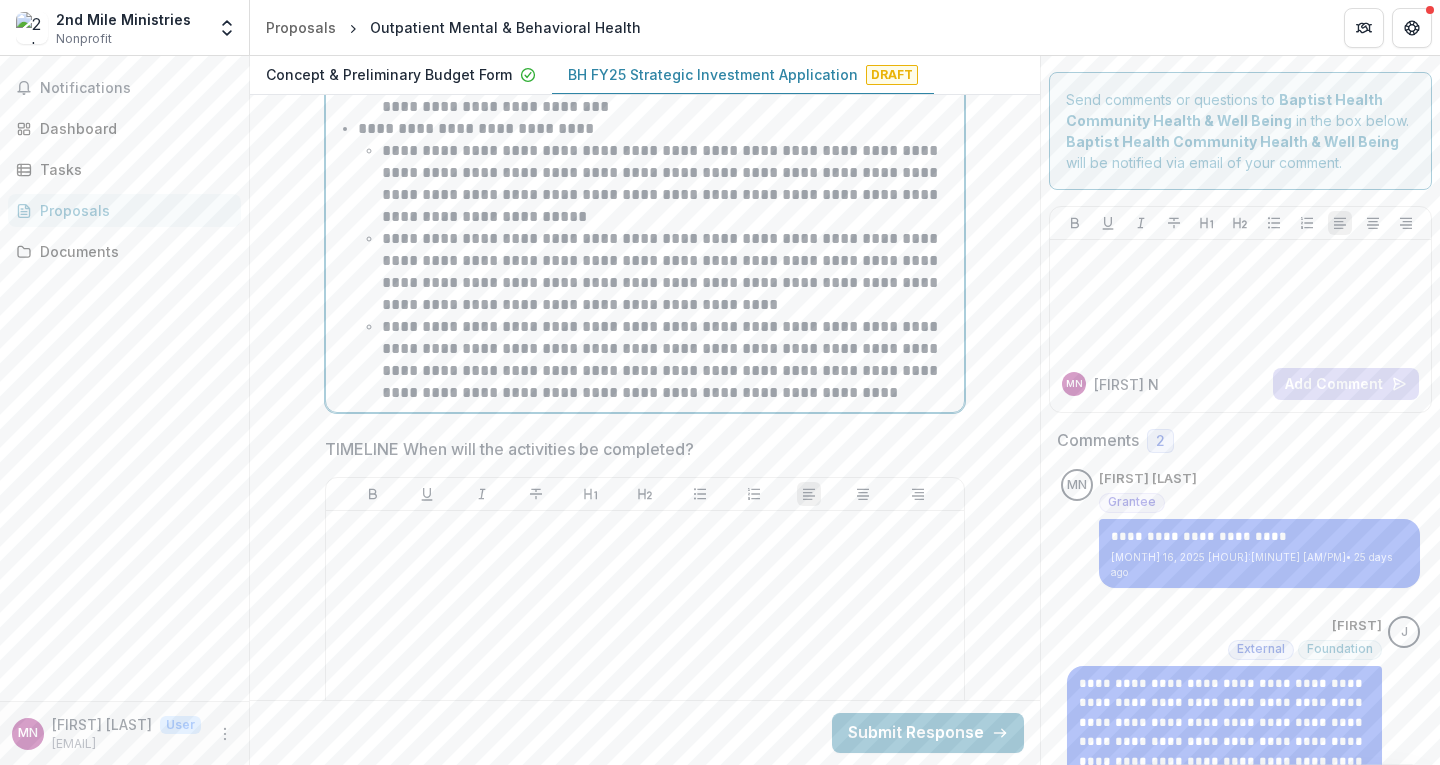 scroll, scrollTop: 8776, scrollLeft: 0, axis: vertical 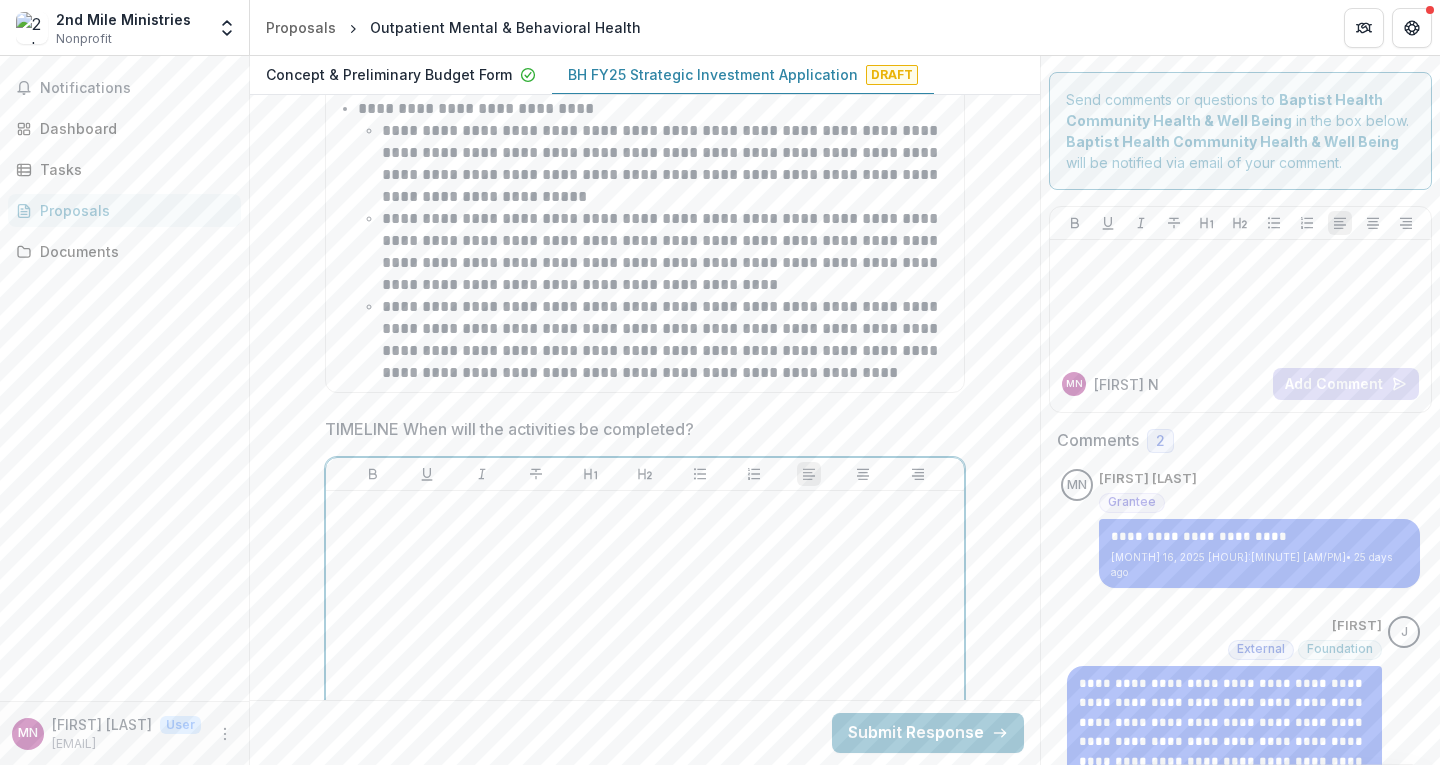 click at bounding box center [645, 649] 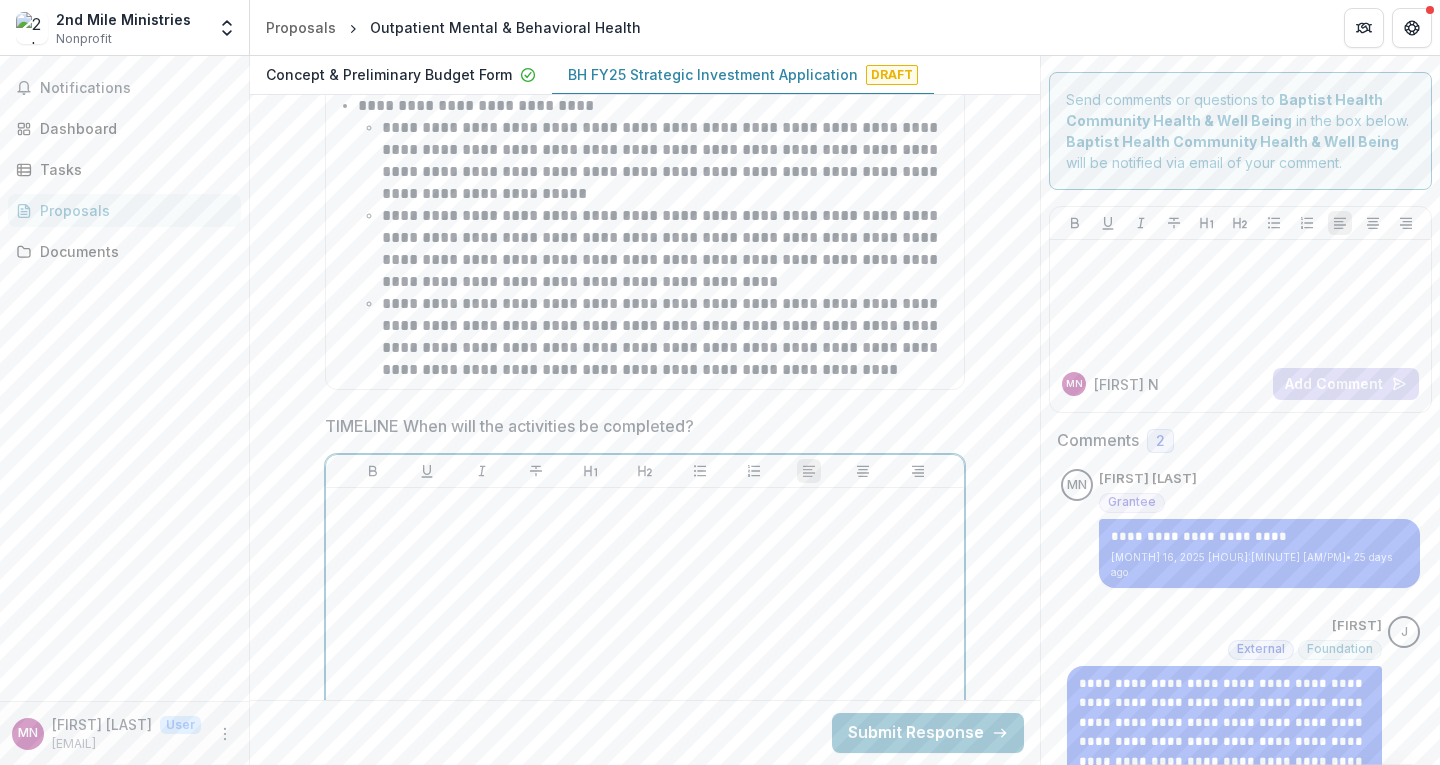 scroll, scrollTop: 8781, scrollLeft: 0, axis: vertical 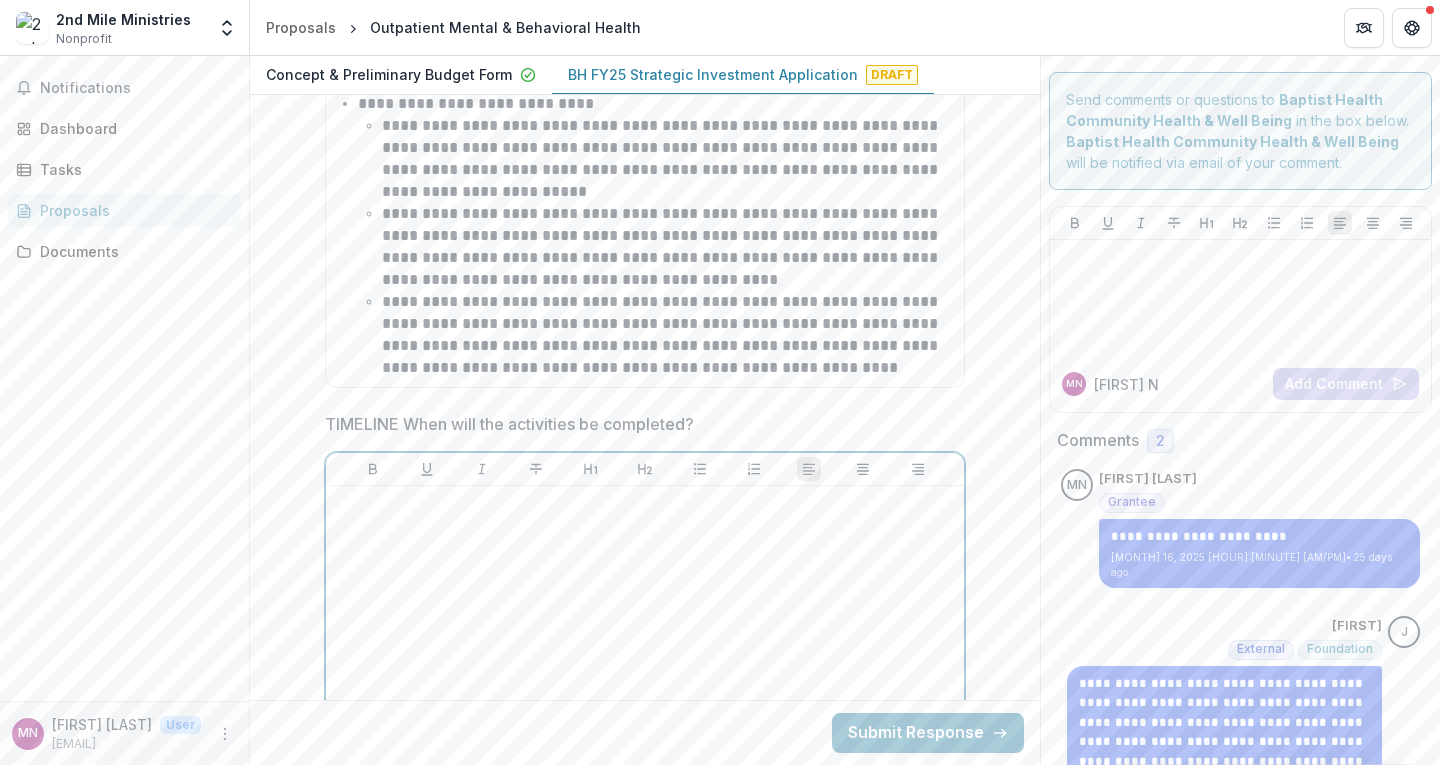 type 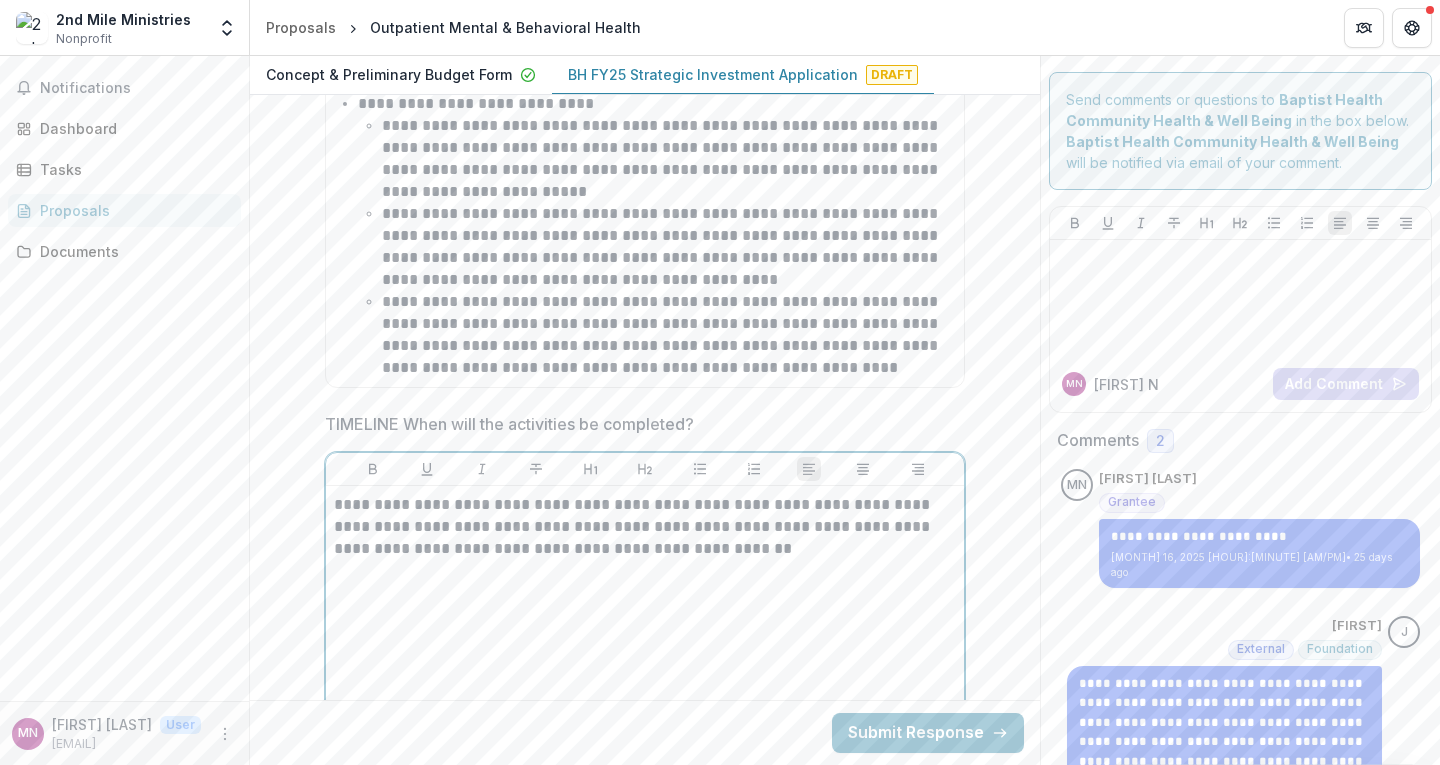 click on "**********" at bounding box center [645, 527] 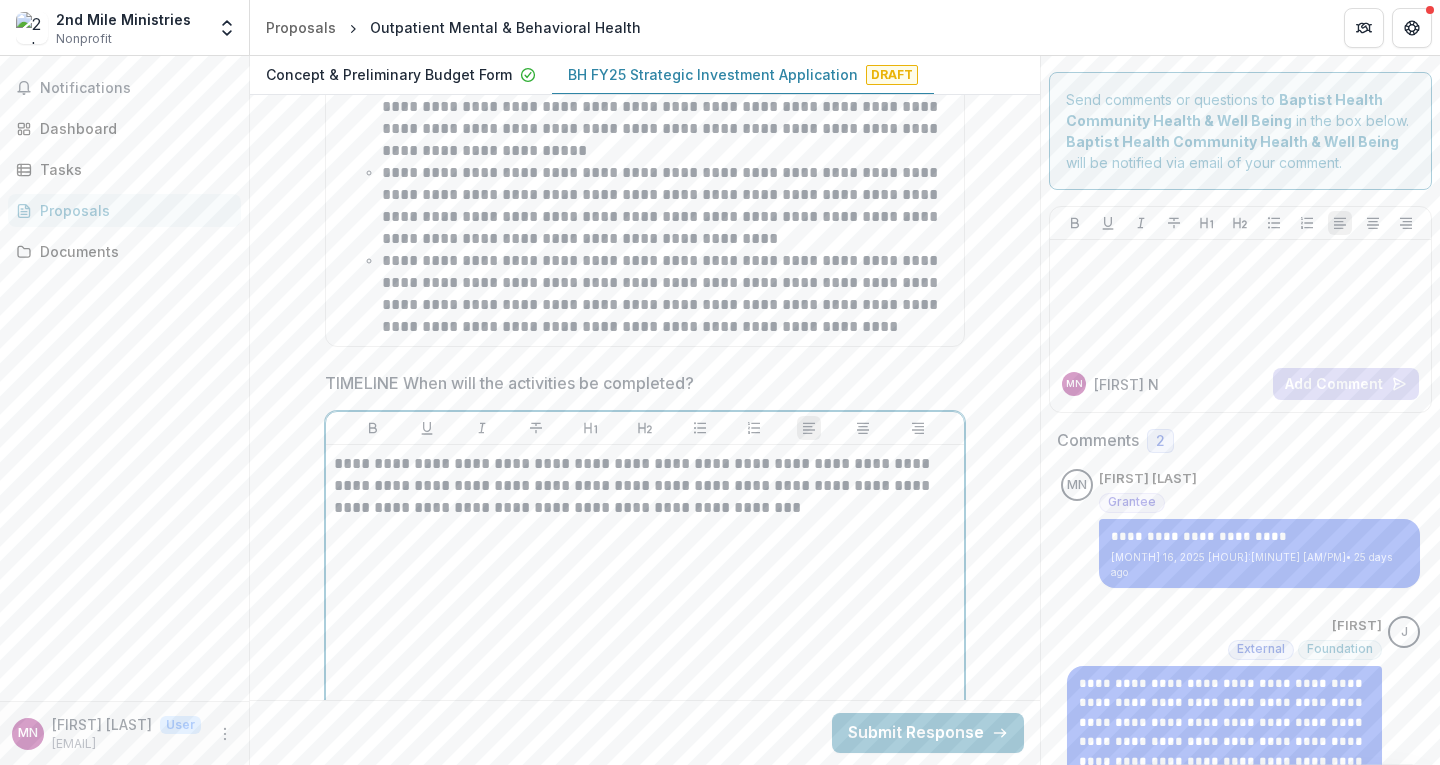 scroll, scrollTop: 8821, scrollLeft: 0, axis: vertical 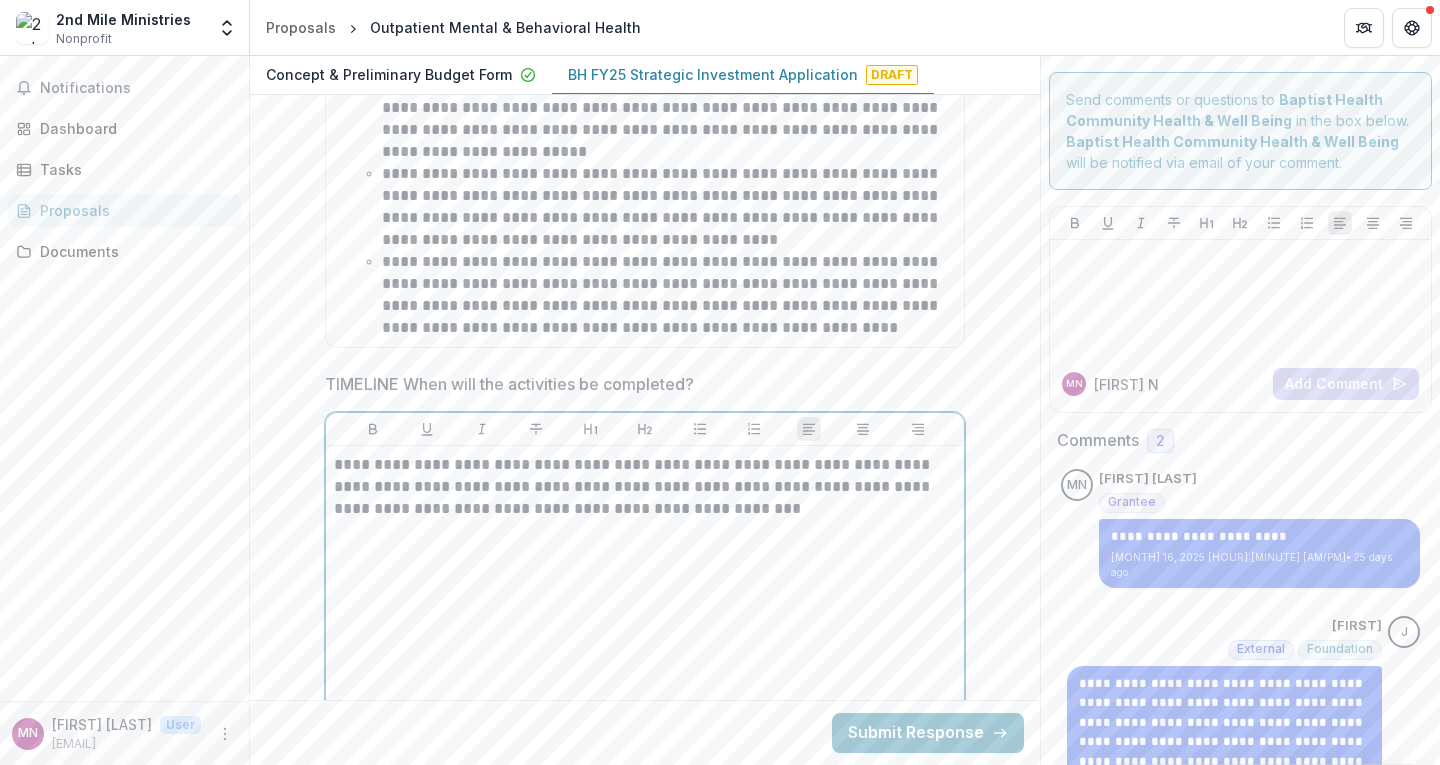 click on "**********" at bounding box center [645, 487] 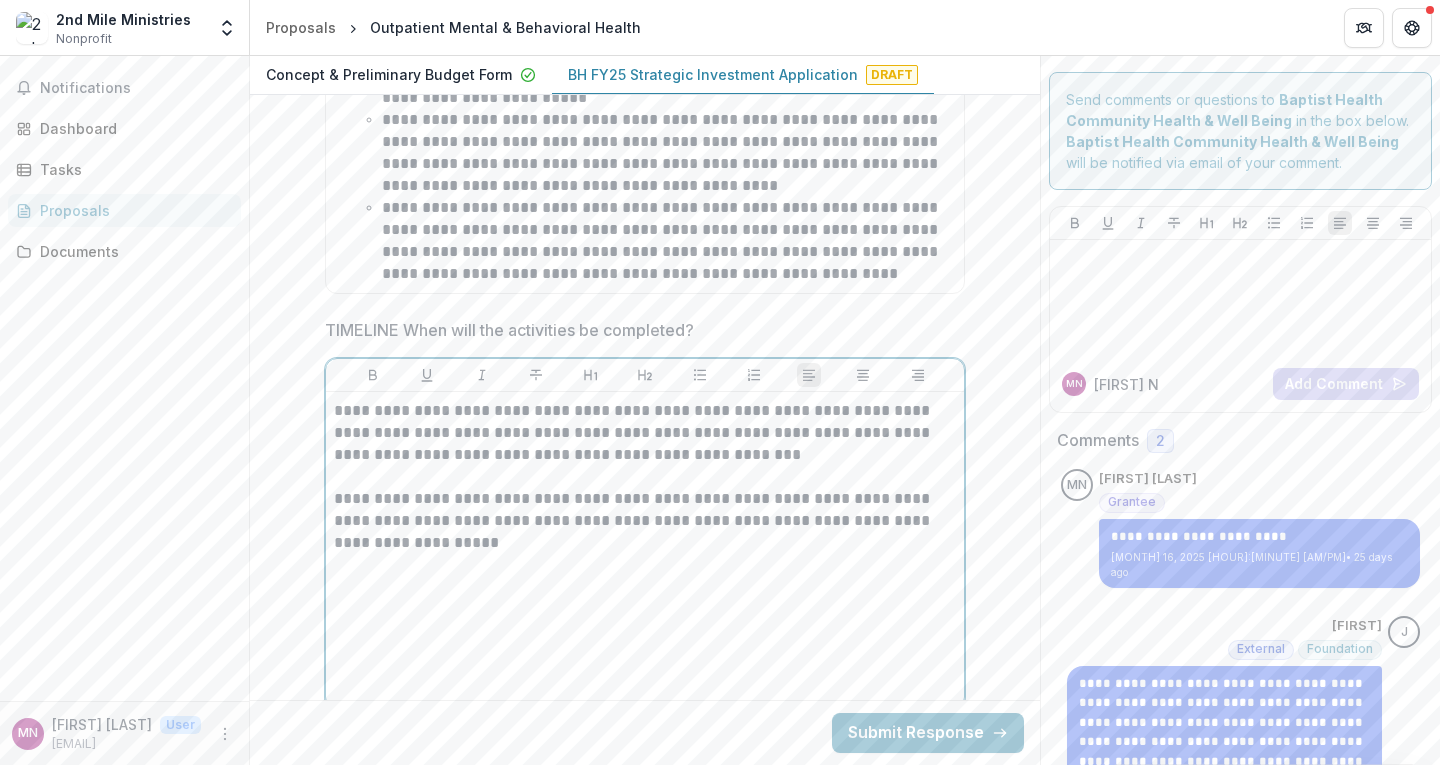 scroll, scrollTop: 8879, scrollLeft: 0, axis: vertical 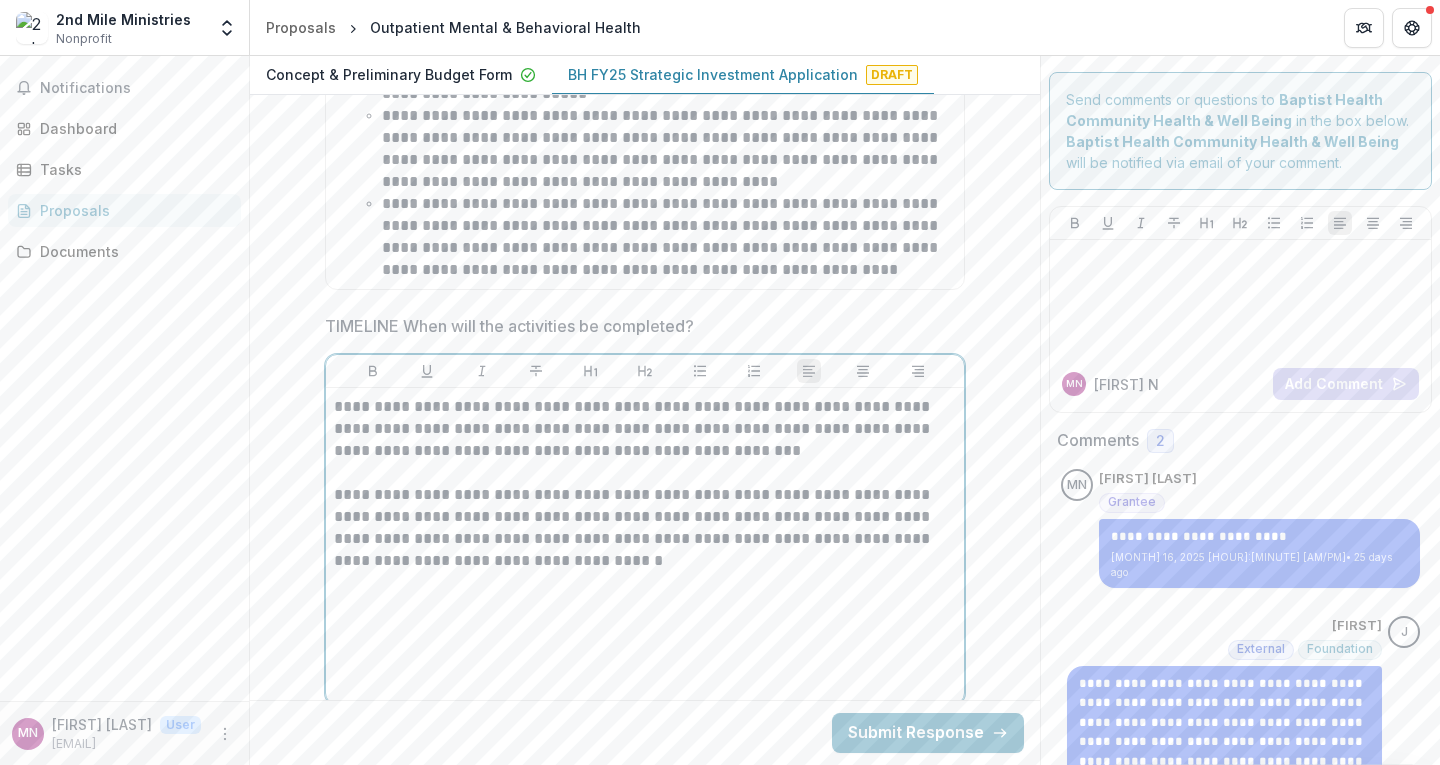 click on "**********" at bounding box center (645, 528) 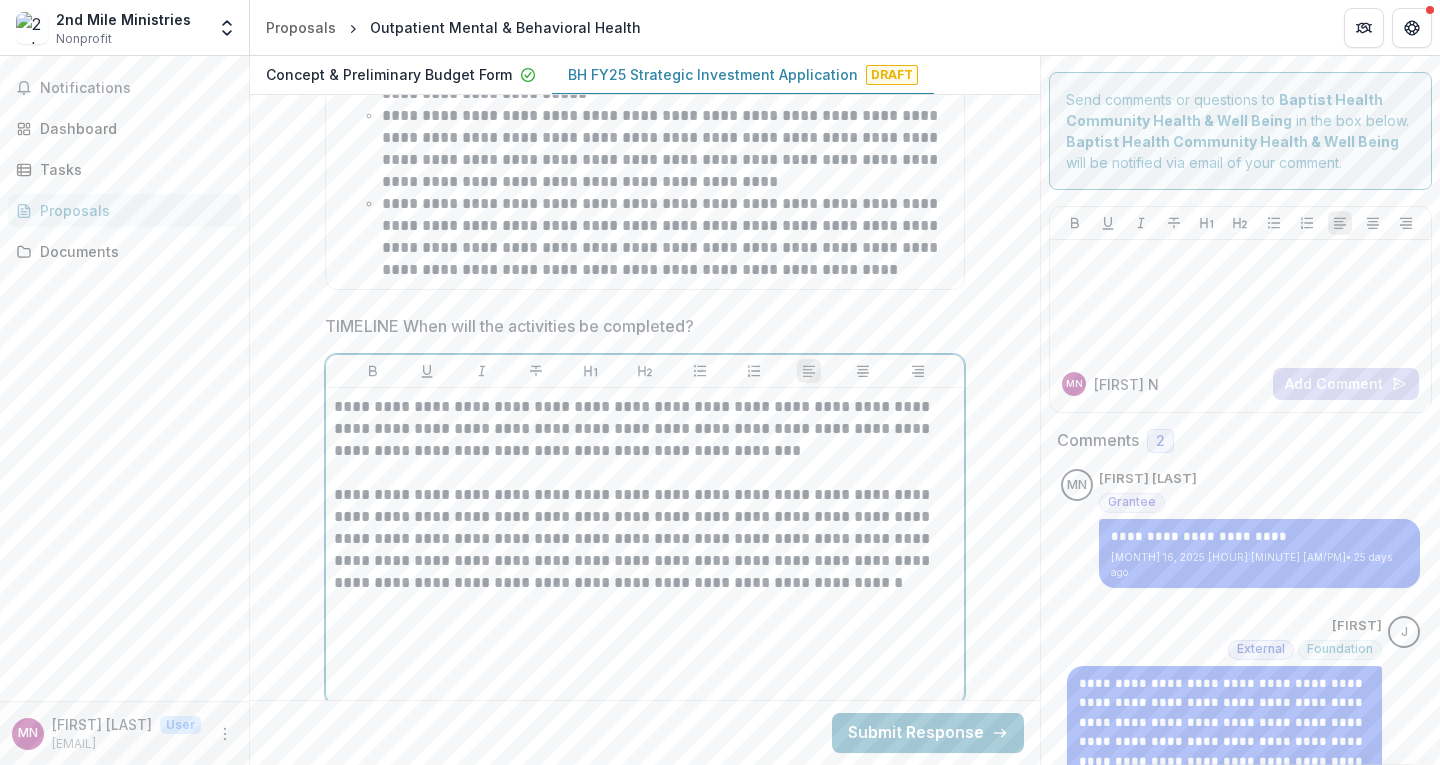 click on "**********" at bounding box center [645, 539] 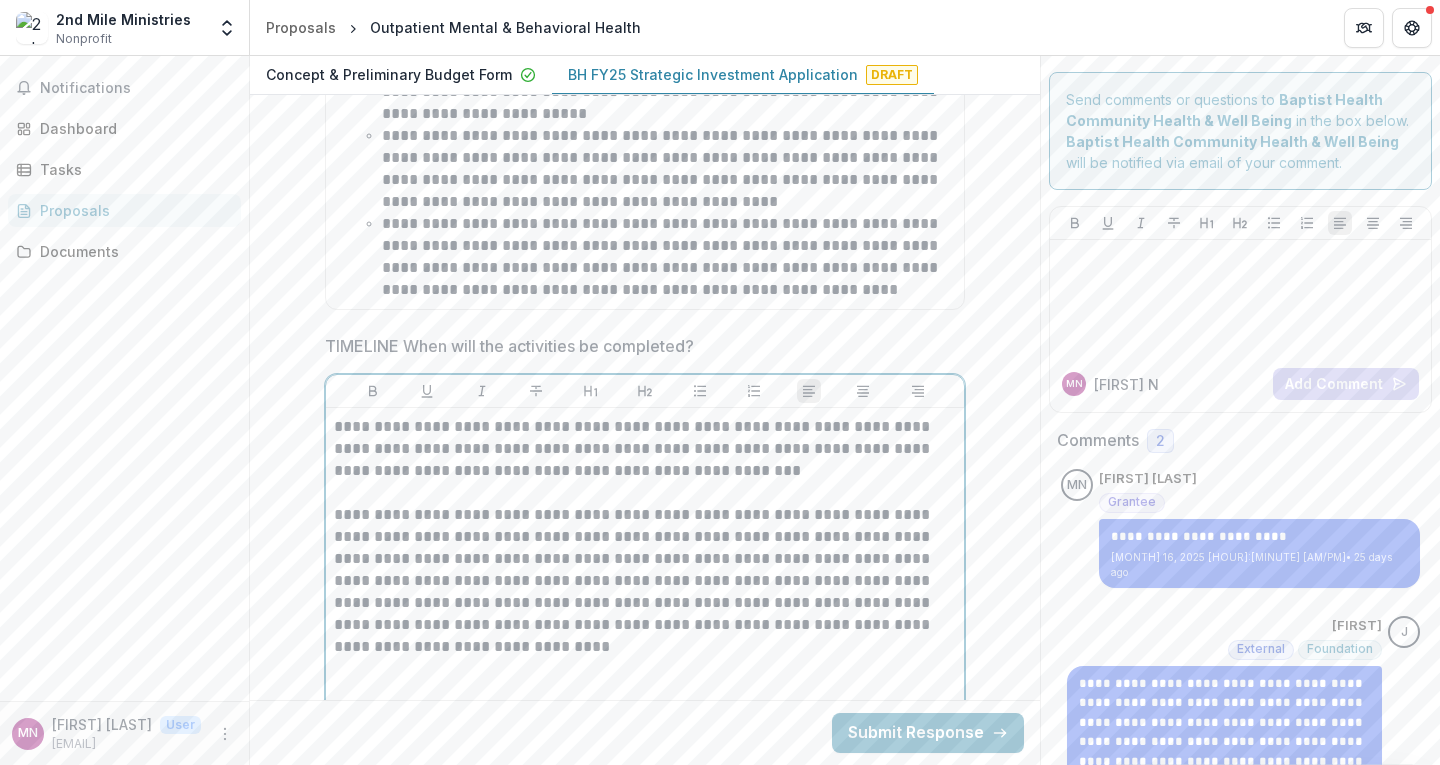 scroll, scrollTop: 8860, scrollLeft: 0, axis: vertical 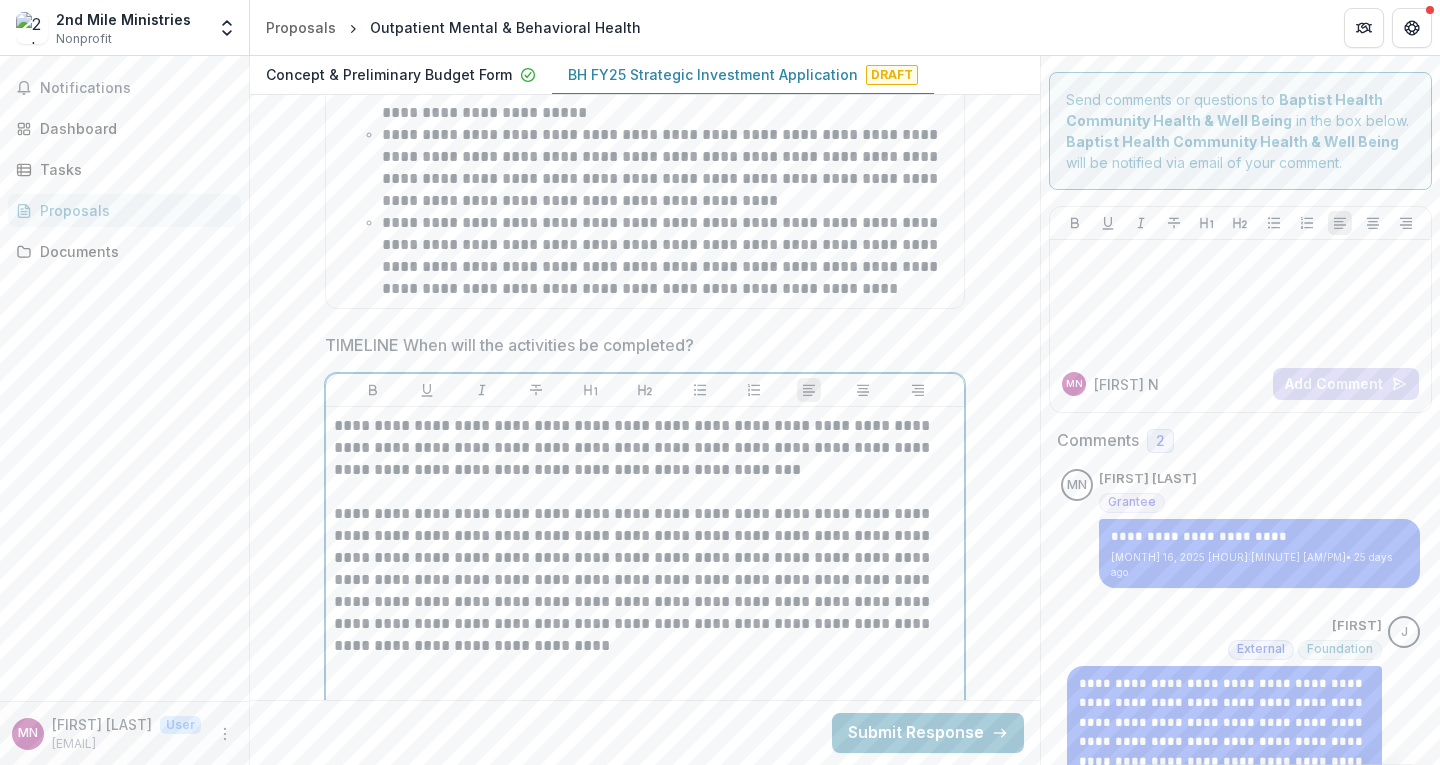 click on "**********" at bounding box center (645, 448) 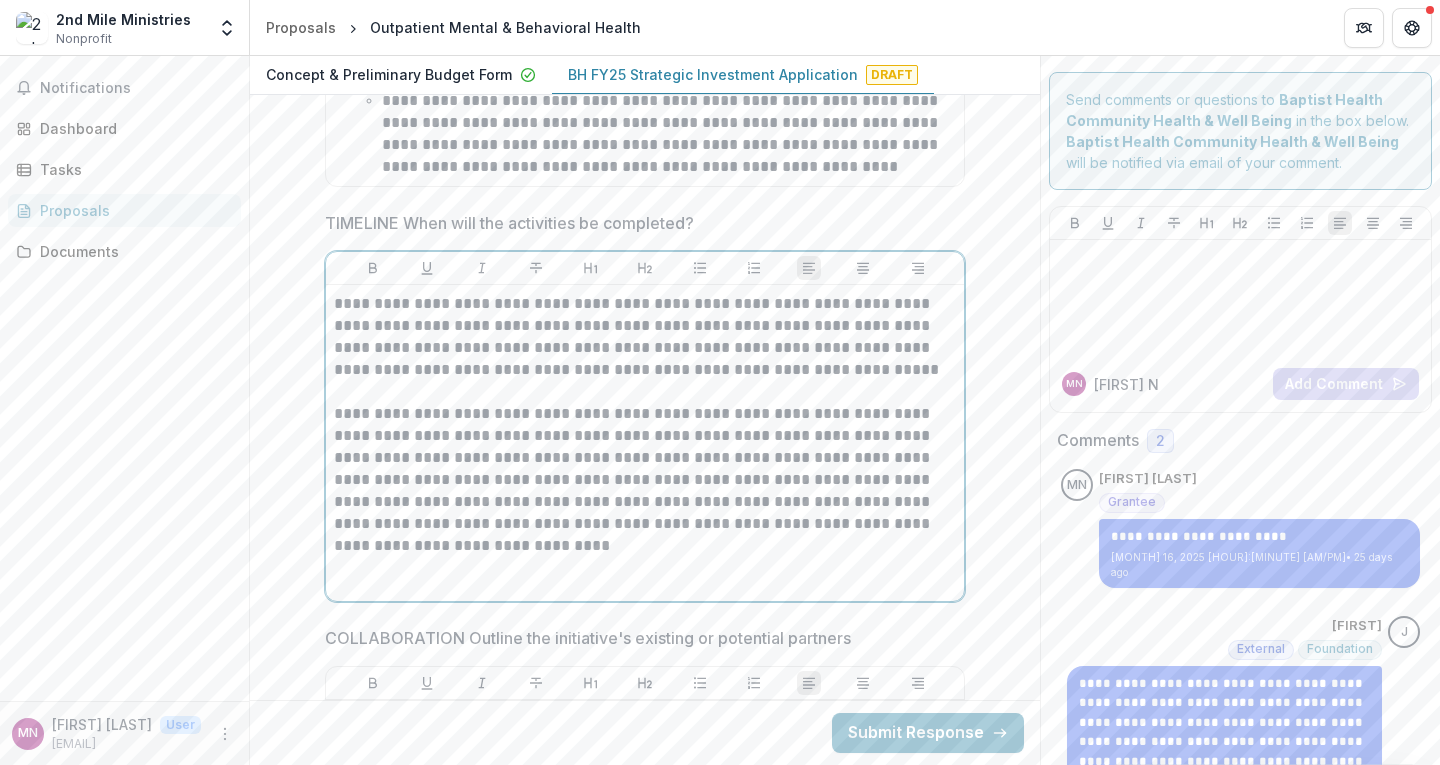 scroll, scrollTop: 8983, scrollLeft: 0, axis: vertical 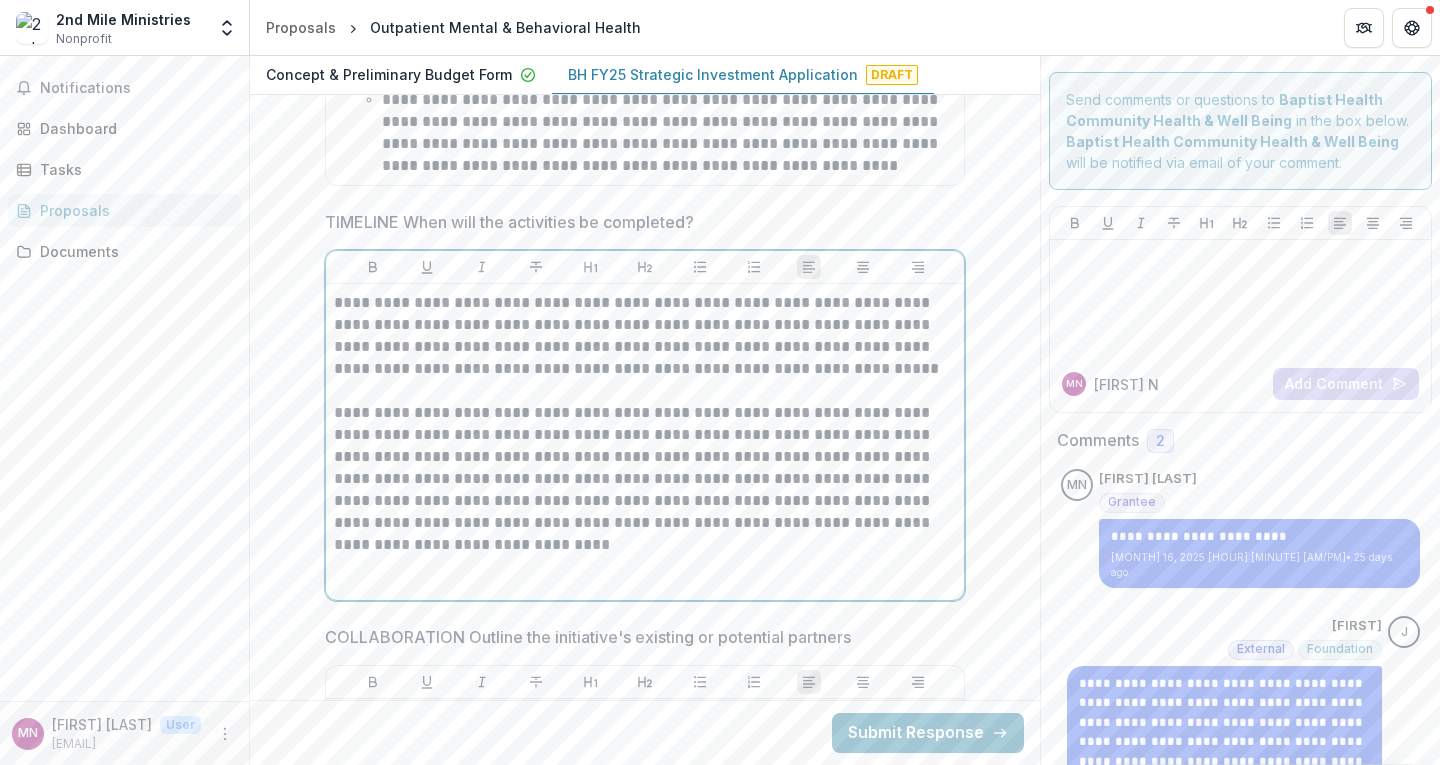 click on "**********" at bounding box center [645, 479] 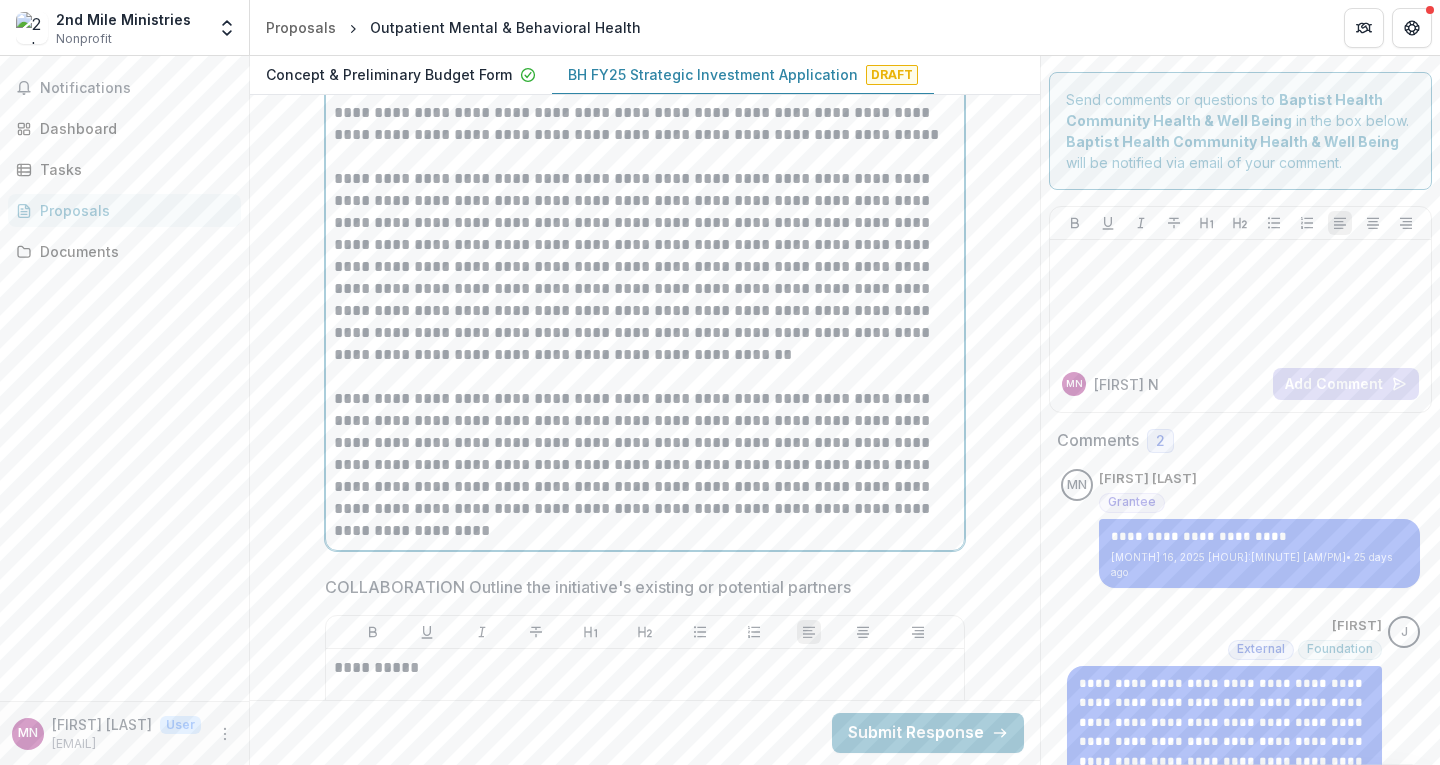 scroll, scrollTop: 9218, scrollLeft: 0, axis: vertical 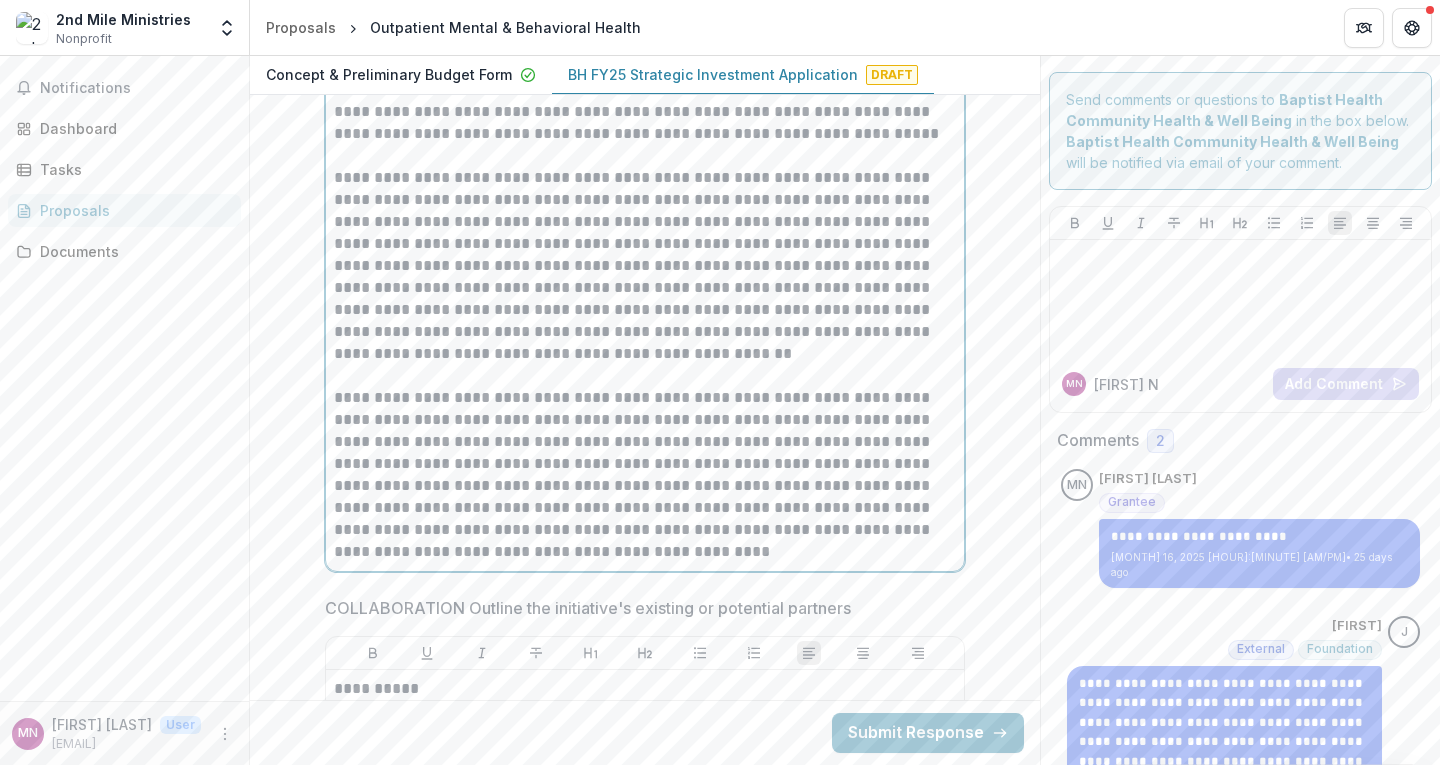 click on "**********" at bounding box center [645, 475] 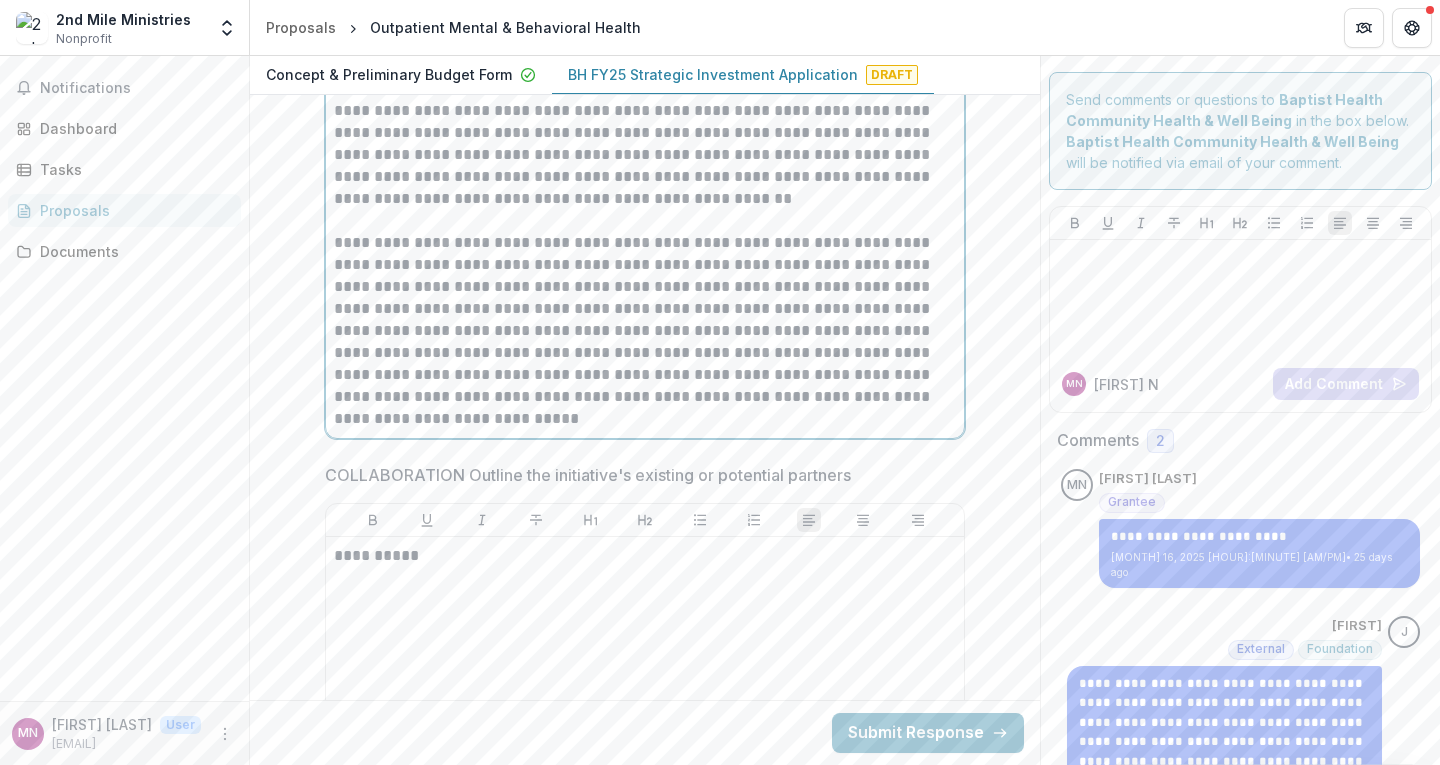 scroll, scrollTop: 9401, scrollLeft: 0, axis: vertical 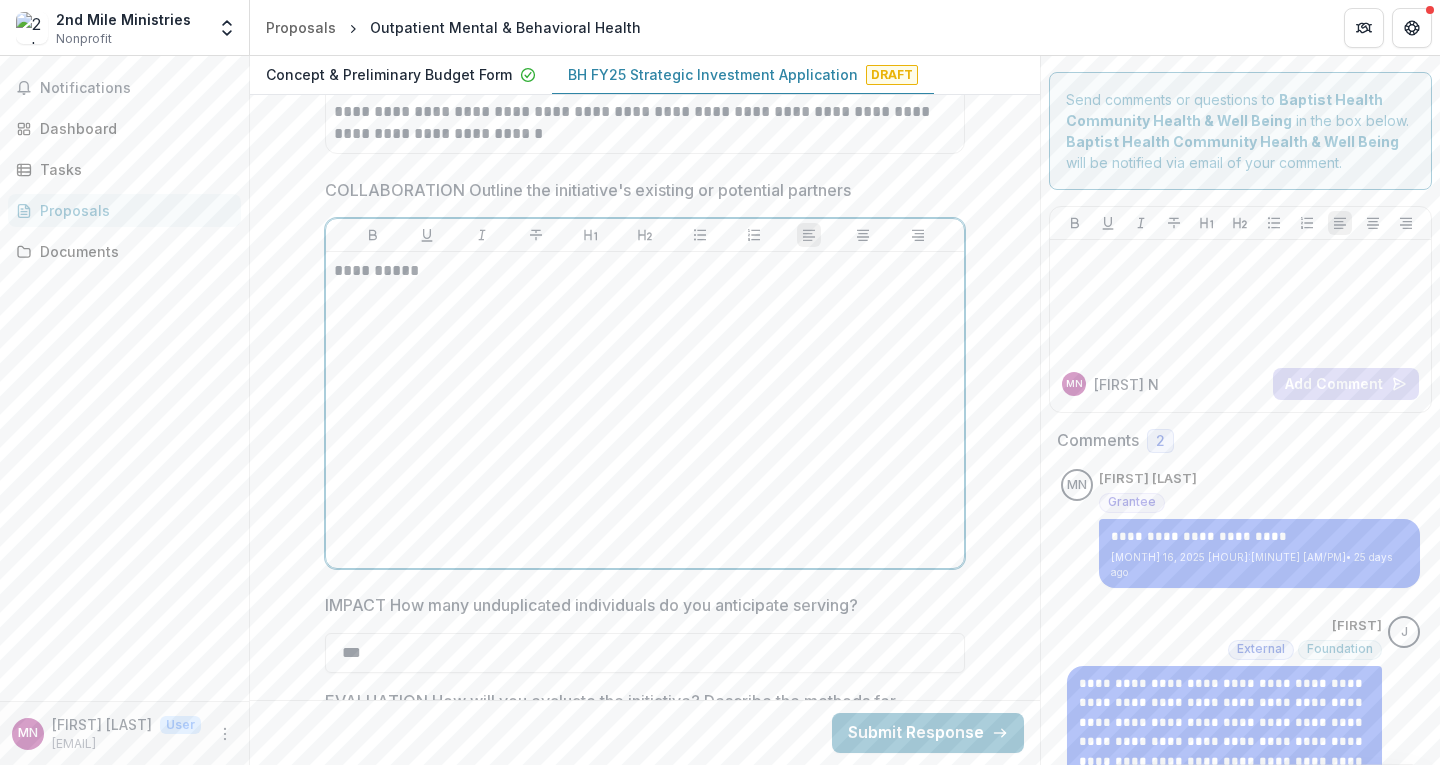 click on "**********" at bounding box center [645, 410] 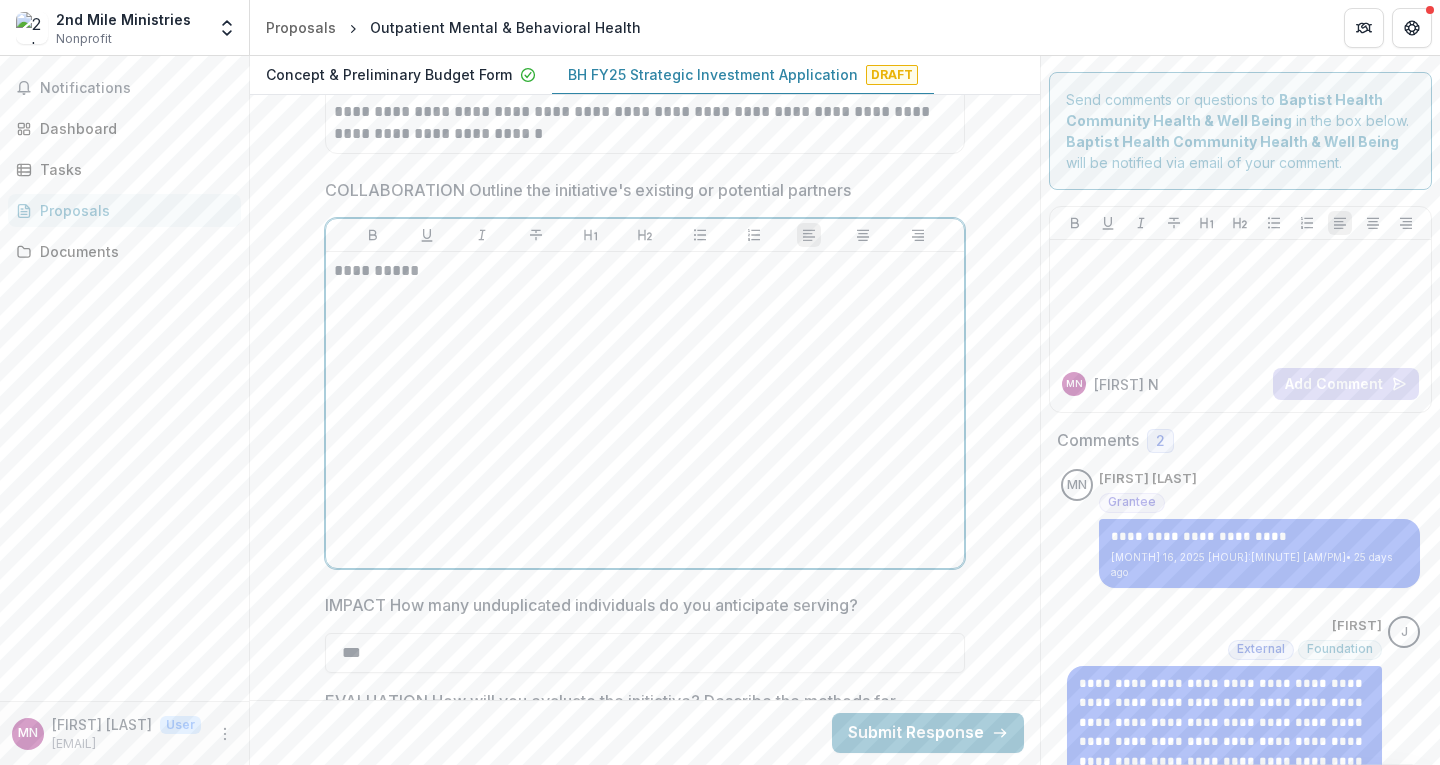 type 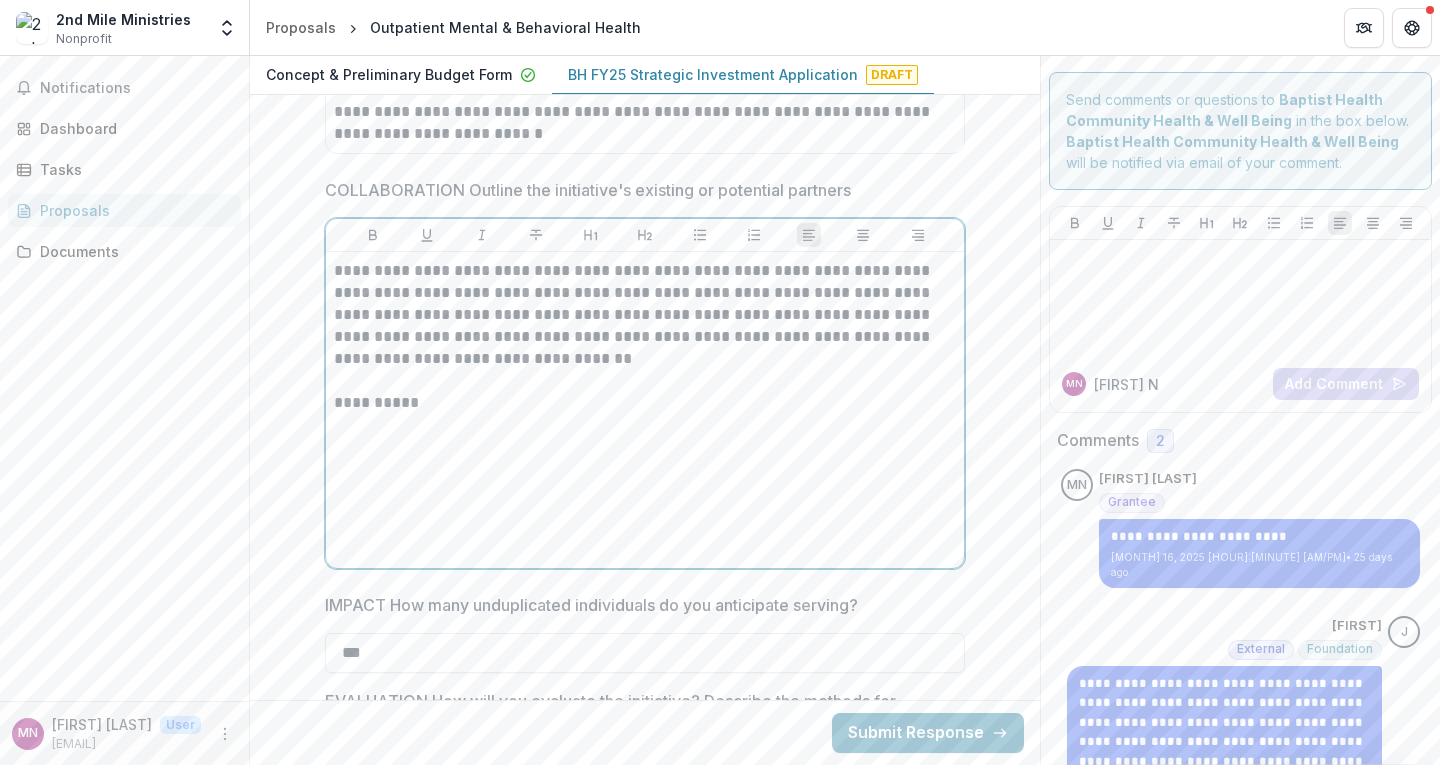 click on "**********" at bounding box center [645, 315] 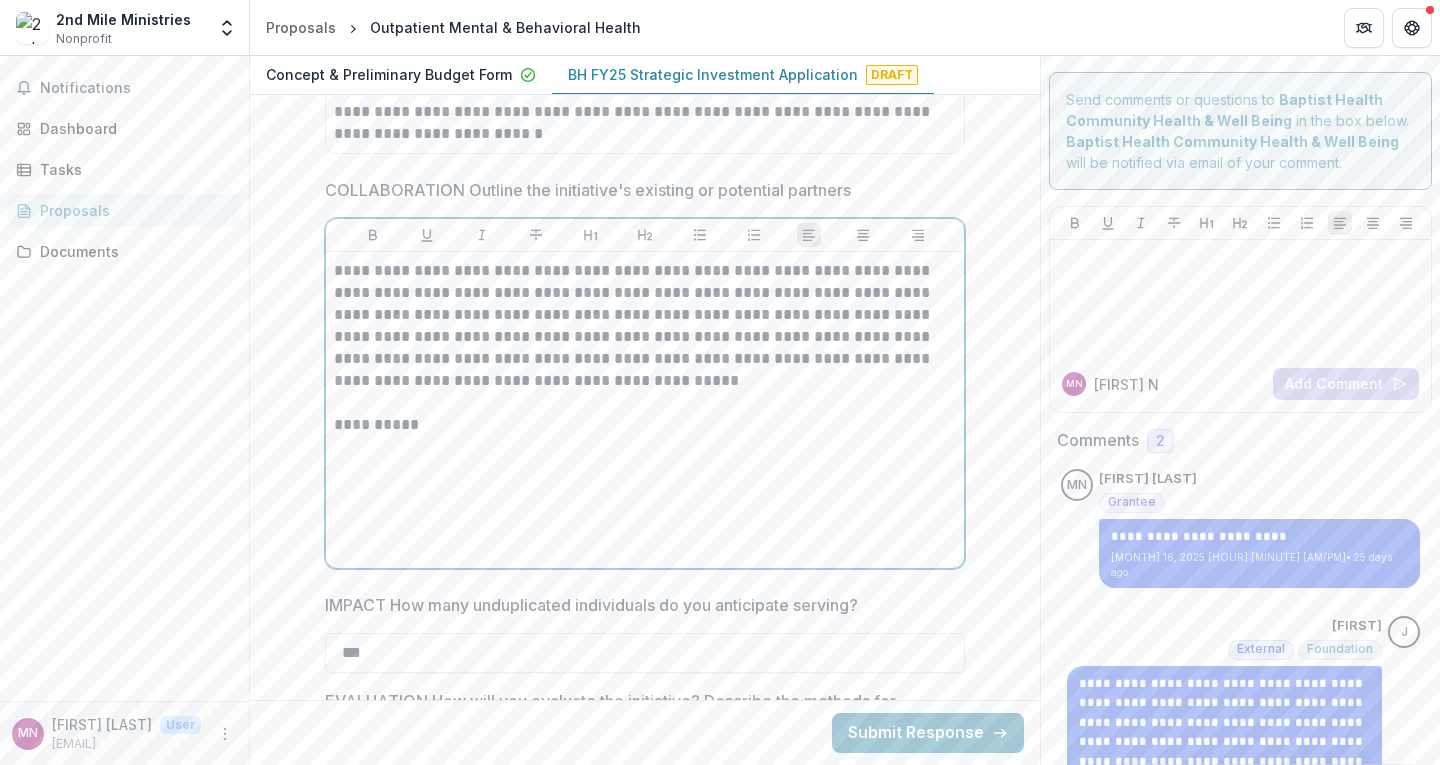 click on "**********" at bounding box center (645, 326) 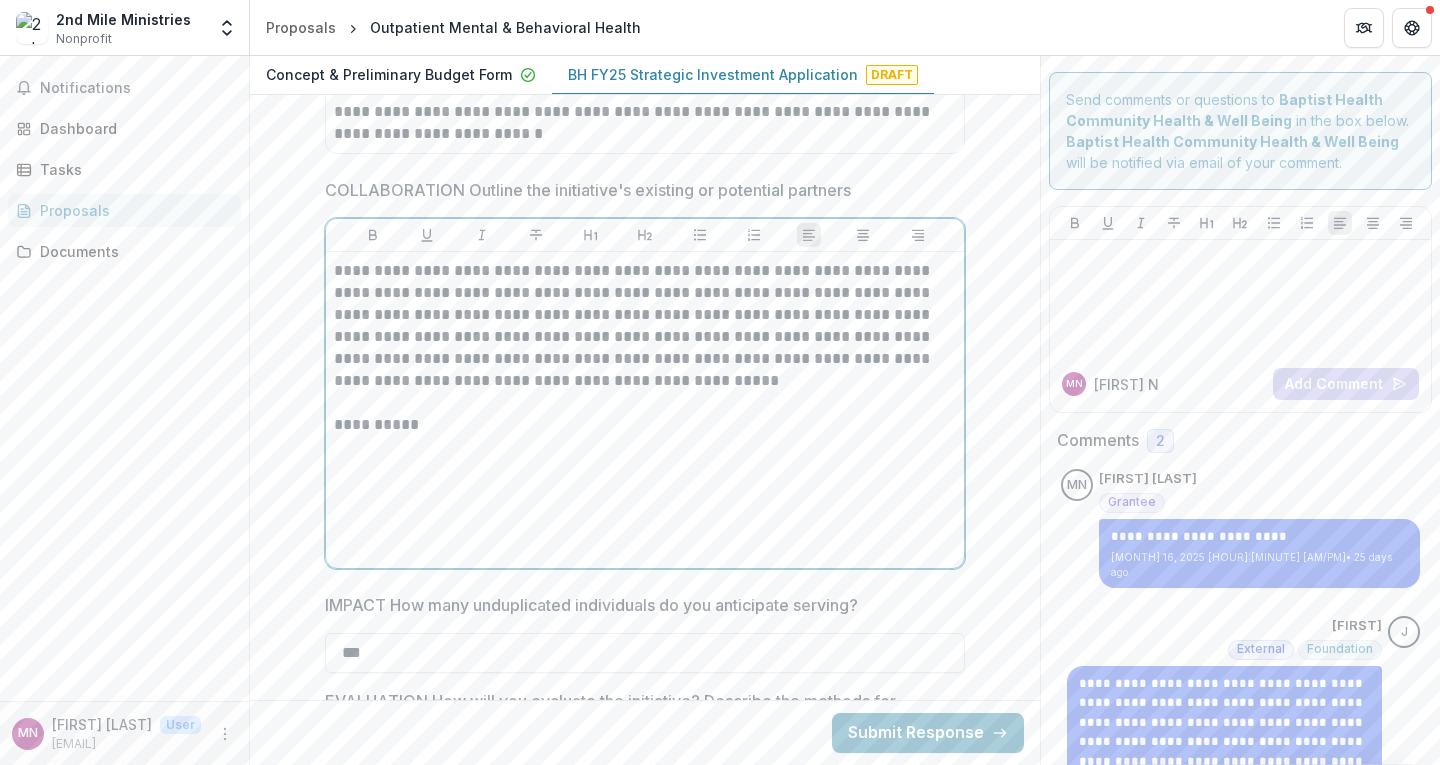 click on "**********" at bounding box center (645, 326) 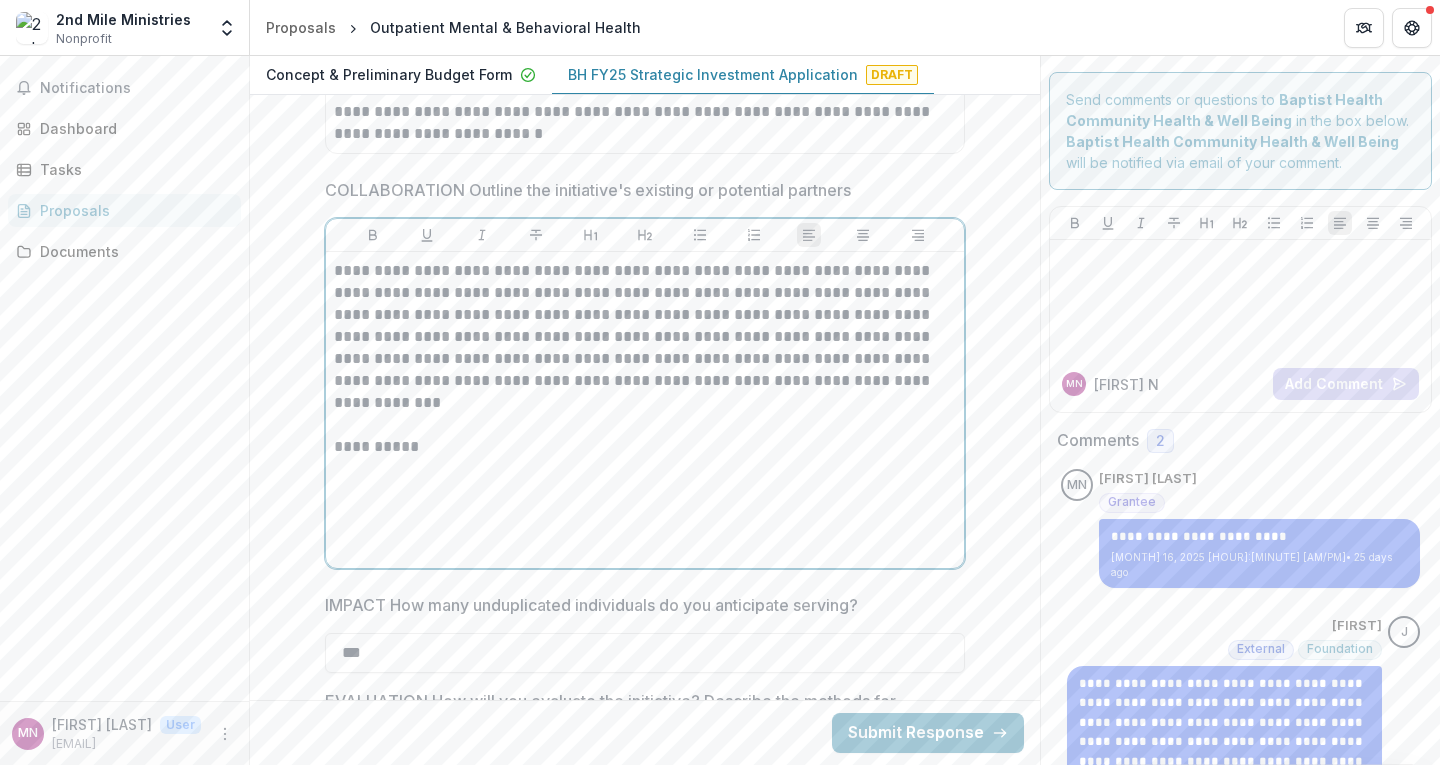 click on "**********" at bounding box center [645, 337] 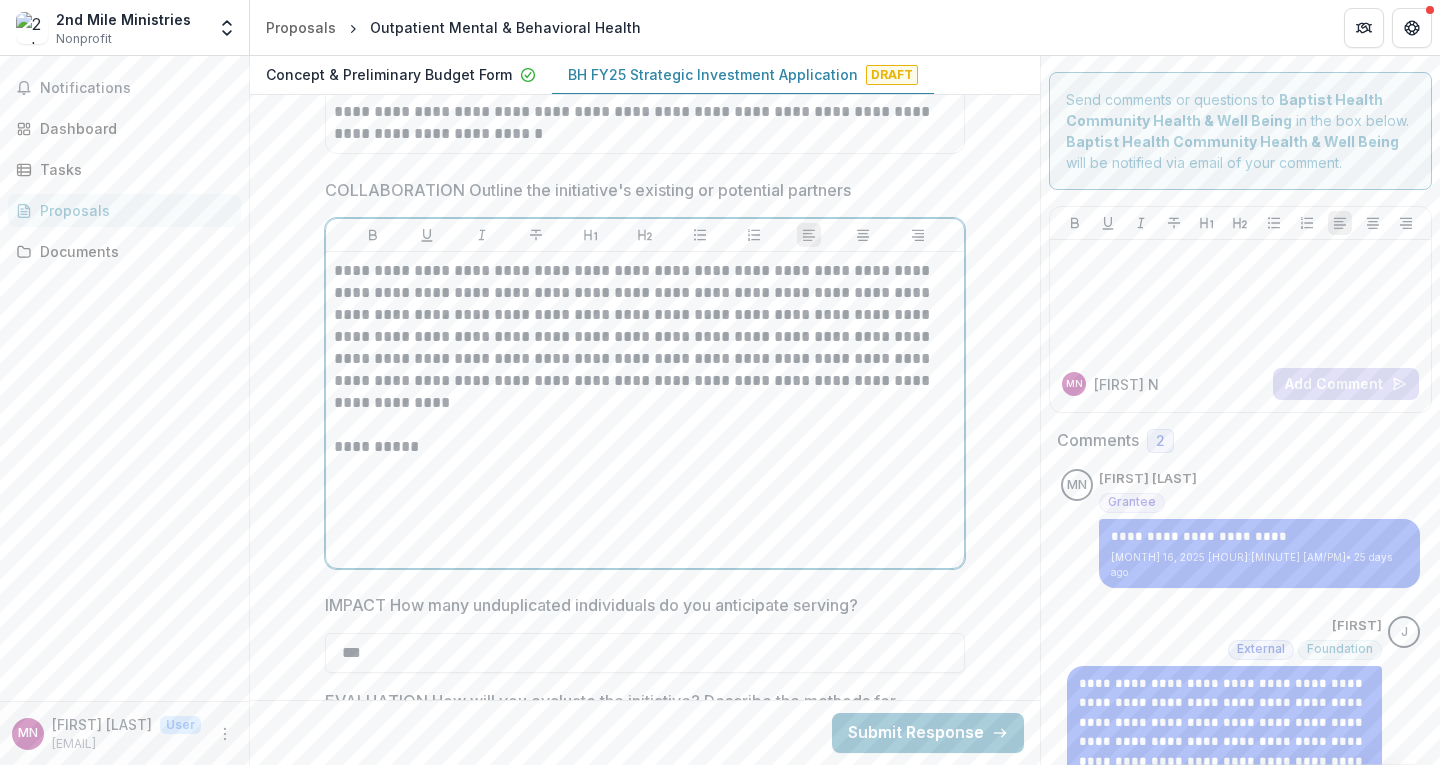 click on "**********" at bounding box center (645, 447) 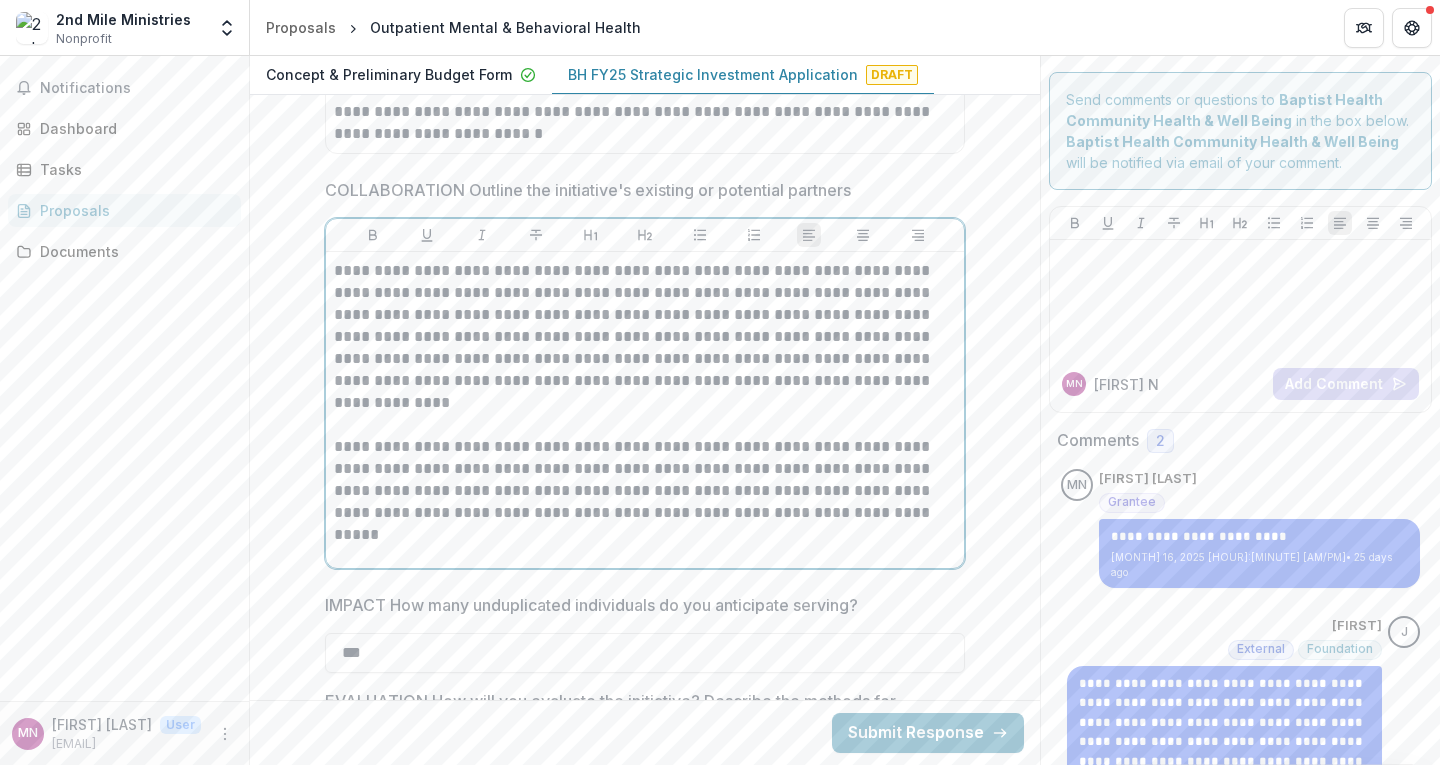 click on "**********" at bounding box center (645, 480) 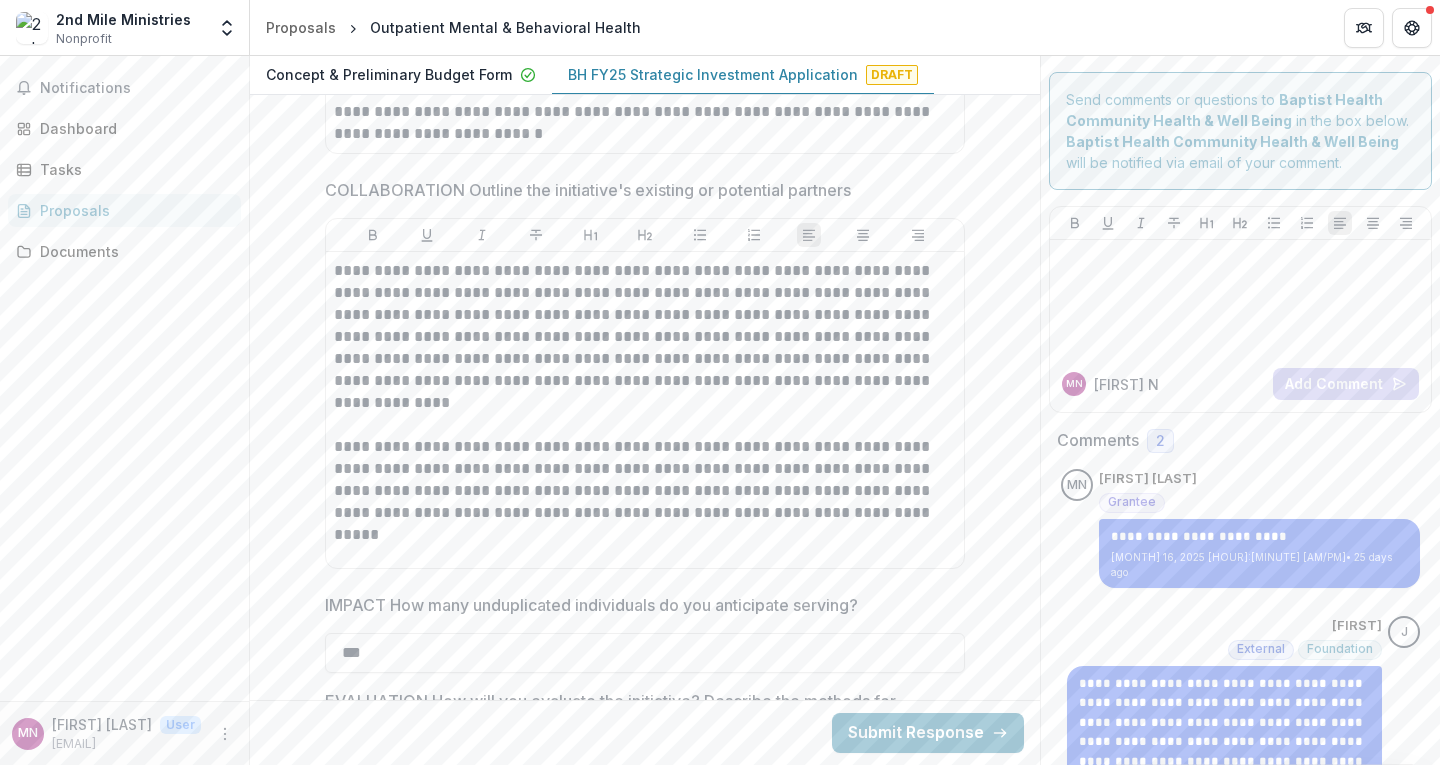 click on "**********" at bounding box center [645, 410] 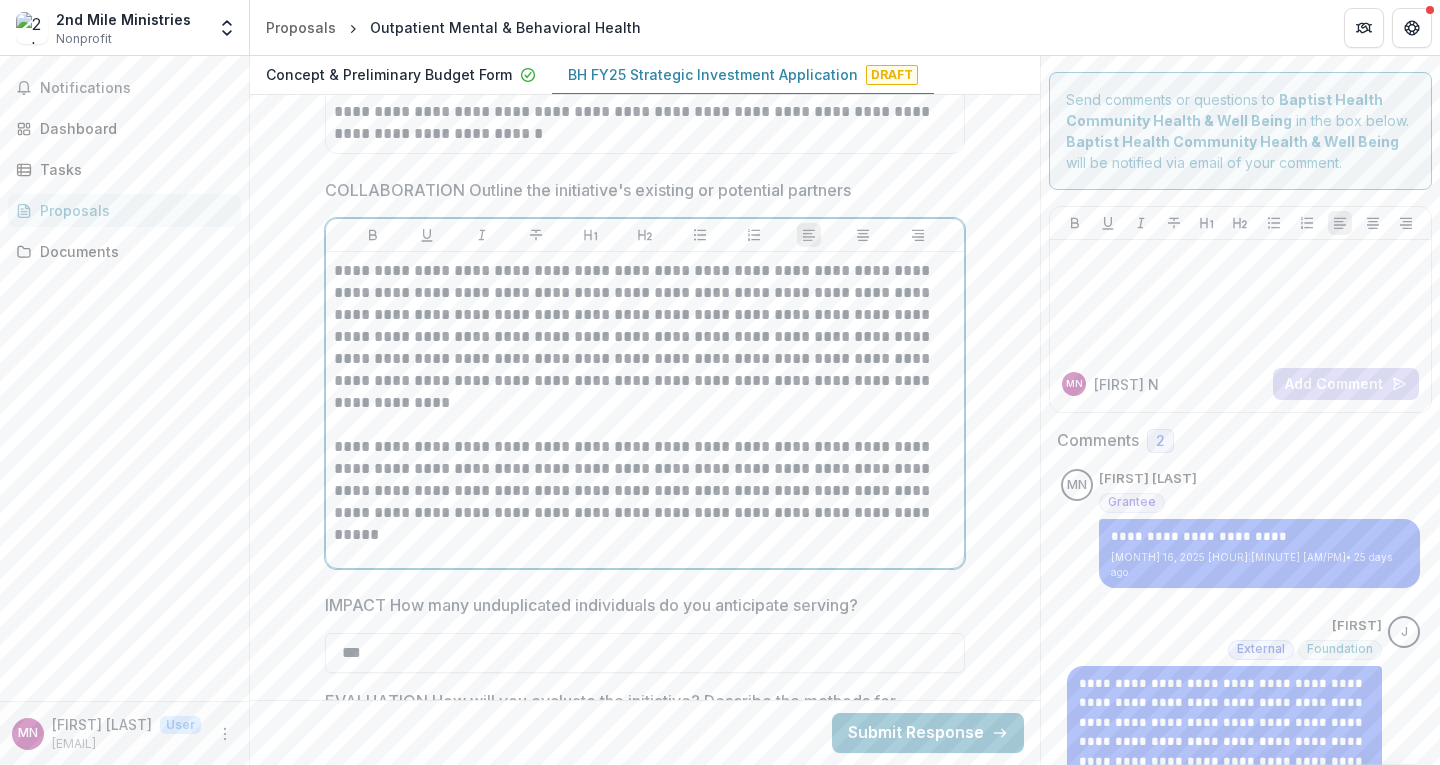 click on "**********" at bounding box center [645, 480] 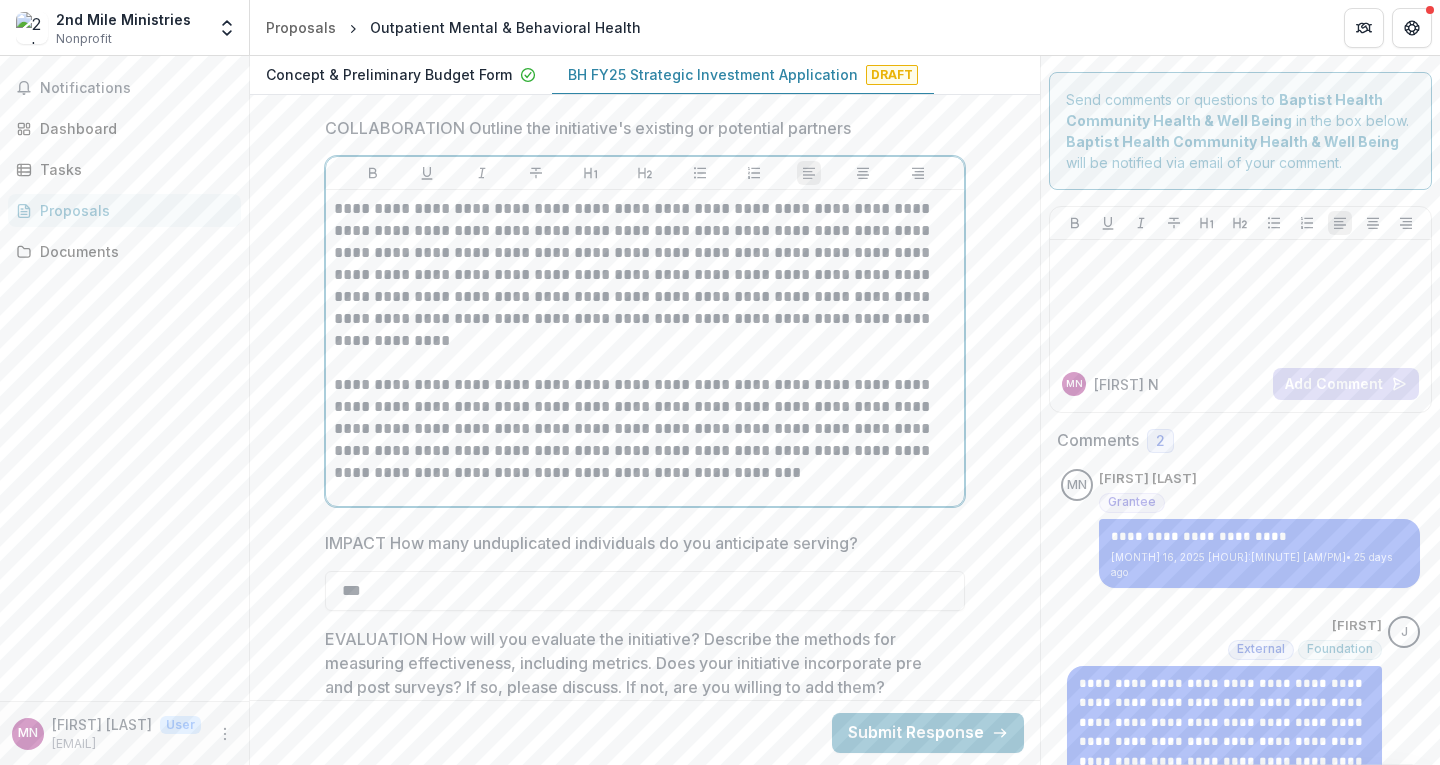 scroll, scrollTop: 9809, scrollLeft: 0, axis: vertical 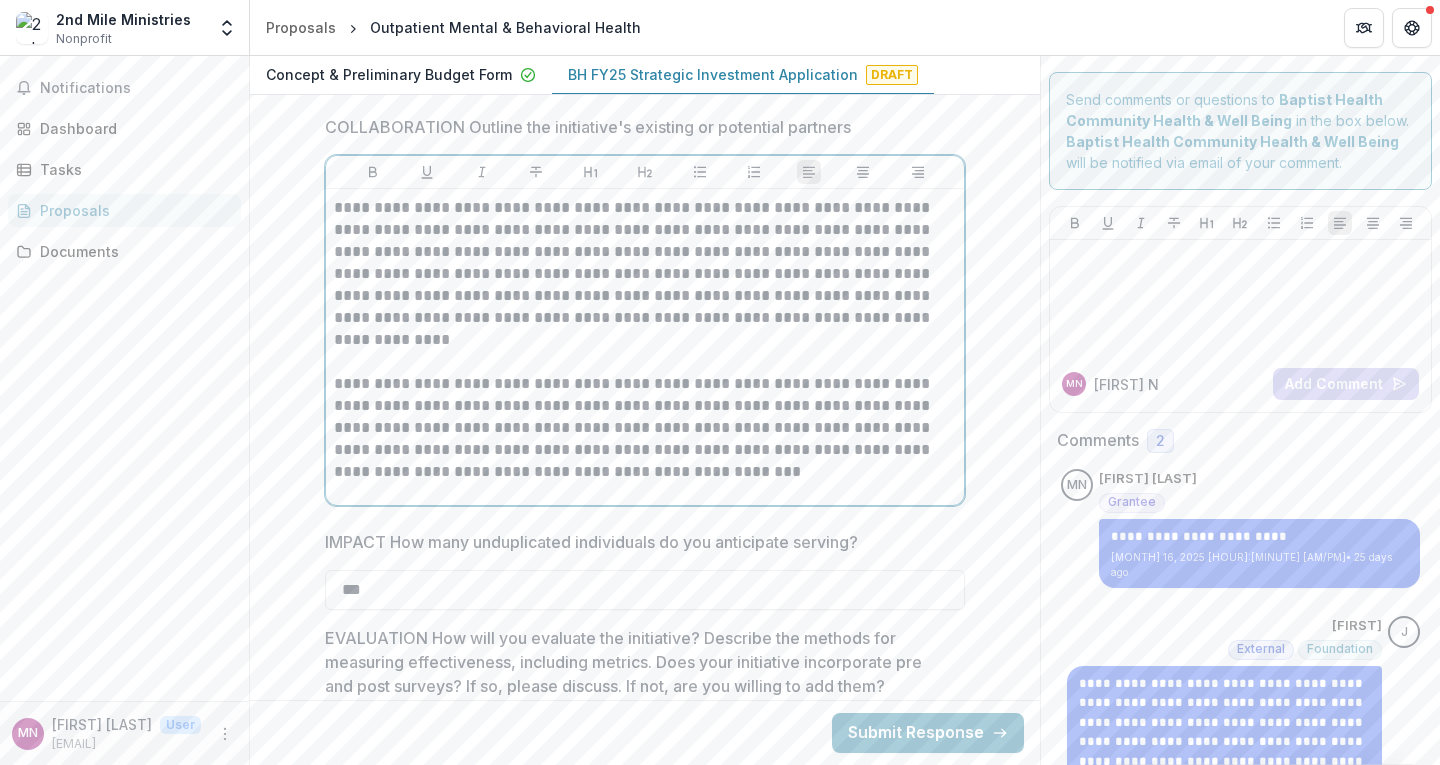 click on "**********" at bounding box center (645, 428) 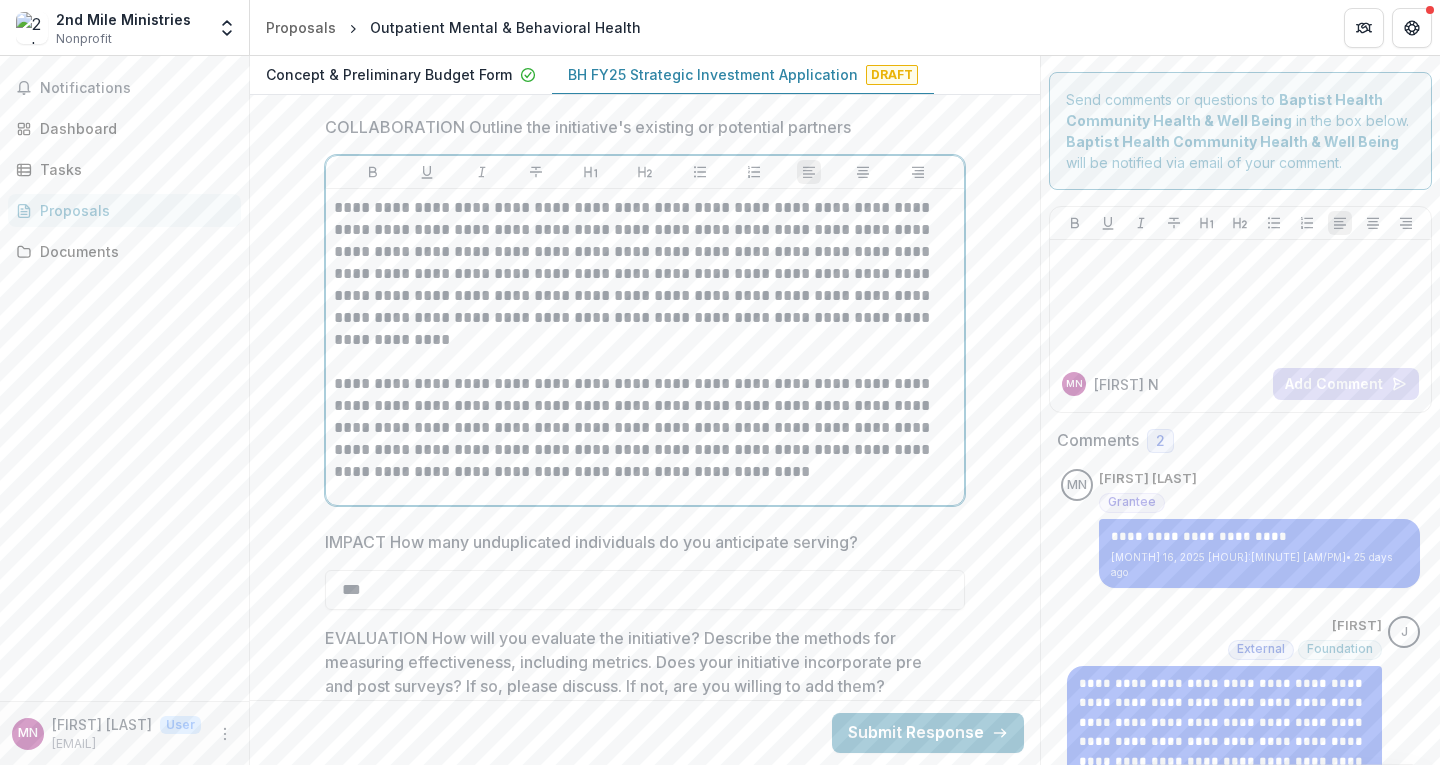 click on "**********" at bounding box center (645, 428) 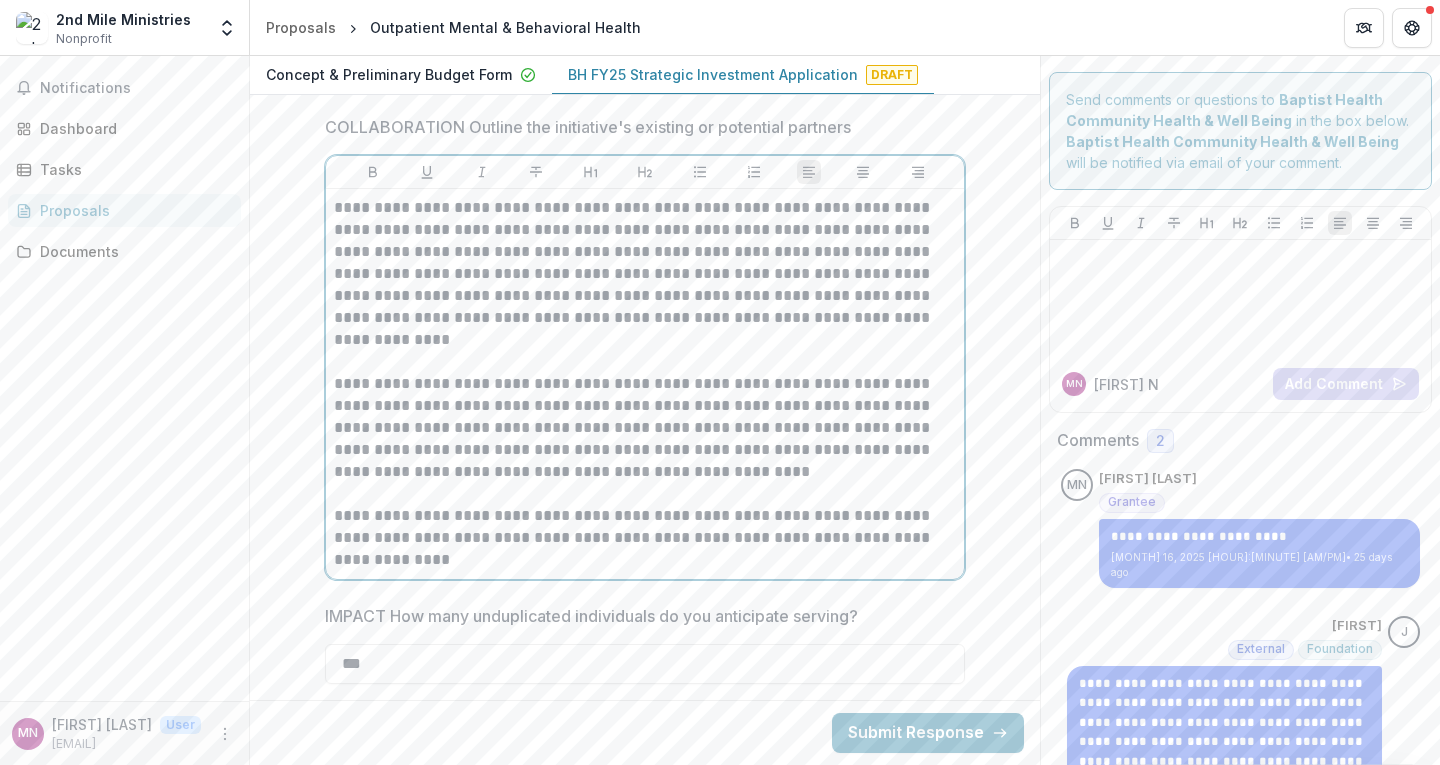 click on "**********" at bounding box center [645, 538] 